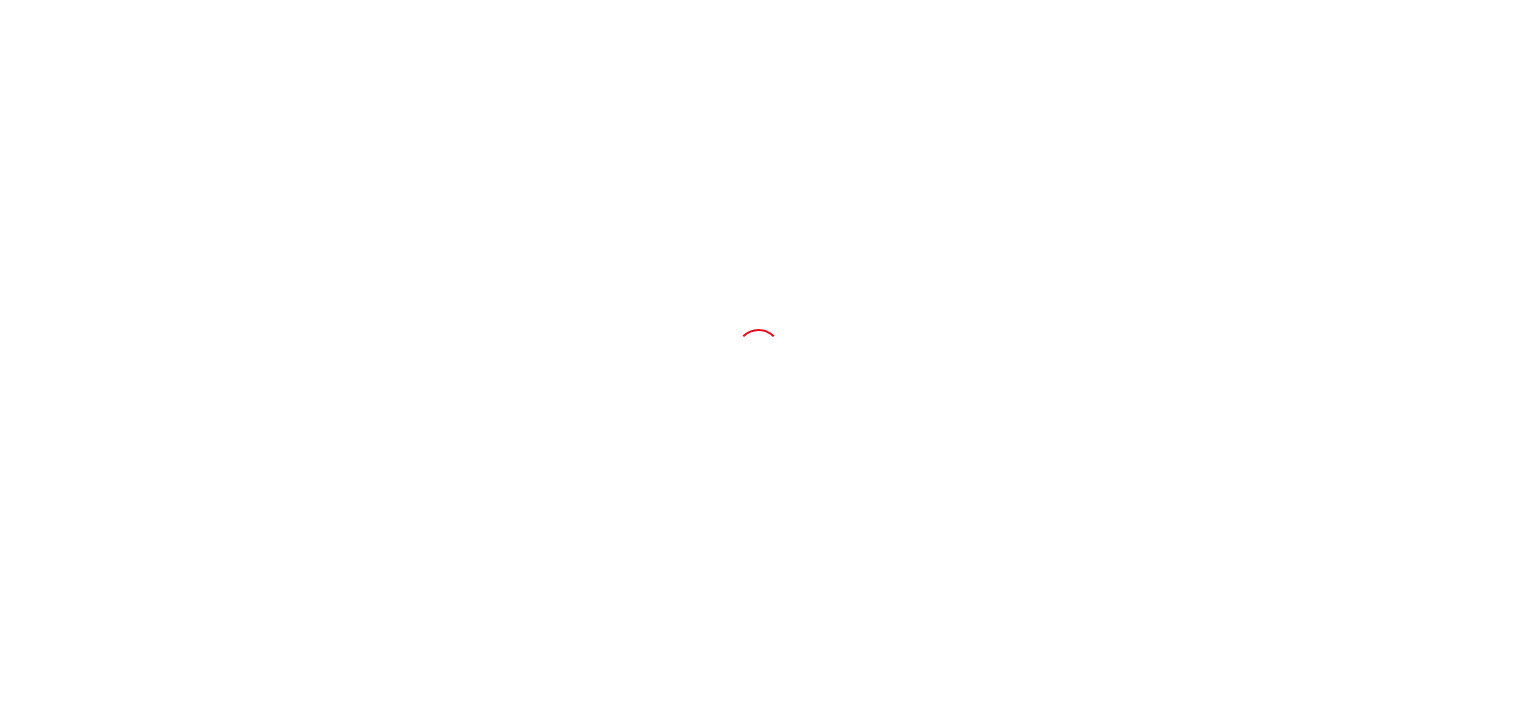 scroll, scrollTop: 0, scrollLeft: 0, axis: both 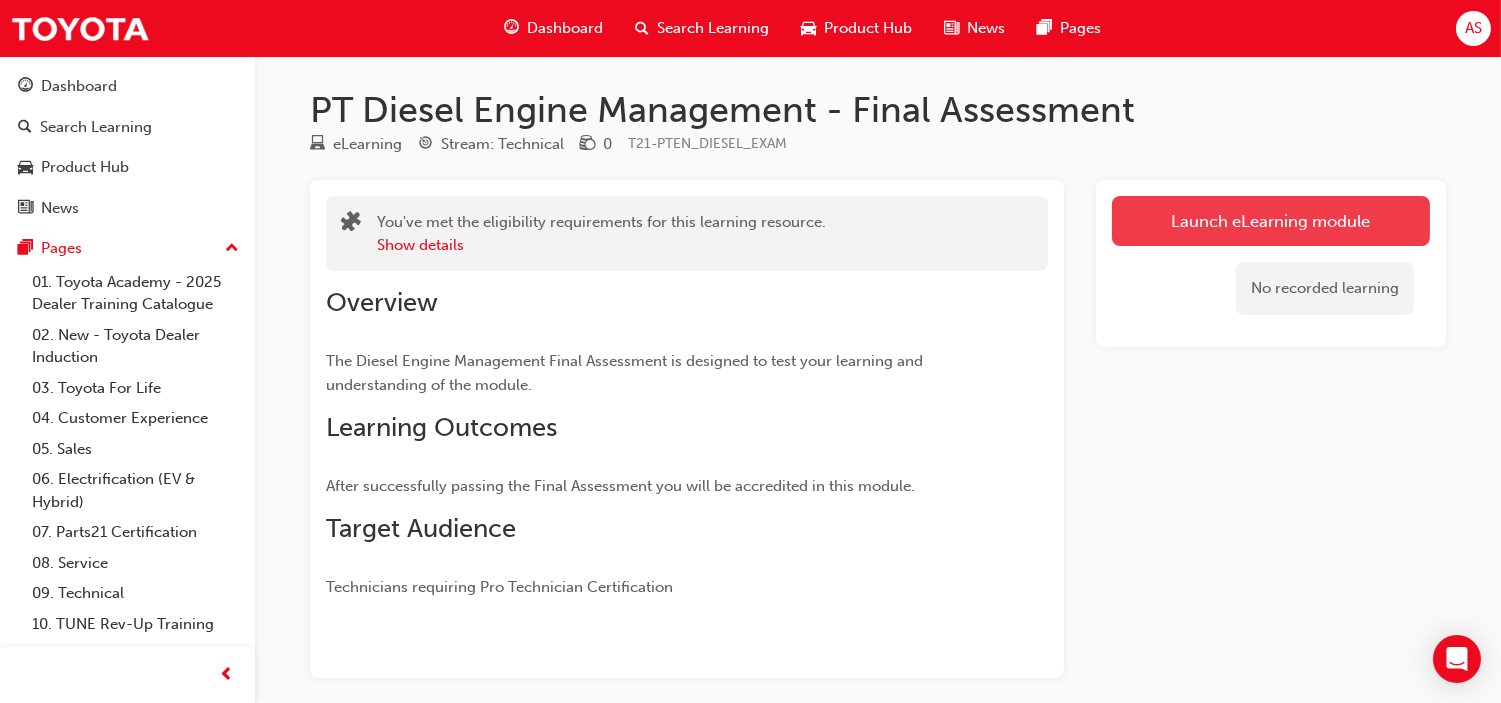 click on "Launch eLearning module" at bounding box center [1271, 221] 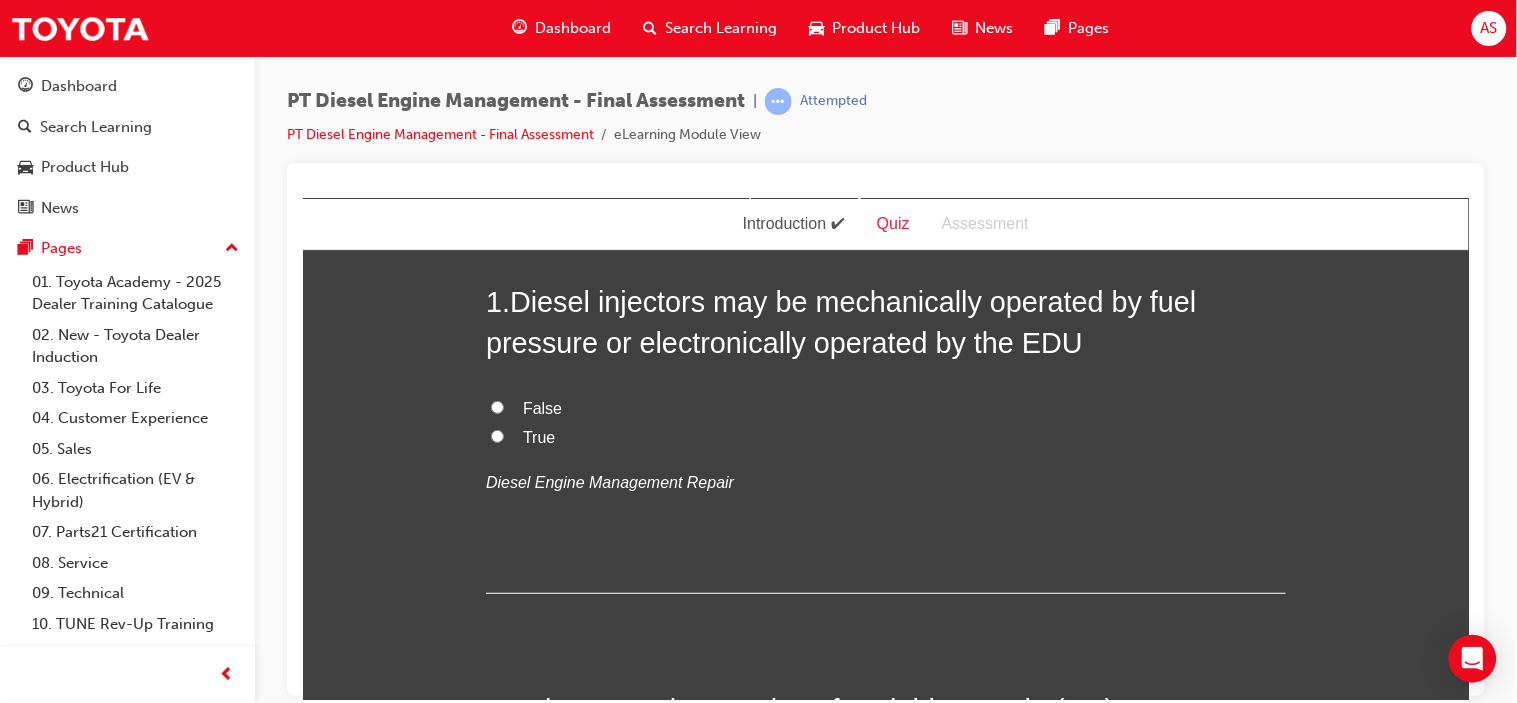 scroll, scrollTop: 111, scrollLeft: 0, axis: vertical 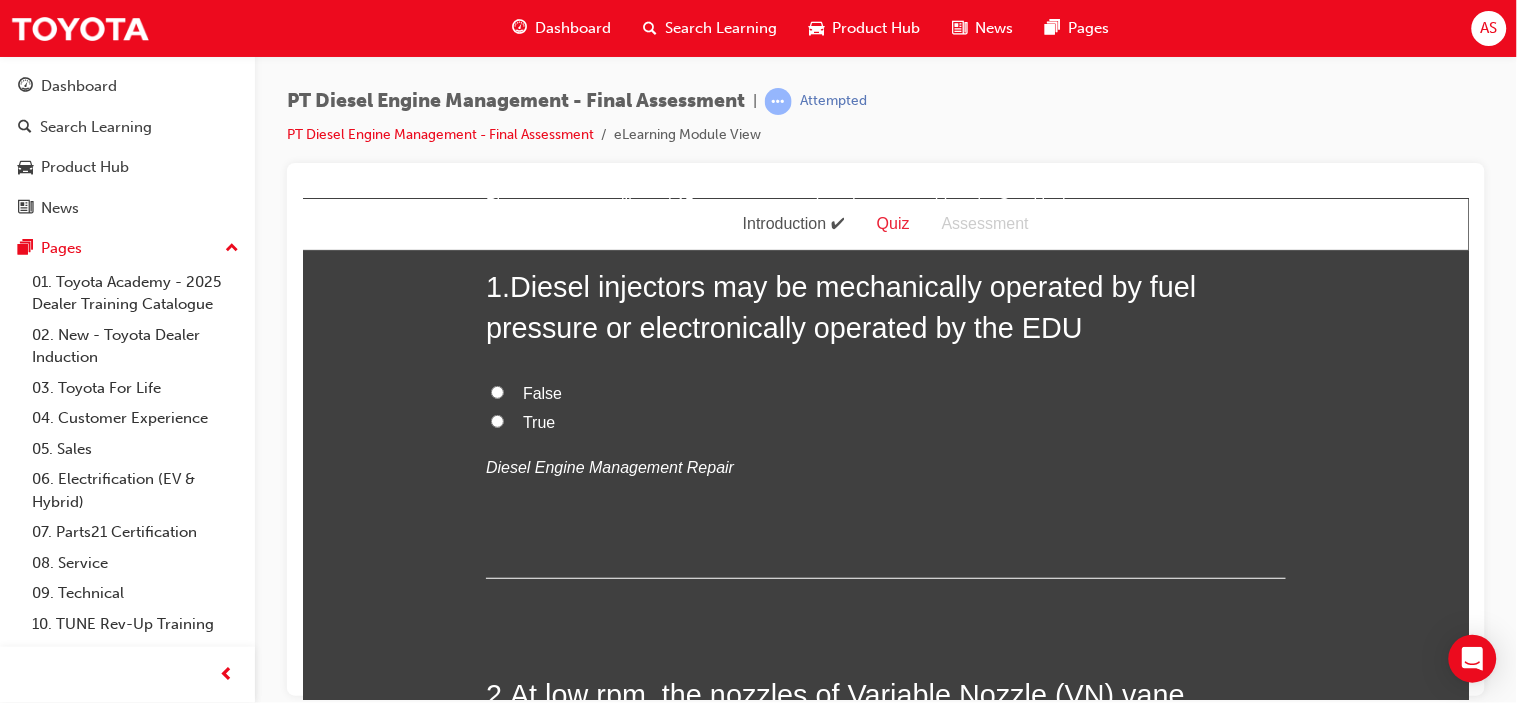 drag, startPoint x: 509, startPoint y: 425, endPoint x: 546, endPoint y: 417, distance: 37.85499 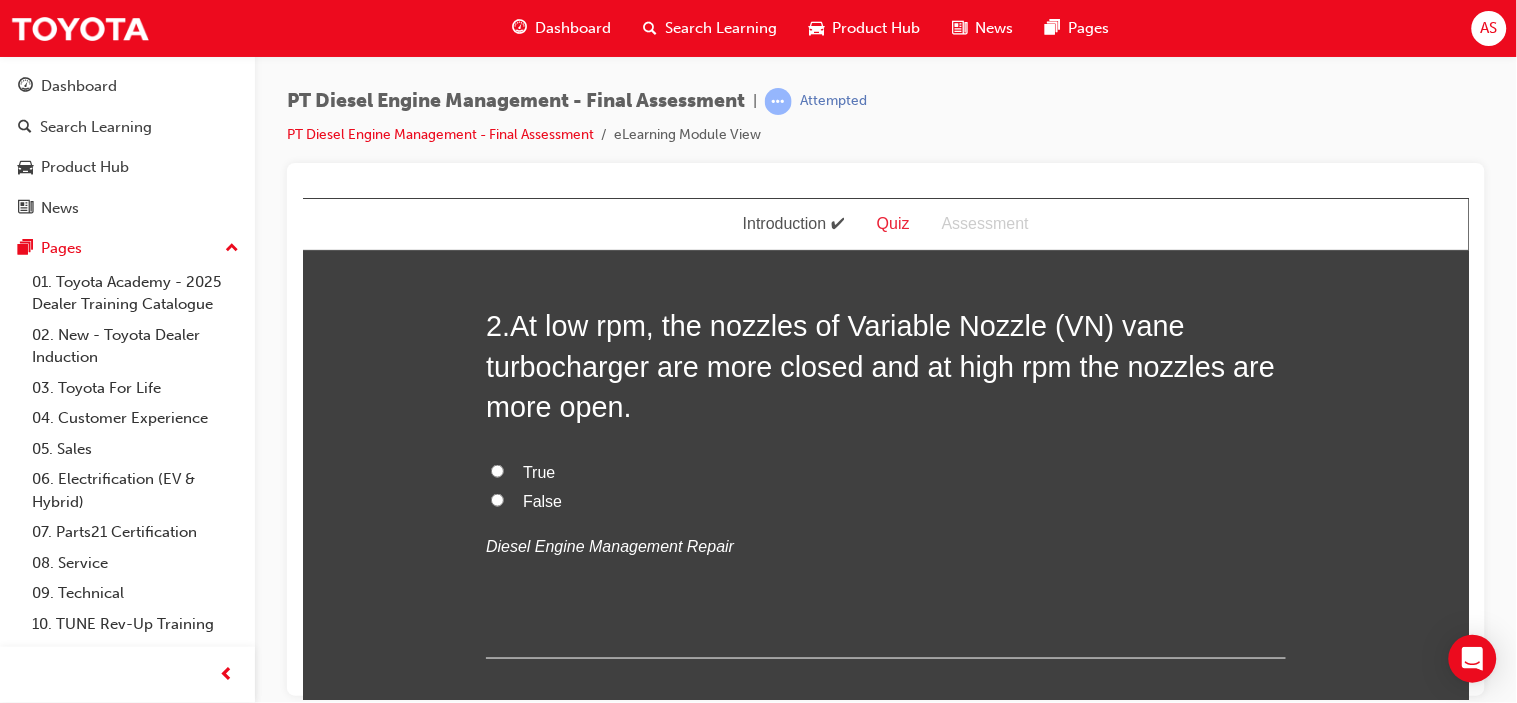 scroll, scrollTop: 444, scrollLeft: 0, axis: vertical 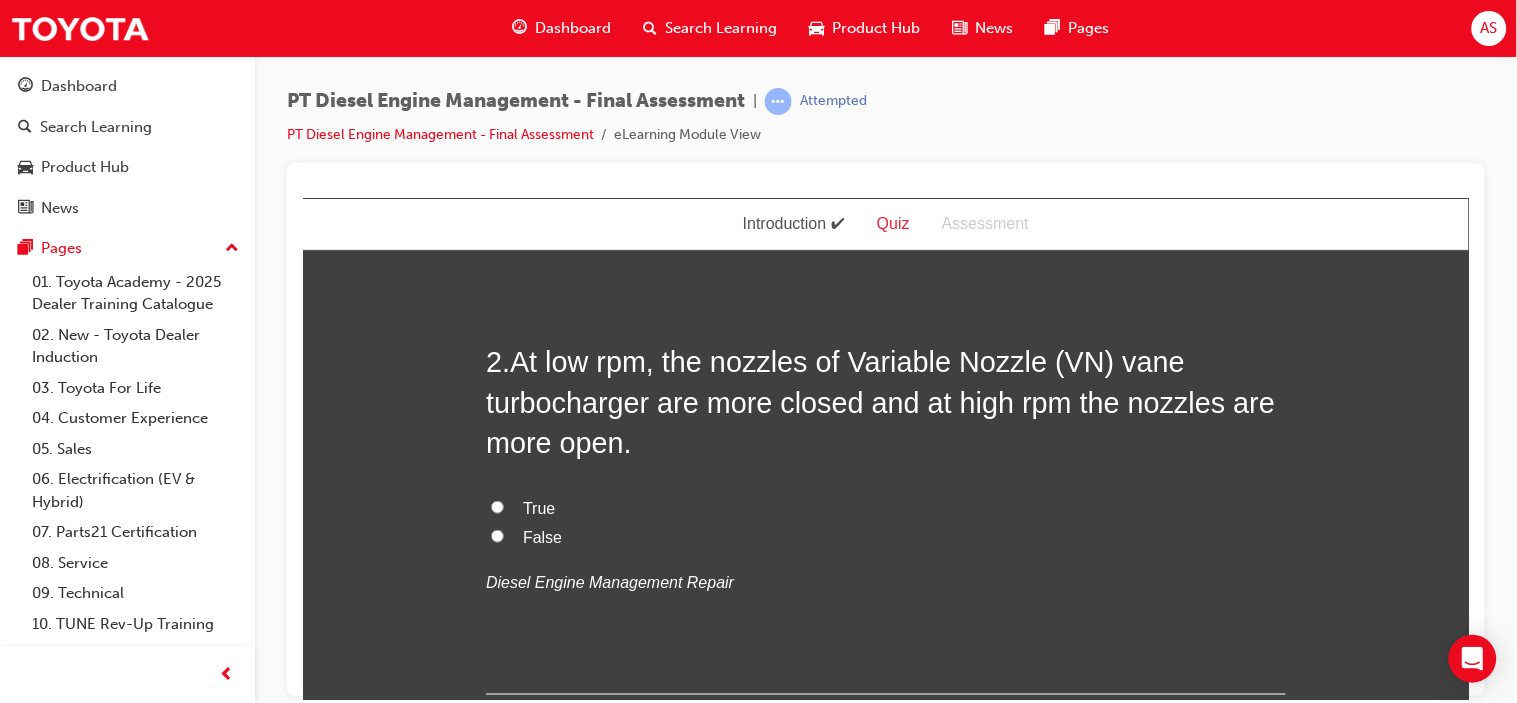 drag, startPoint x: 499, startPoint y: 508, endPoint x: 557, endPoint y: 499, distance: 58.694122 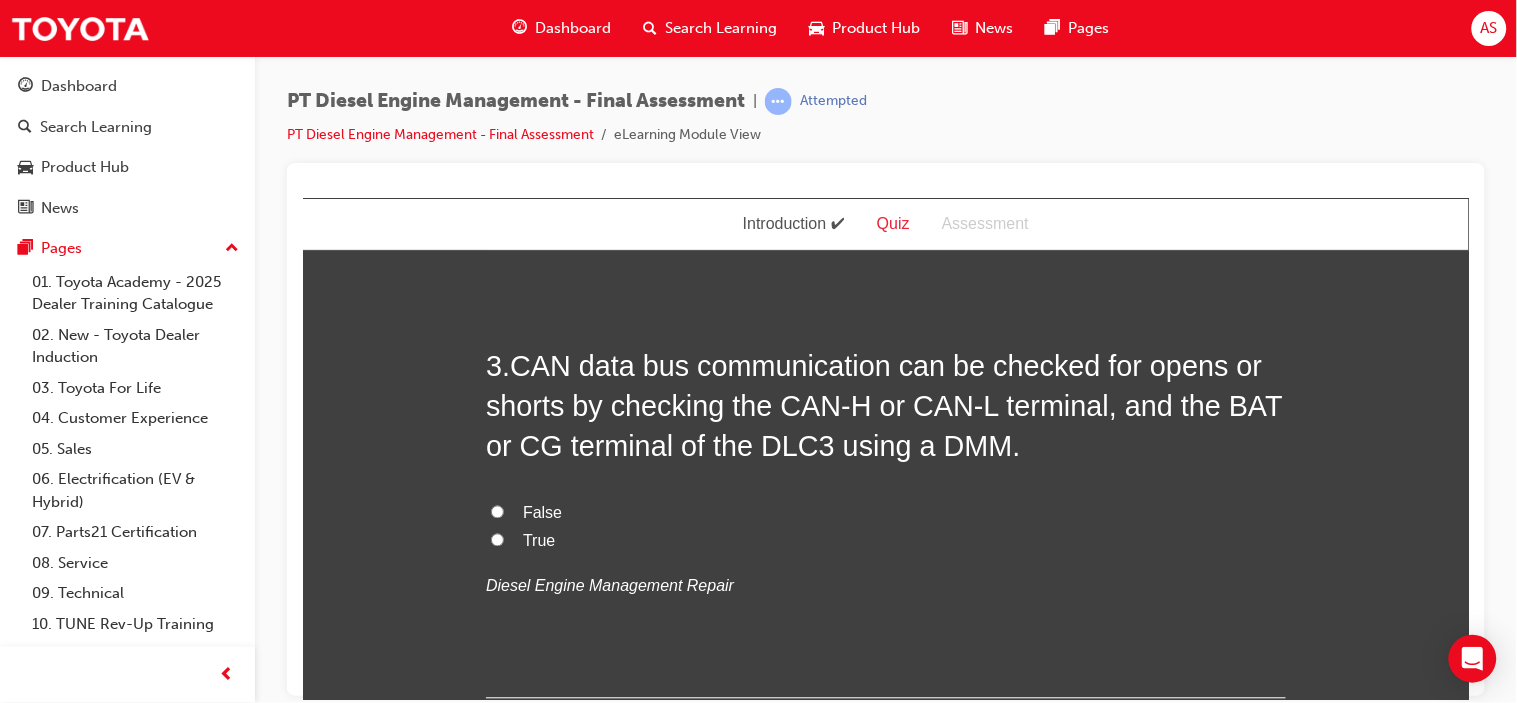 click on "False" at bounding box center [885, 513] 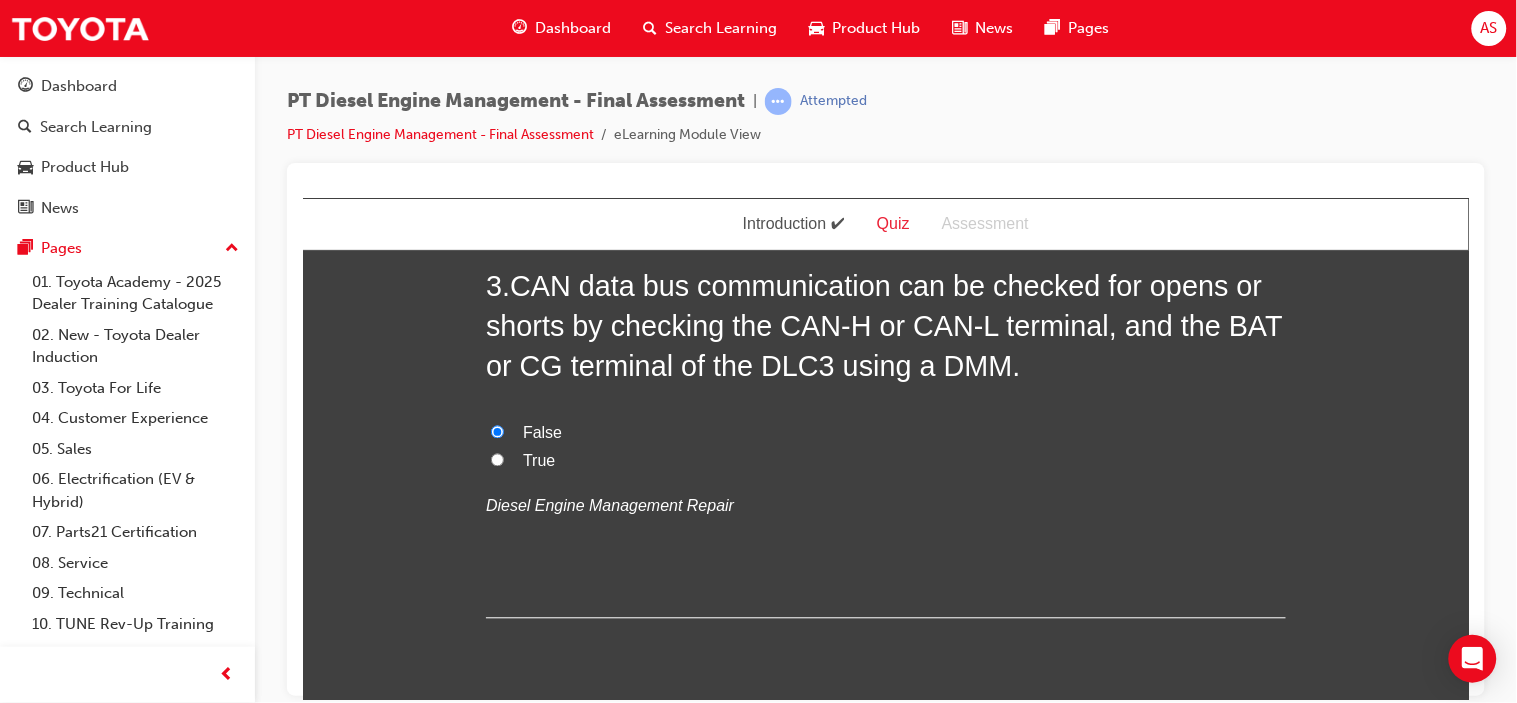 scroll, scrollTop: 1333, scrollLeft: 0, axis: vertical 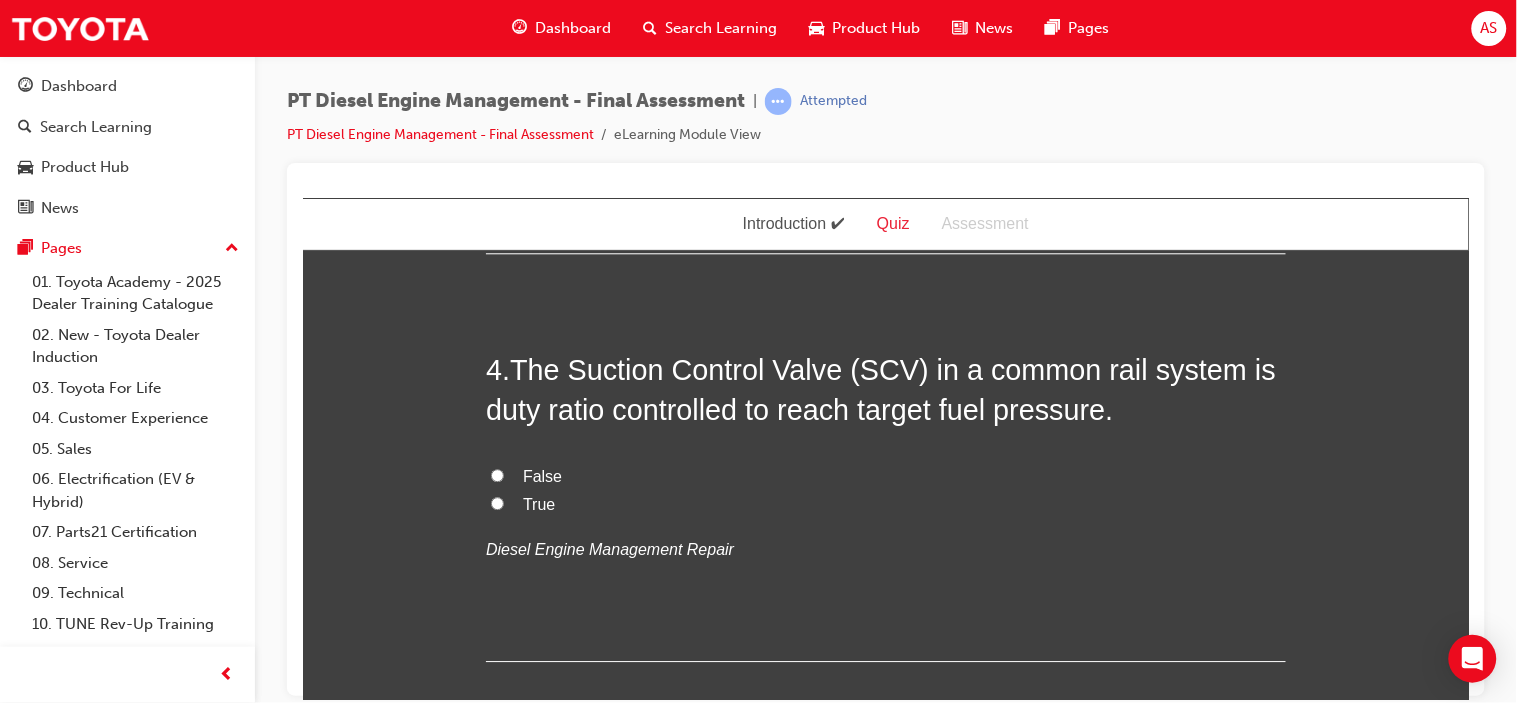 click on "True" at bounding box center (538, 503) 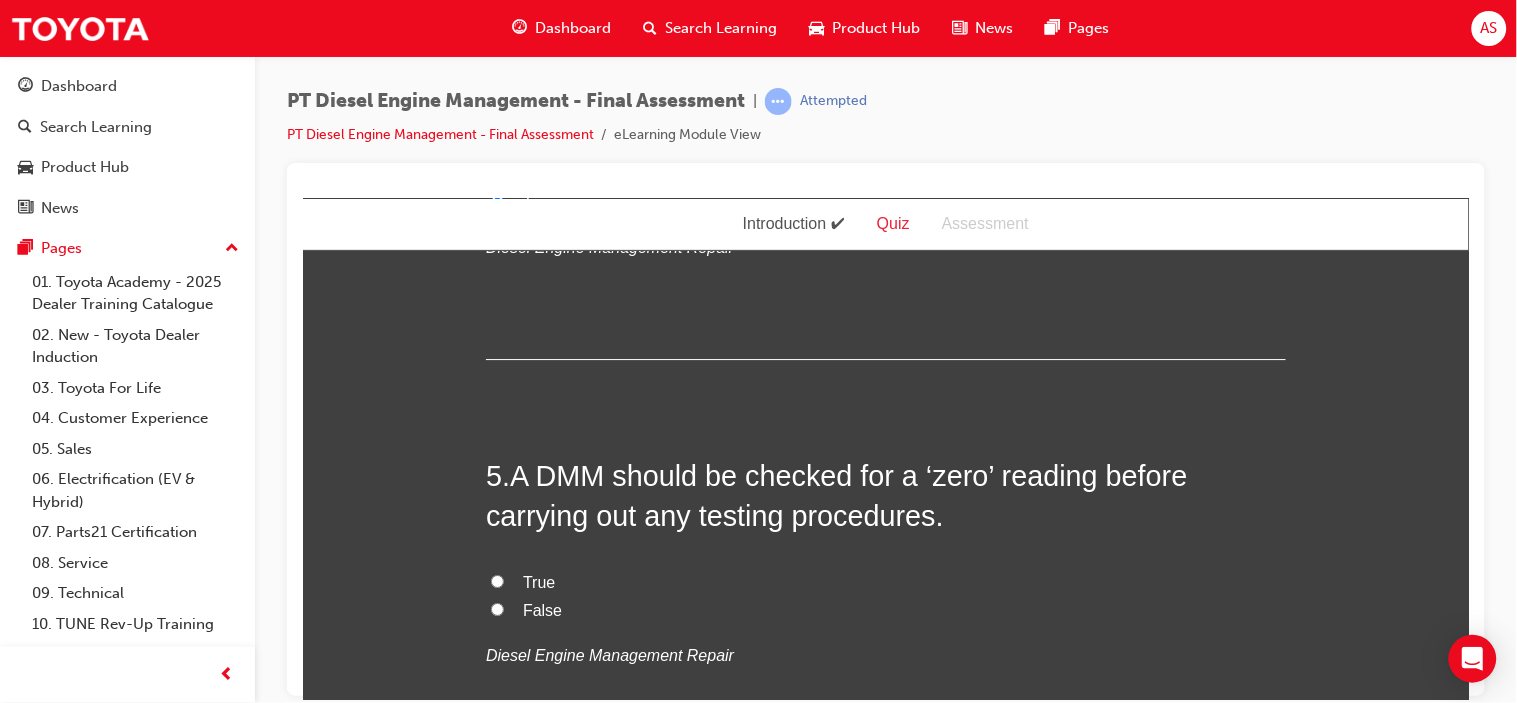 scroll, scrollTop: 1777, scrollLeft: 0, axis: vertical 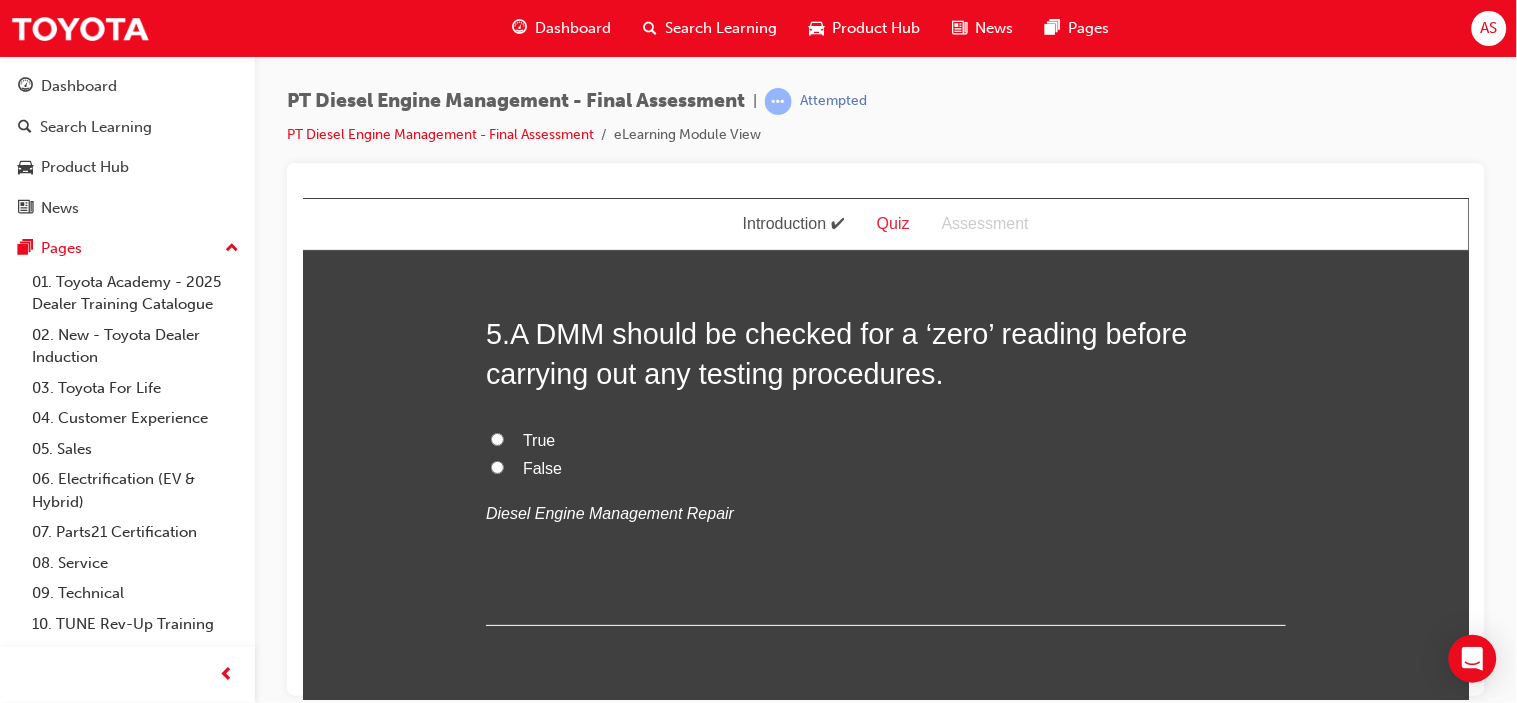 click on "True" at bounding box center (538, 439) 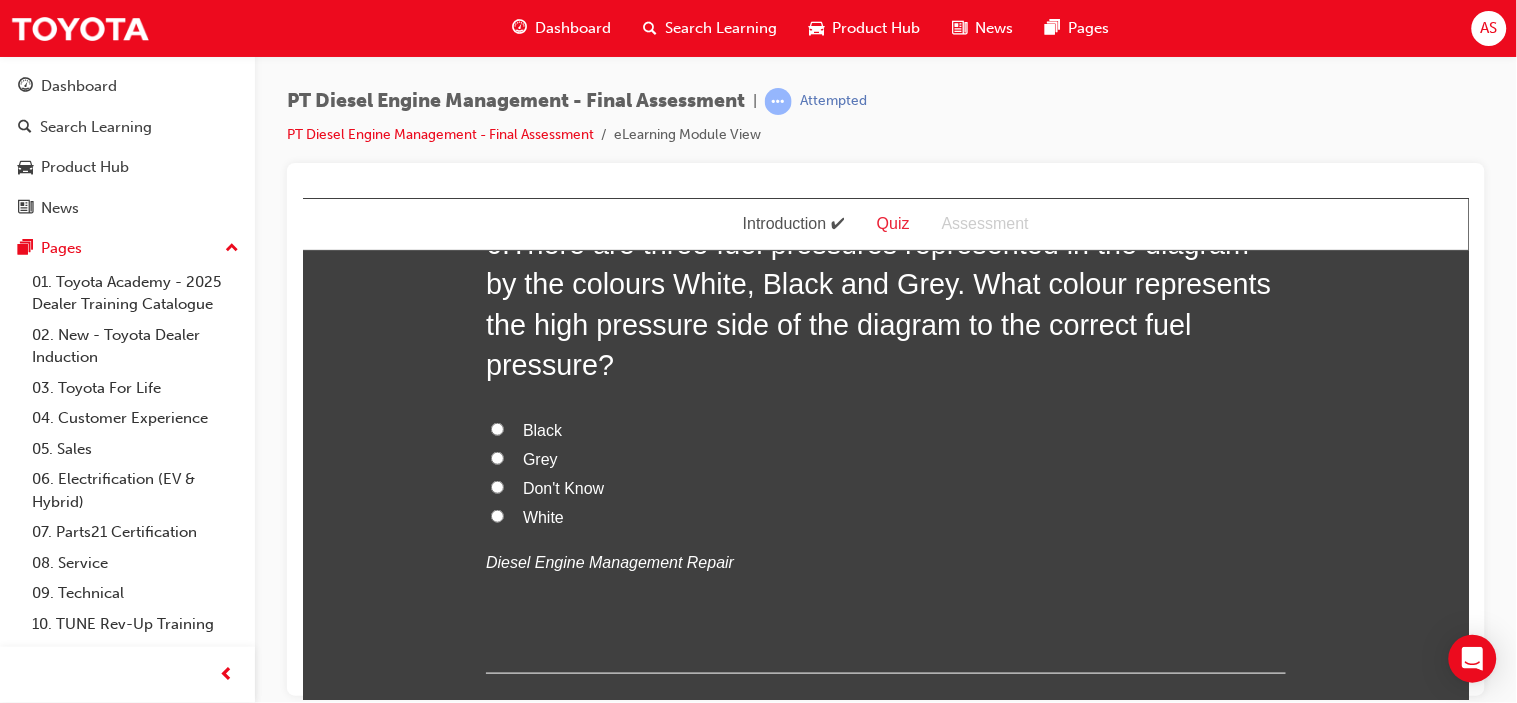 scroll, scrollTop: 2222, scrollLeft: 0, axis: vertical 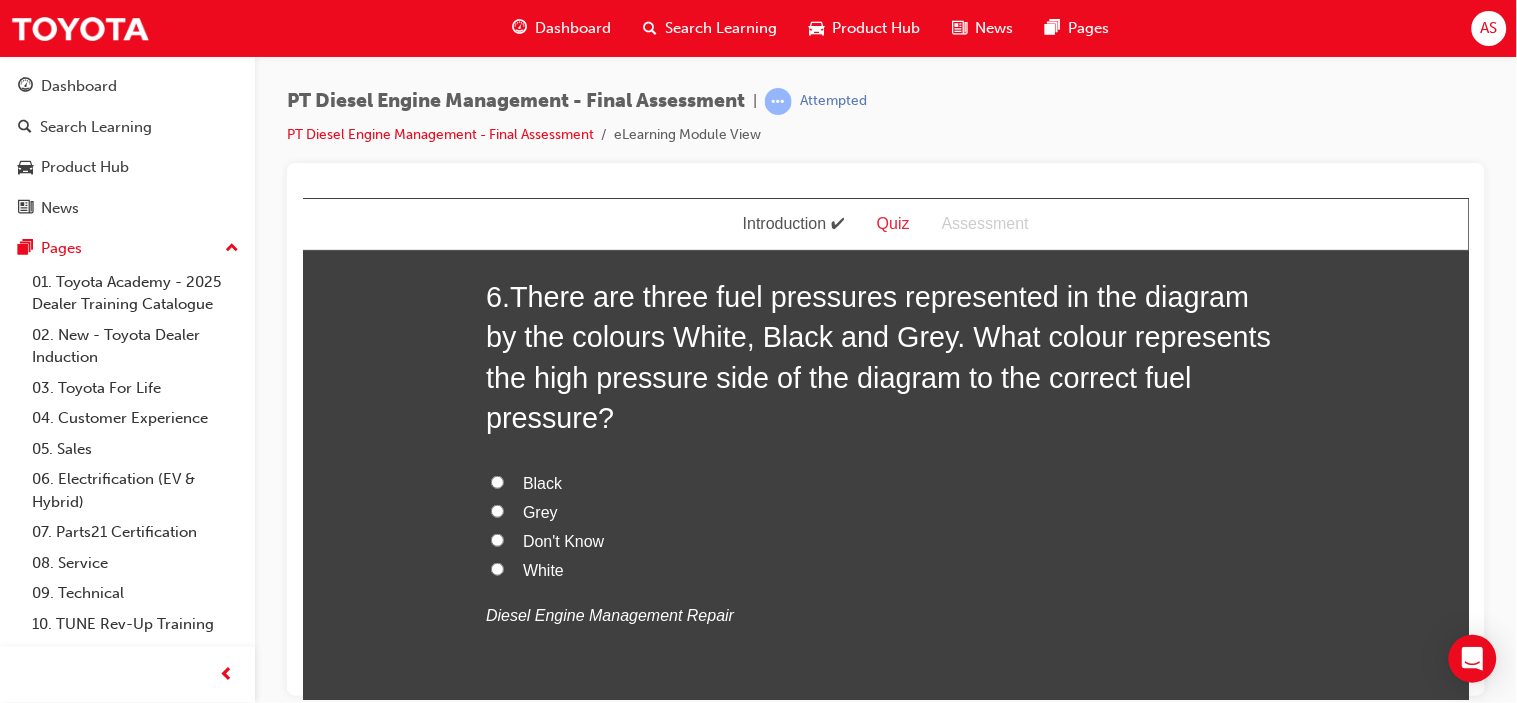 click on "Black" at bounding box center (541, 482) 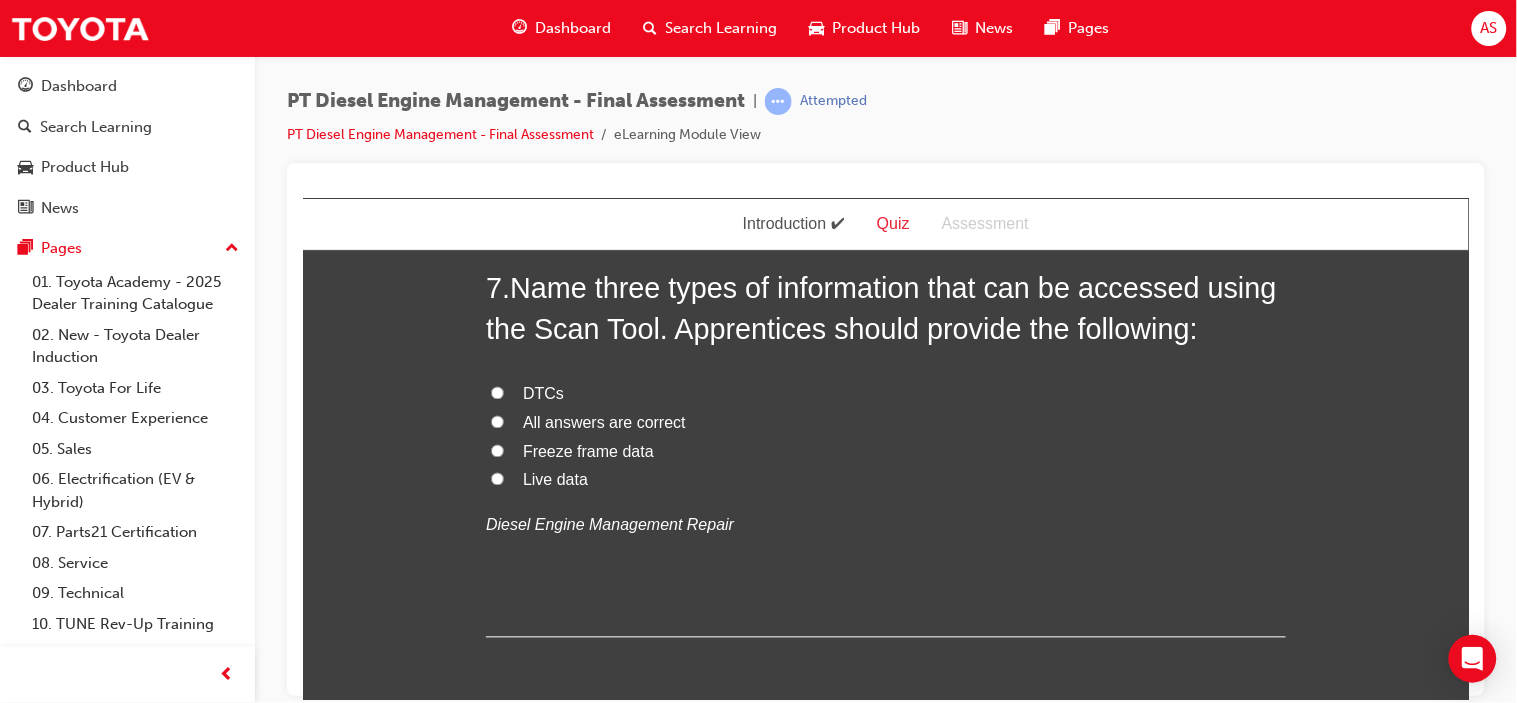 scroll, scrollTop: 2666, scrollLeft: 0, axis: vertical 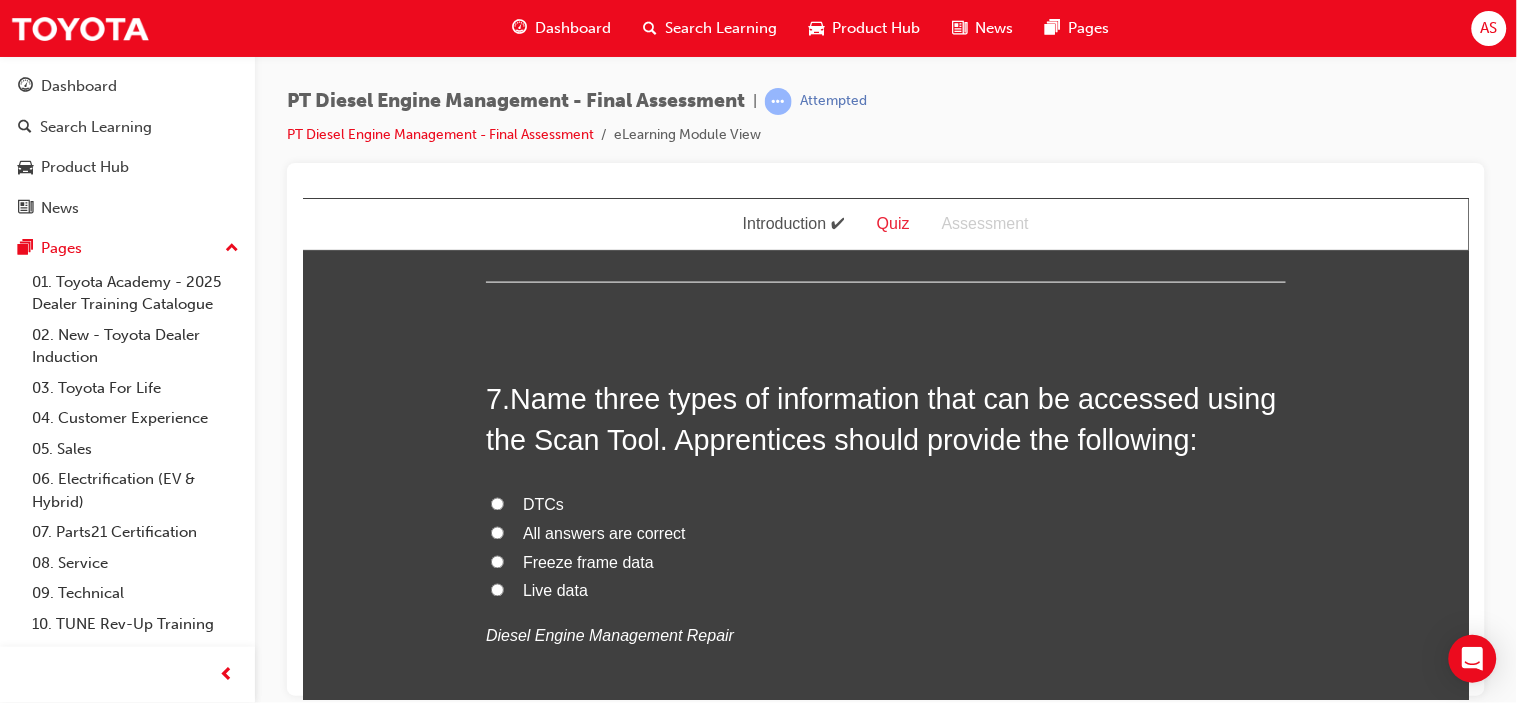 click on "All answers are correct" at bounding box center [603, 533] 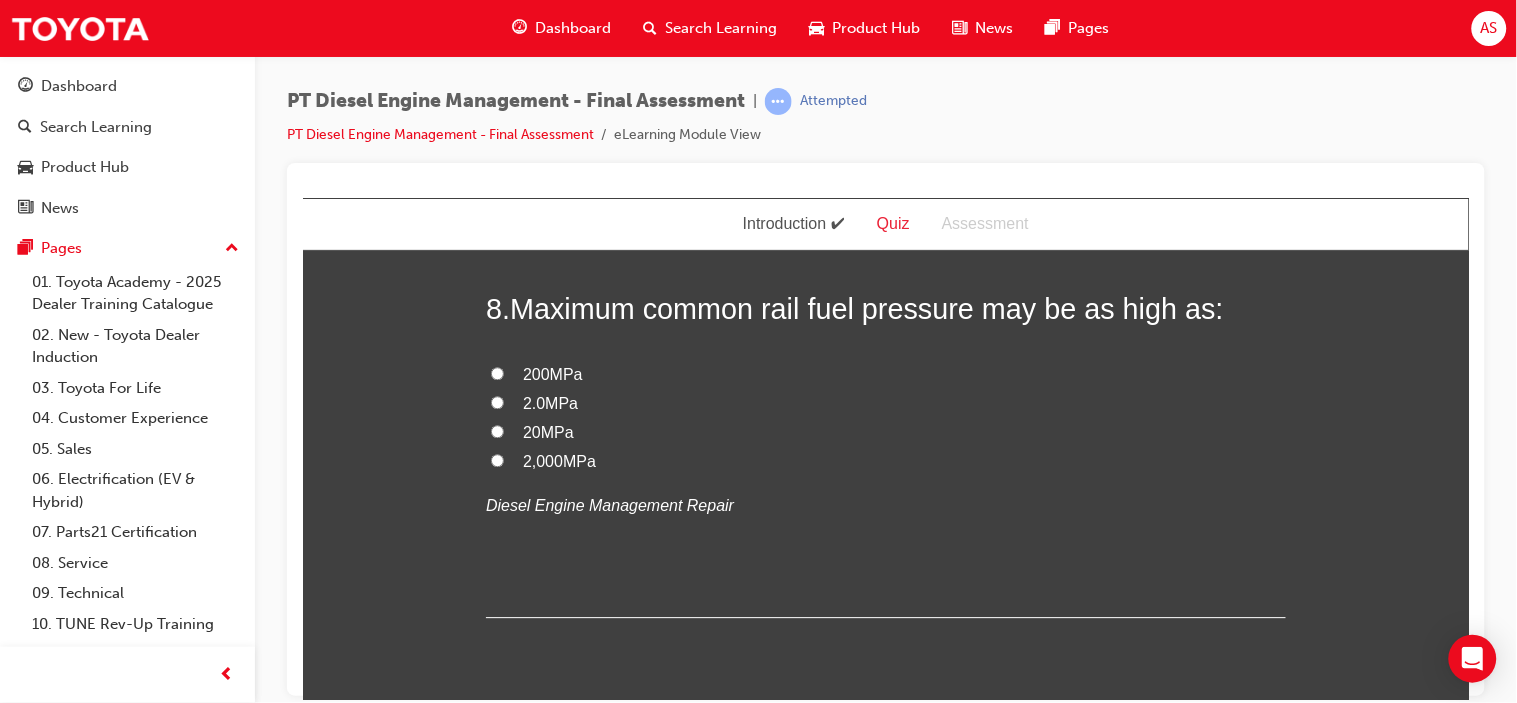 scroll, scrollTop: 3111, scrollLeft: 0, axis: vertical 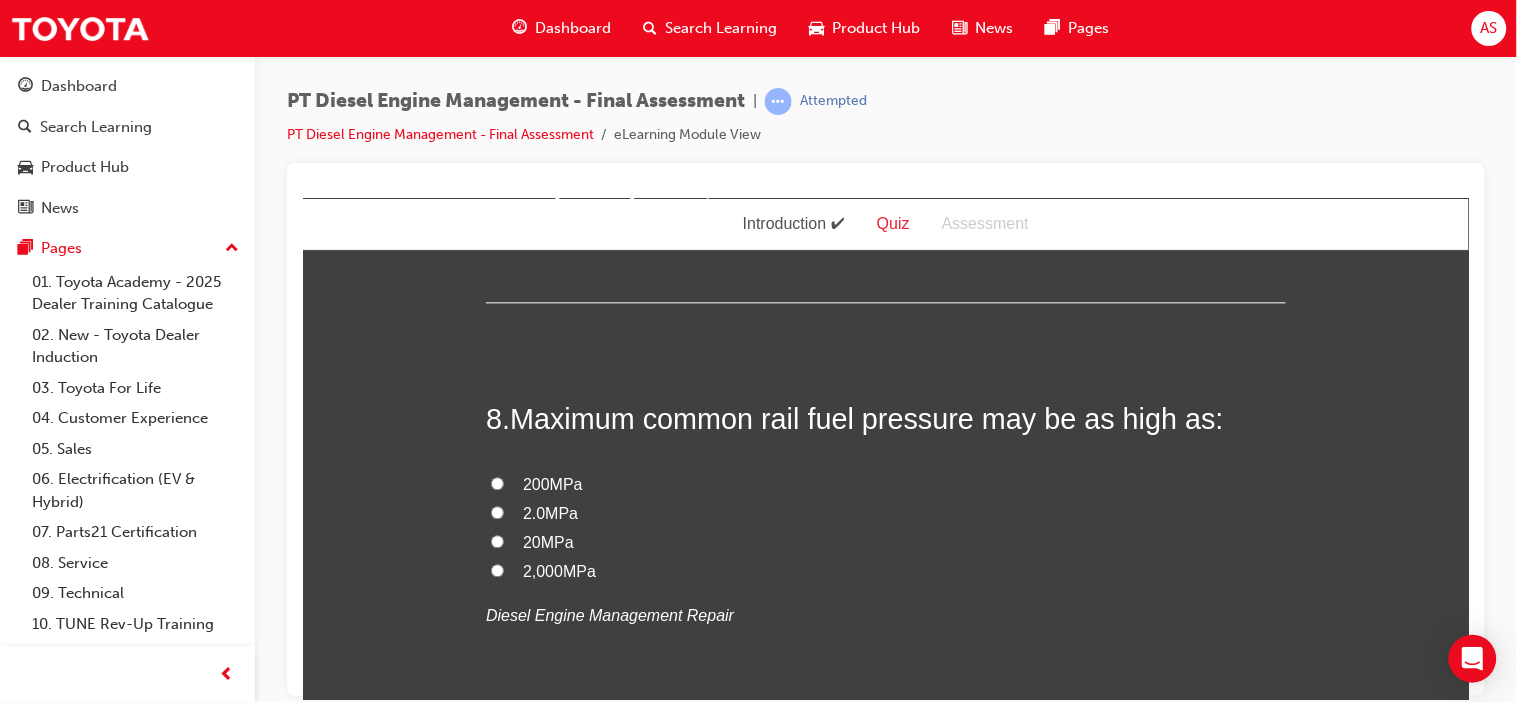 drag, startPoint x: 509, startPoint y: 440, endPoint x: 533, endPoint y: 439, distance: 24.020824 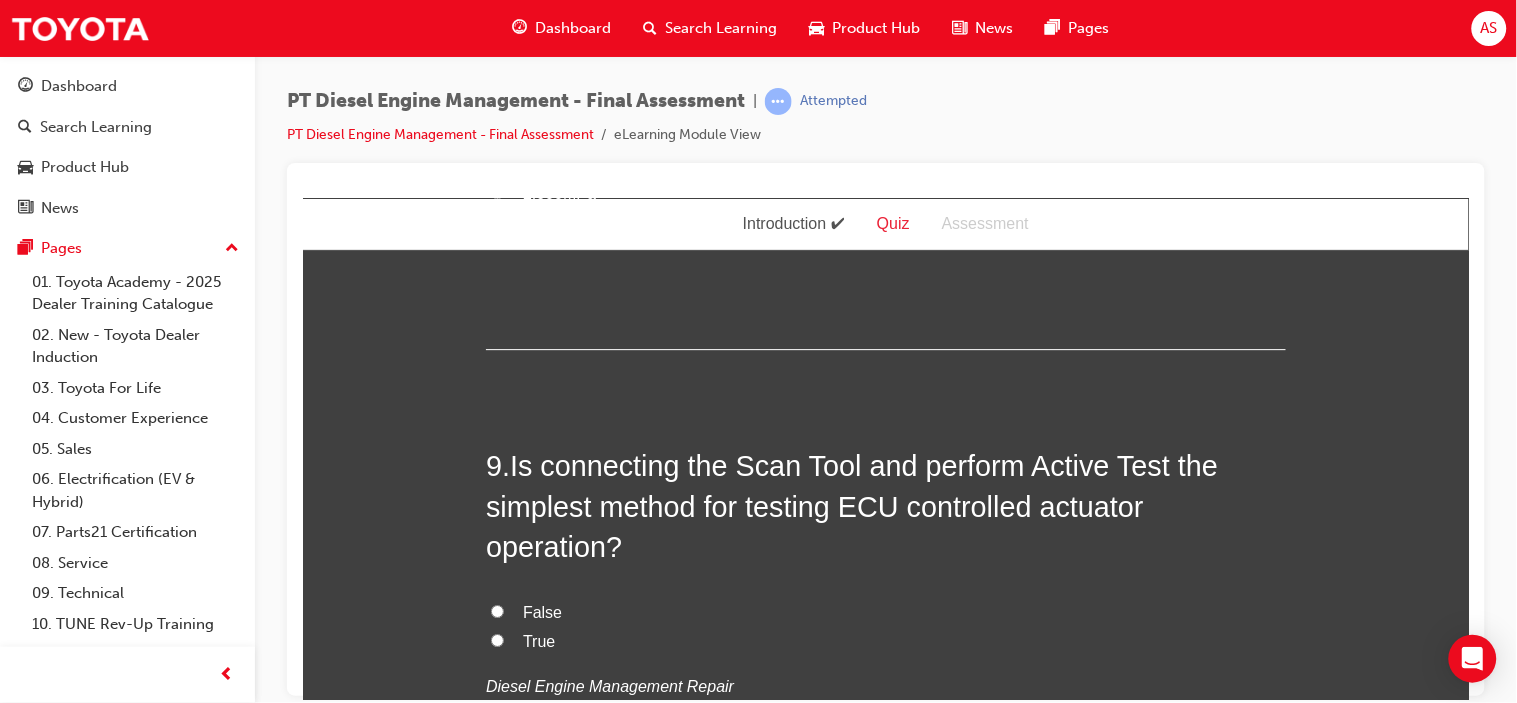 scroll, scrollTop: 3555, scrollLeft: 0, axis: vertical 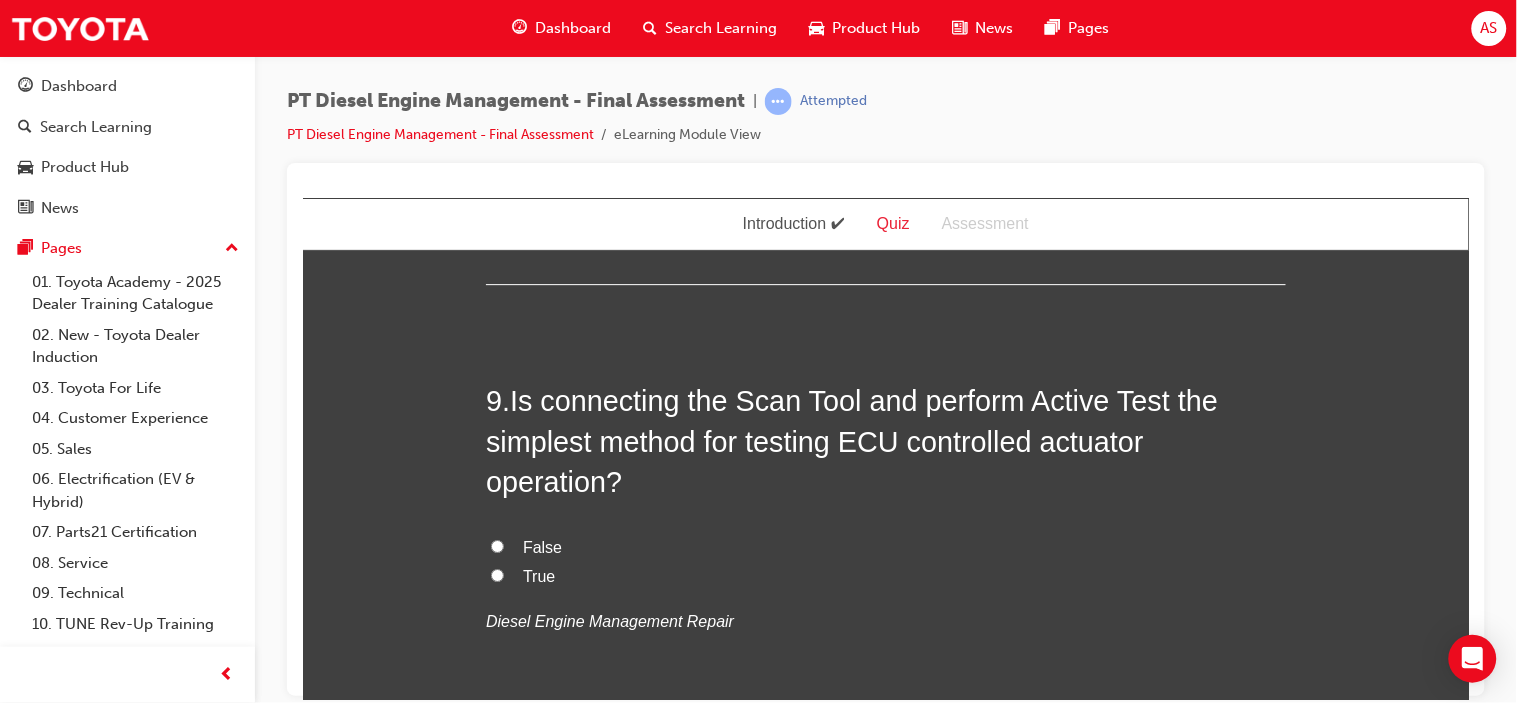 drag, startPoint x: 522, startPoint y: 526, endPoint x: 699, endPoint y: 448, distance: 193.42441 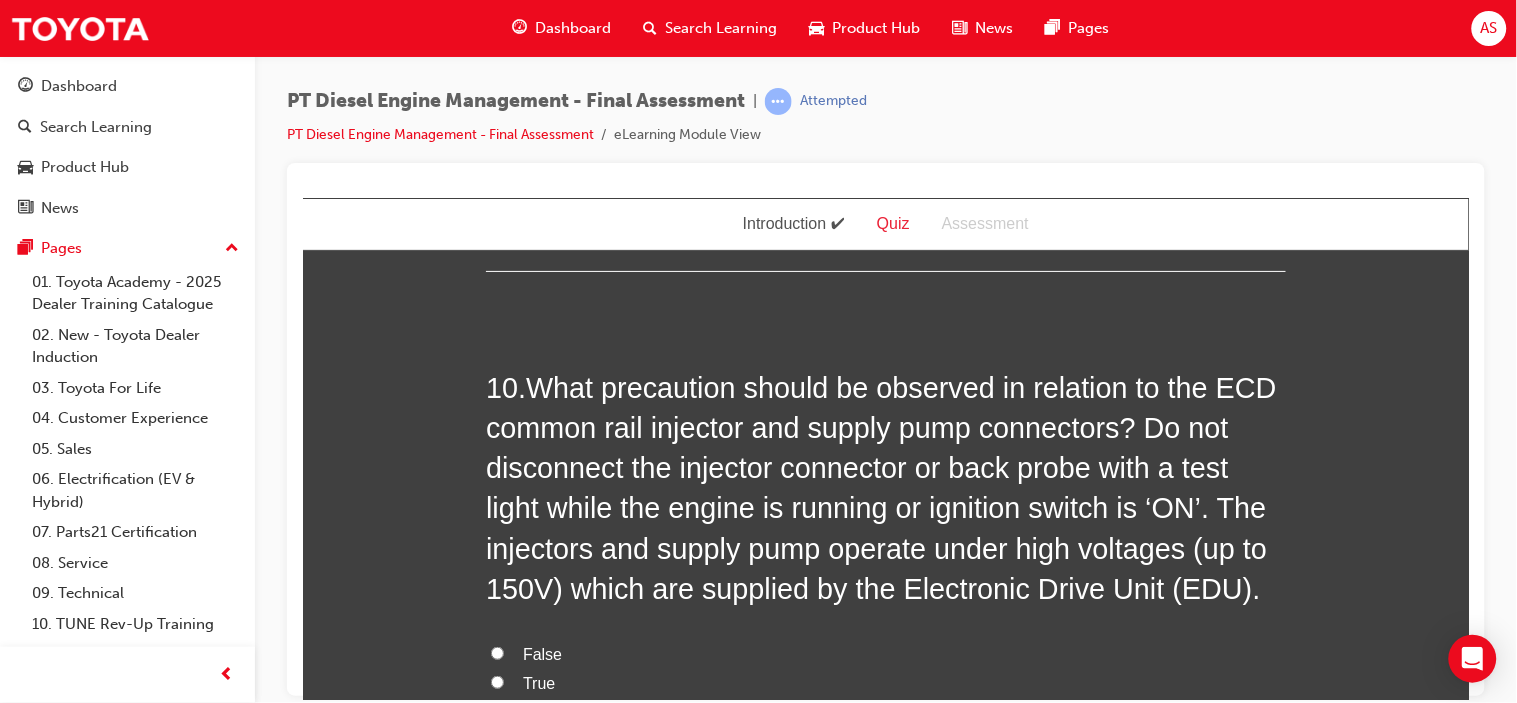 scroll, scrollTop: 4128, scrollLeft: 0, axis: vertical 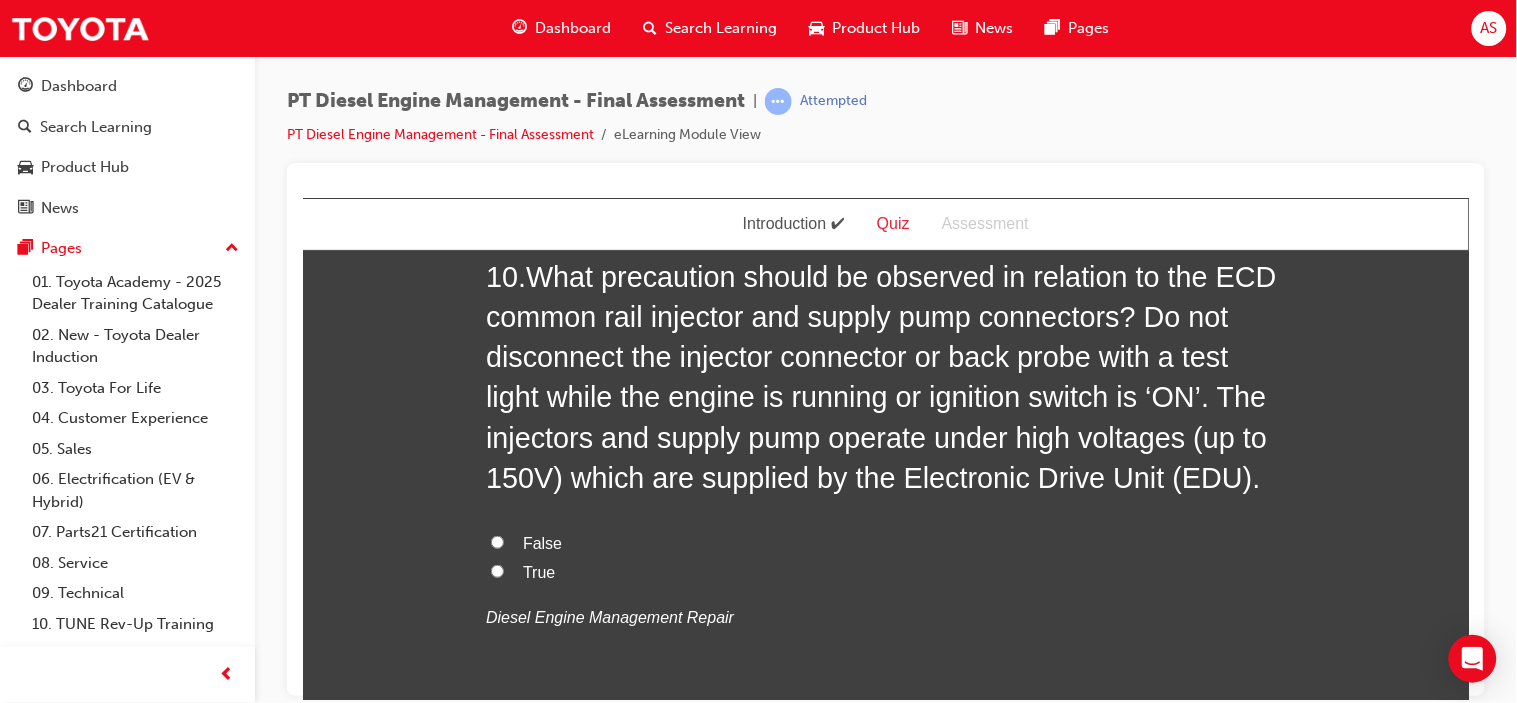 drag, startPoint x: 514, startPoint y: 520, endPoint x: 621, endPoint y: 497, distance: 109.444046 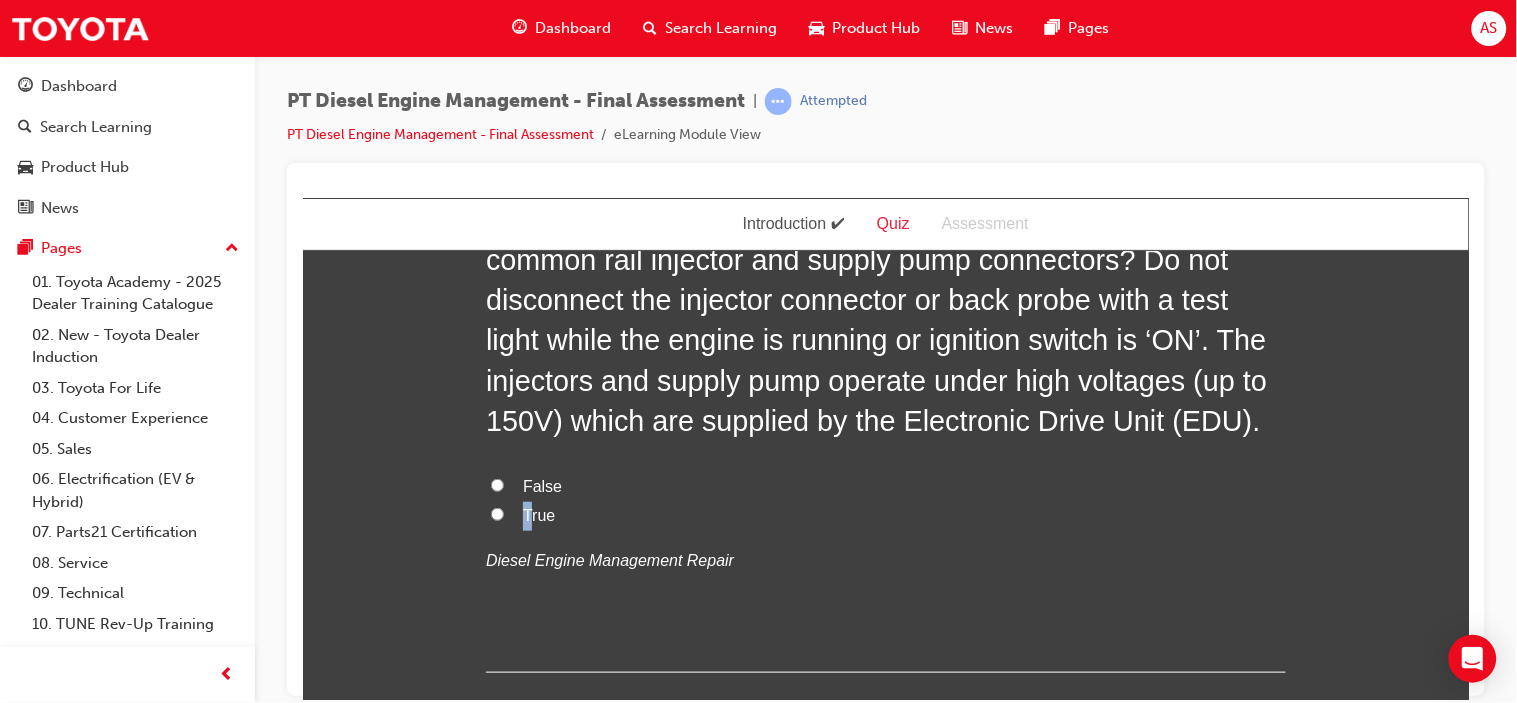 scroll, scrollTop: 4240, scrollLeft: 0, axis: vertical 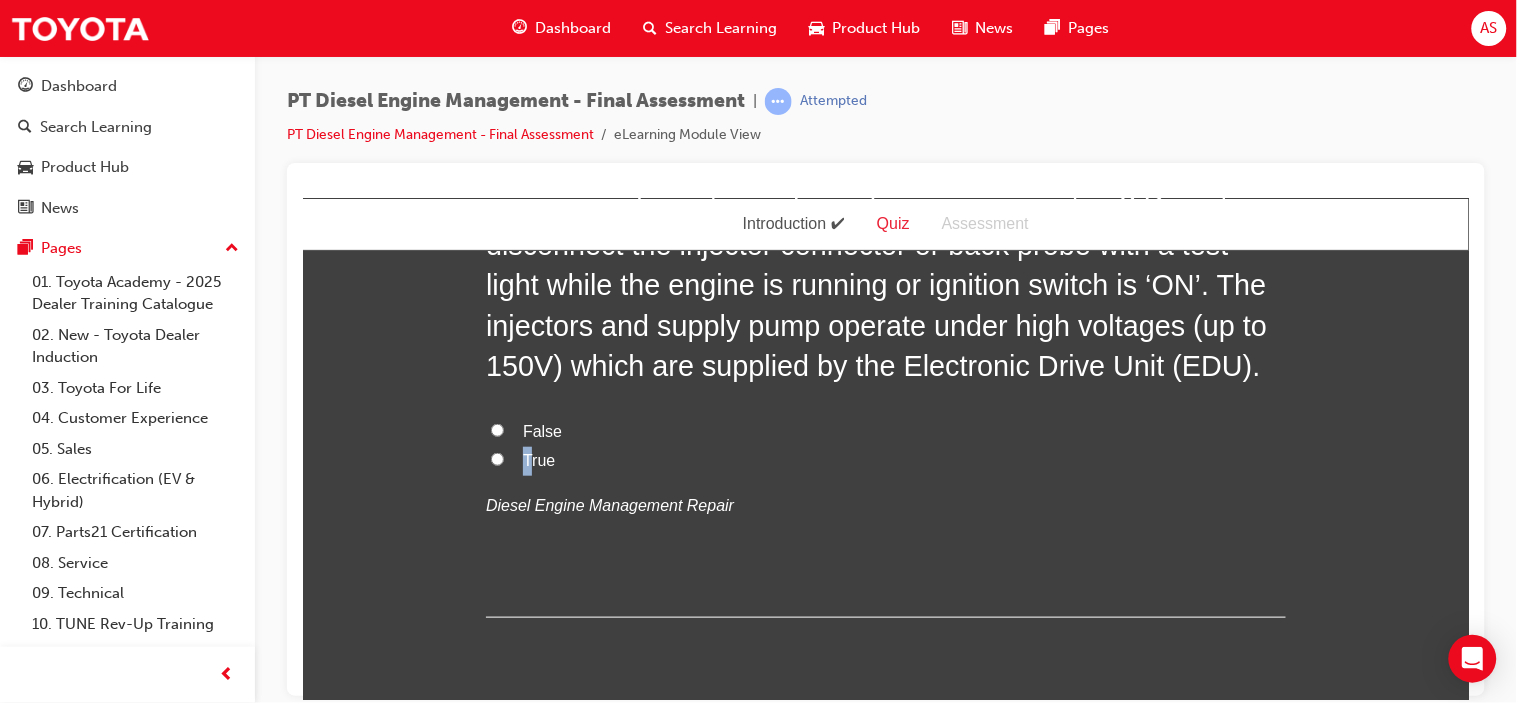 drag, startPoint x: 491, startPoint y: 412, endPoint x: 533, endPoint y: 418, distance: 42.426407 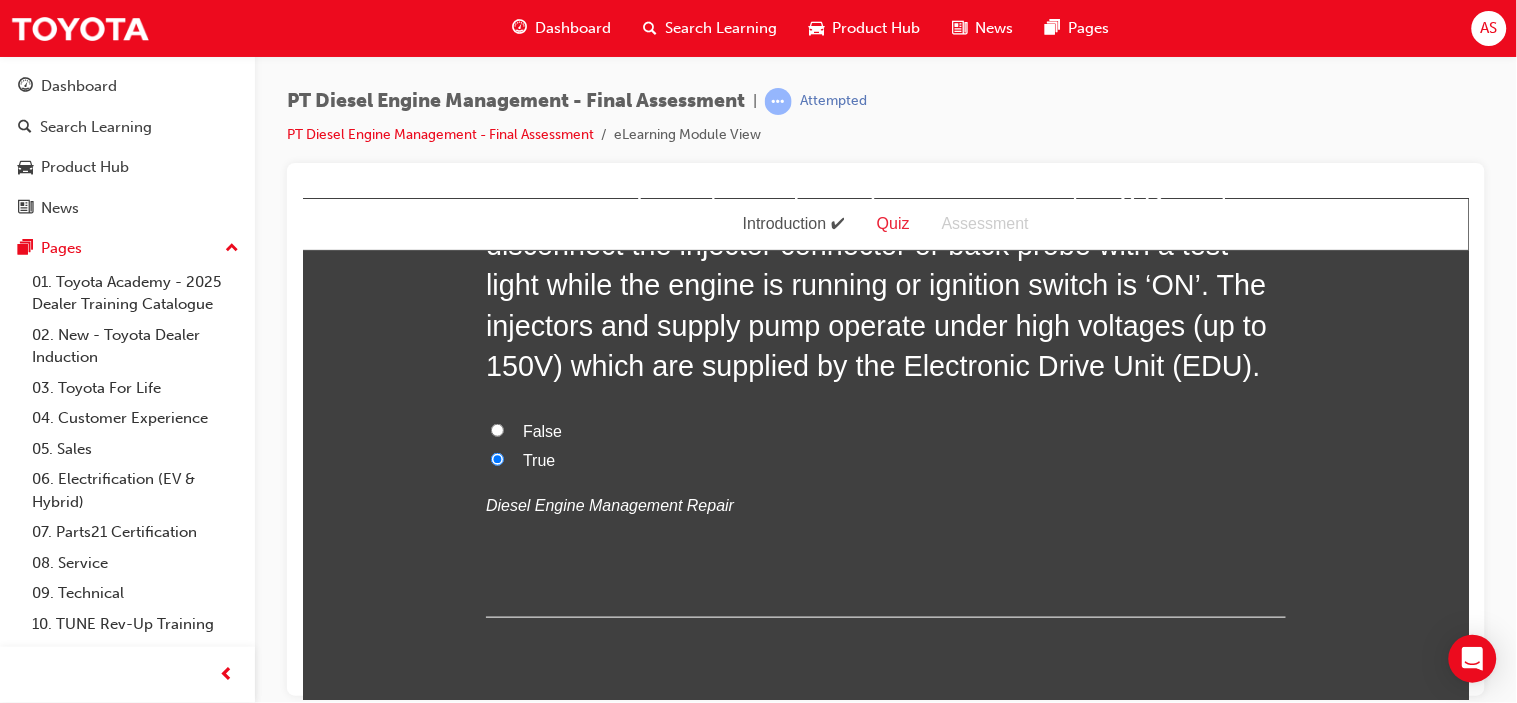 click on "True" at bounding box center (885, 460) 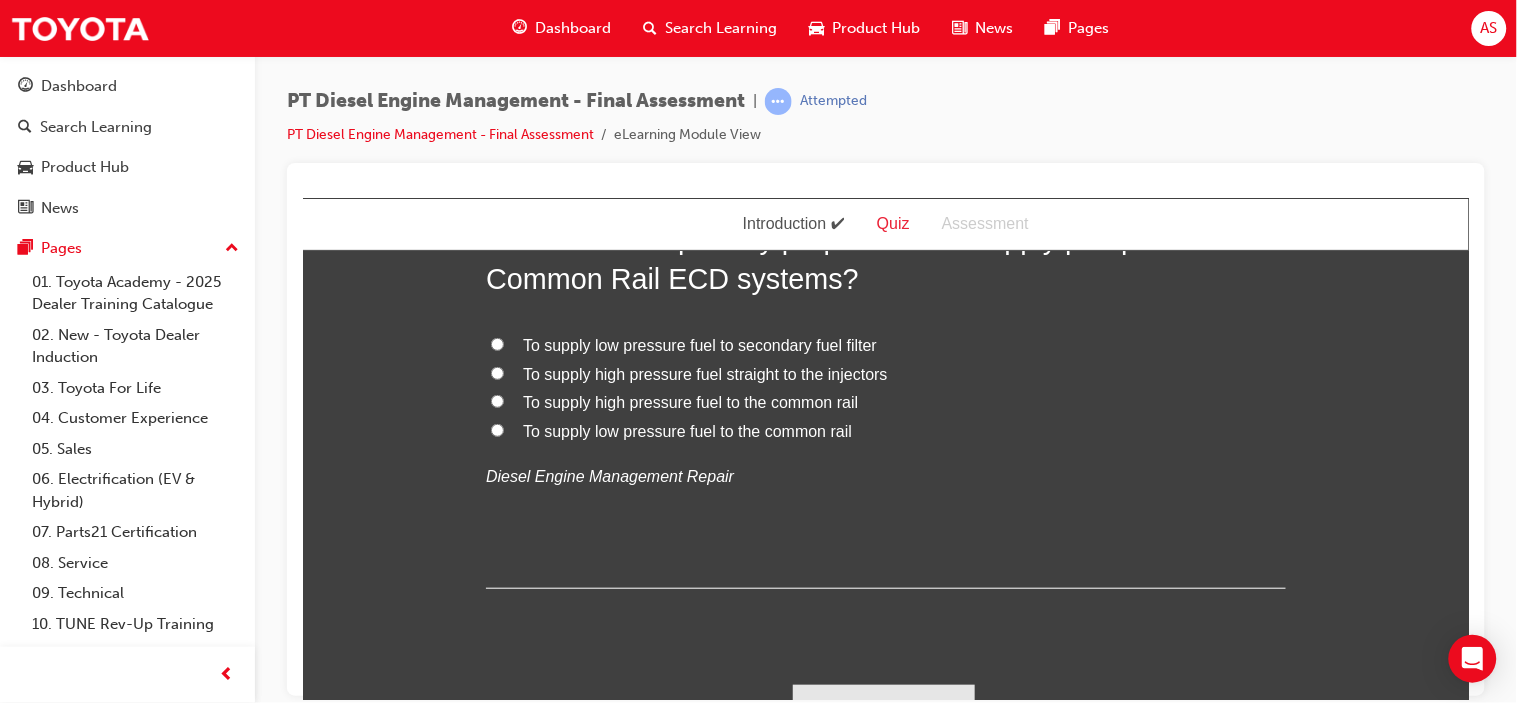 scroll, scrollTop: 7906, scrollLeft: 0, axis: vertical 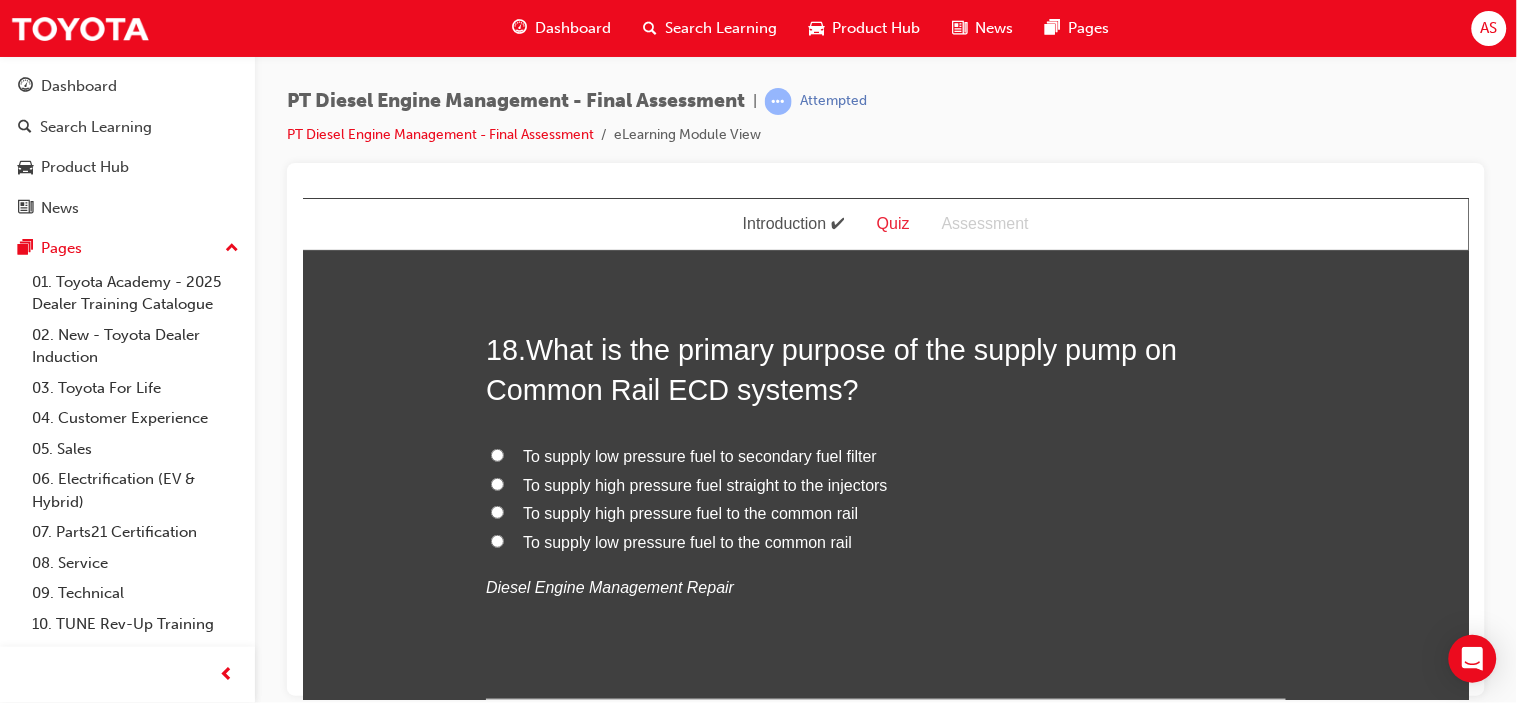 click on "To supply high pressure fuel to the common rail" at bounding box center (689, 512) 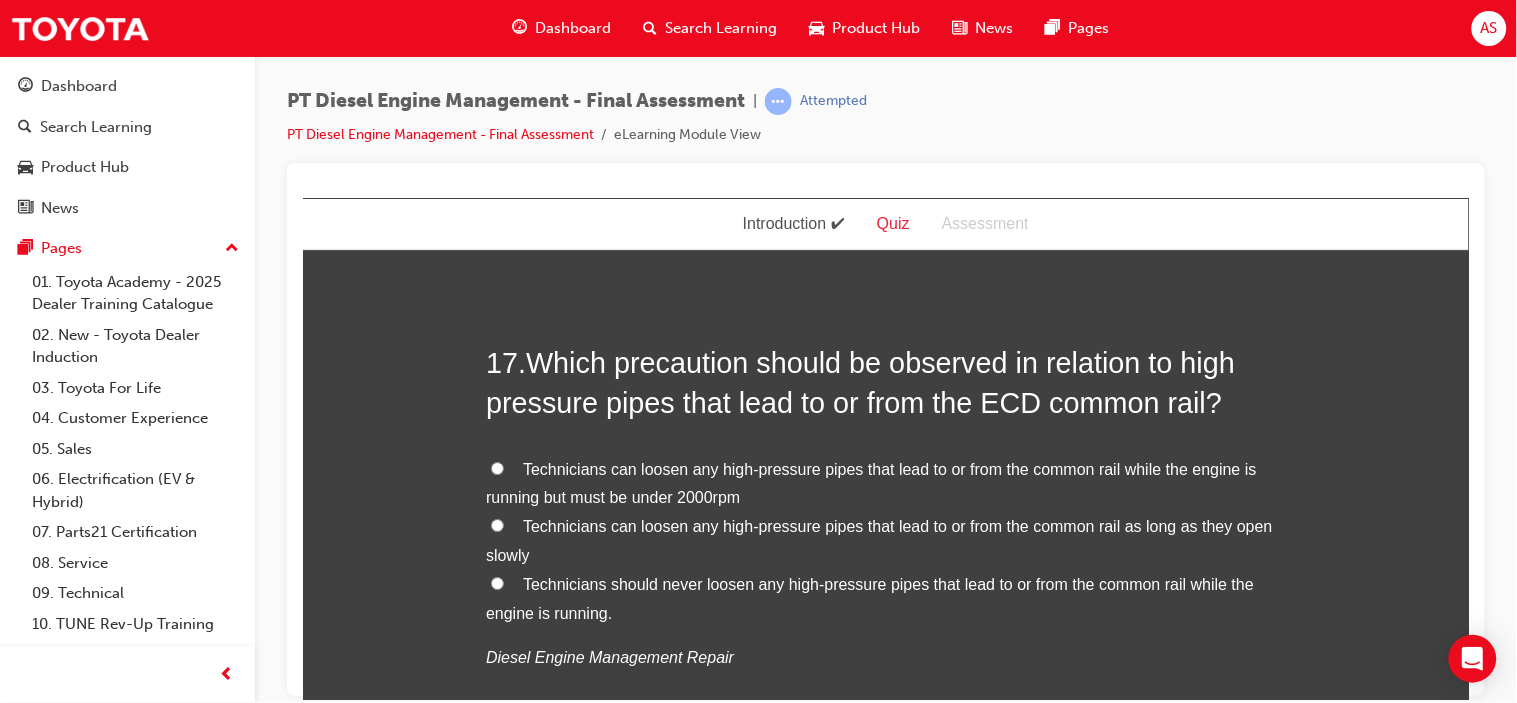 scroll, scrollTop: 7351, scrollLeft: 0, axis: vertical 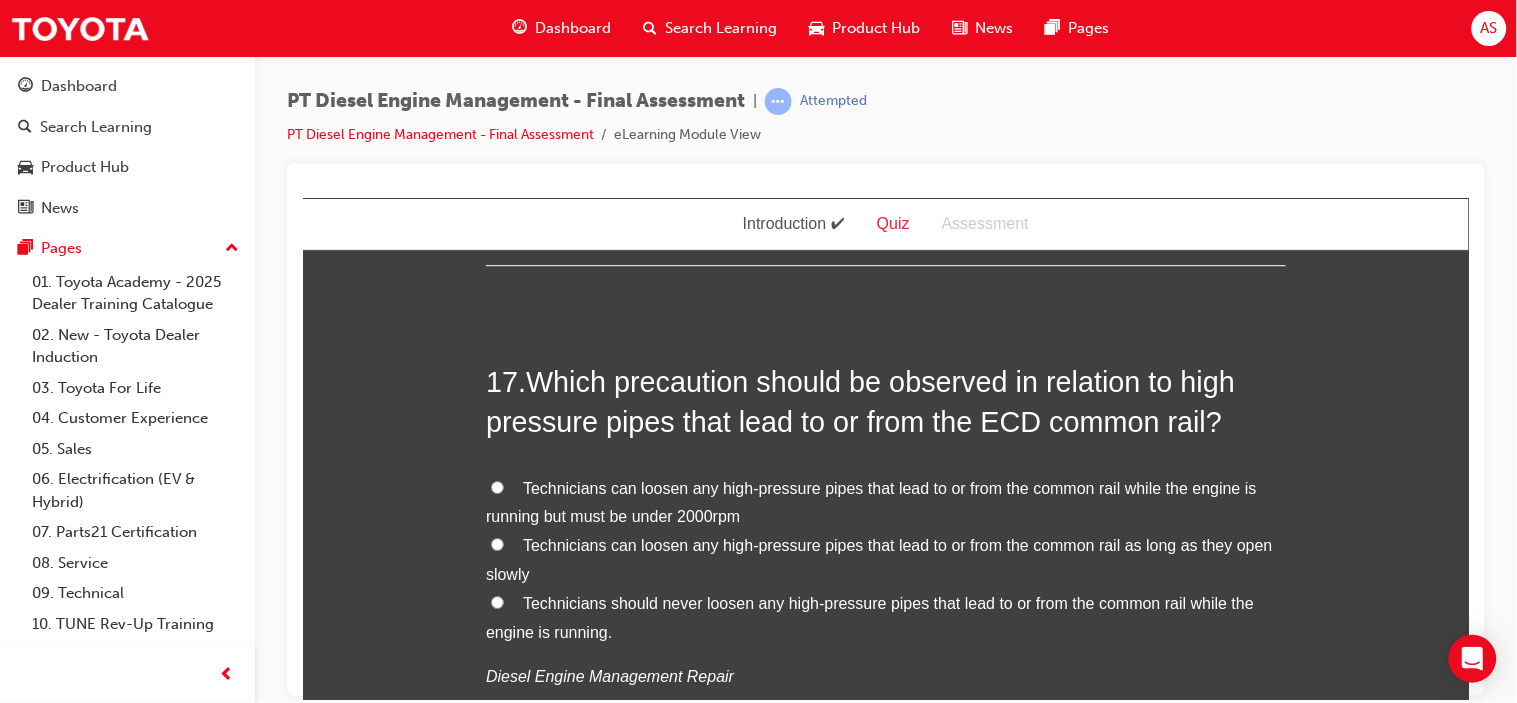 click on "Technicians should never loosen any high-pressure pipes that lead to or from the common rail while the engine is running." at bounding box center [869, 617] 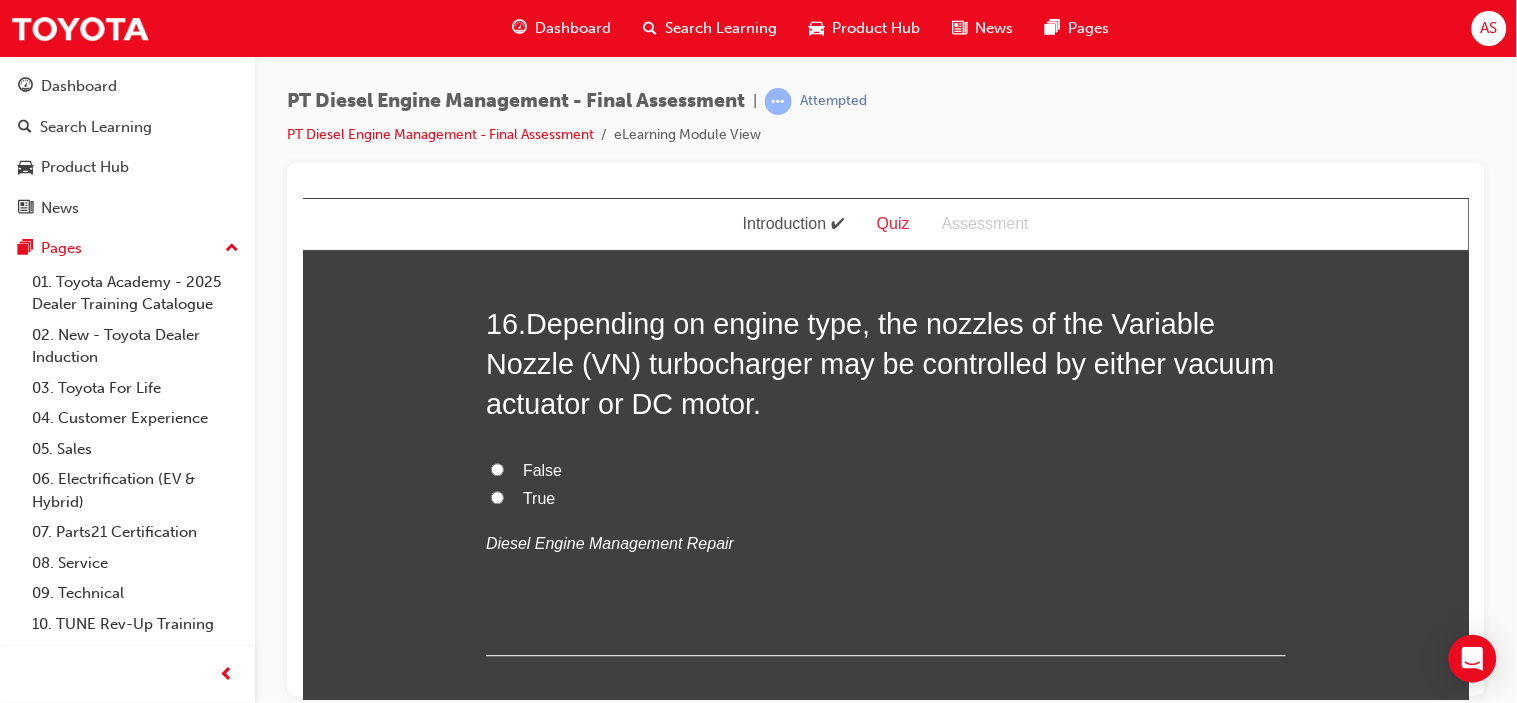 scroll, scrollTop: 6906, scrollLeft: 0, axis: vertical 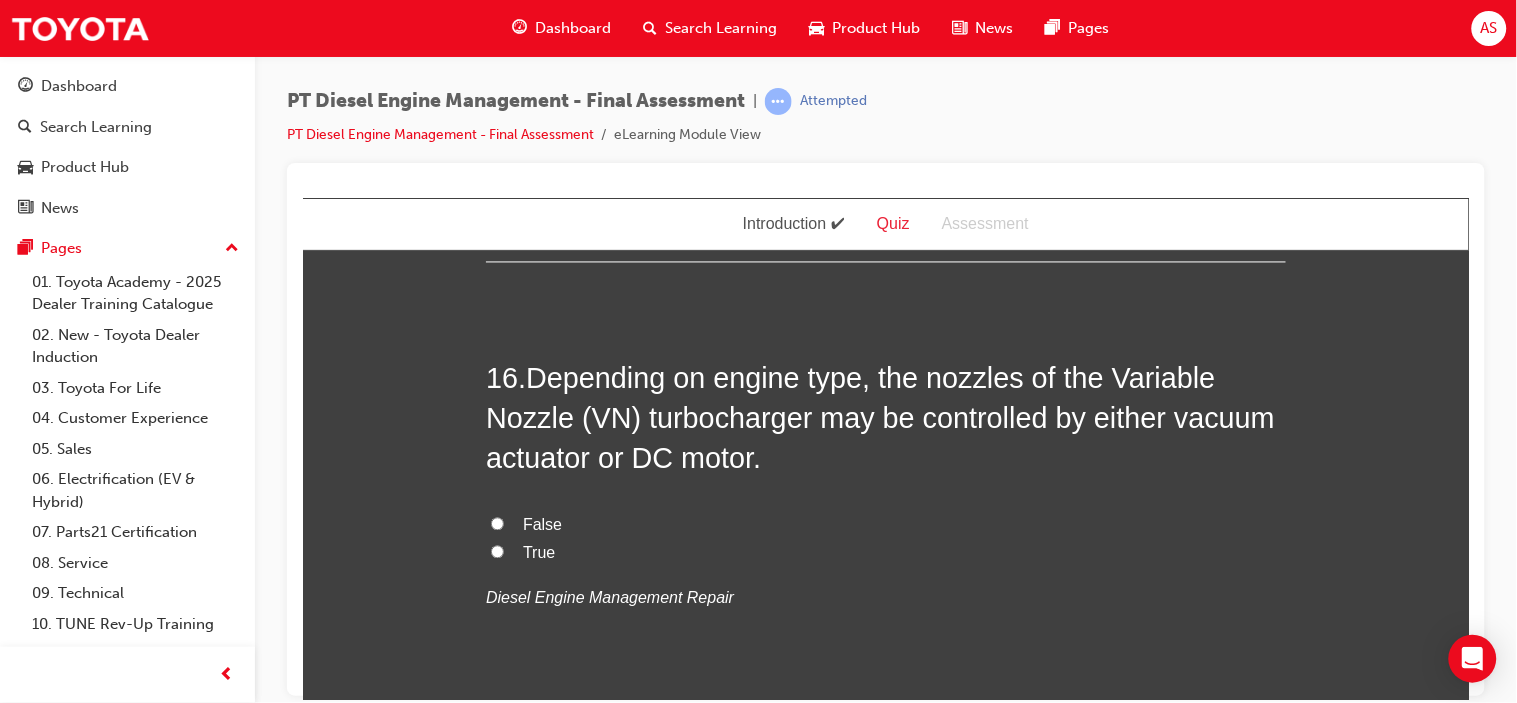 click on "True" at bounding box center [496, 551] 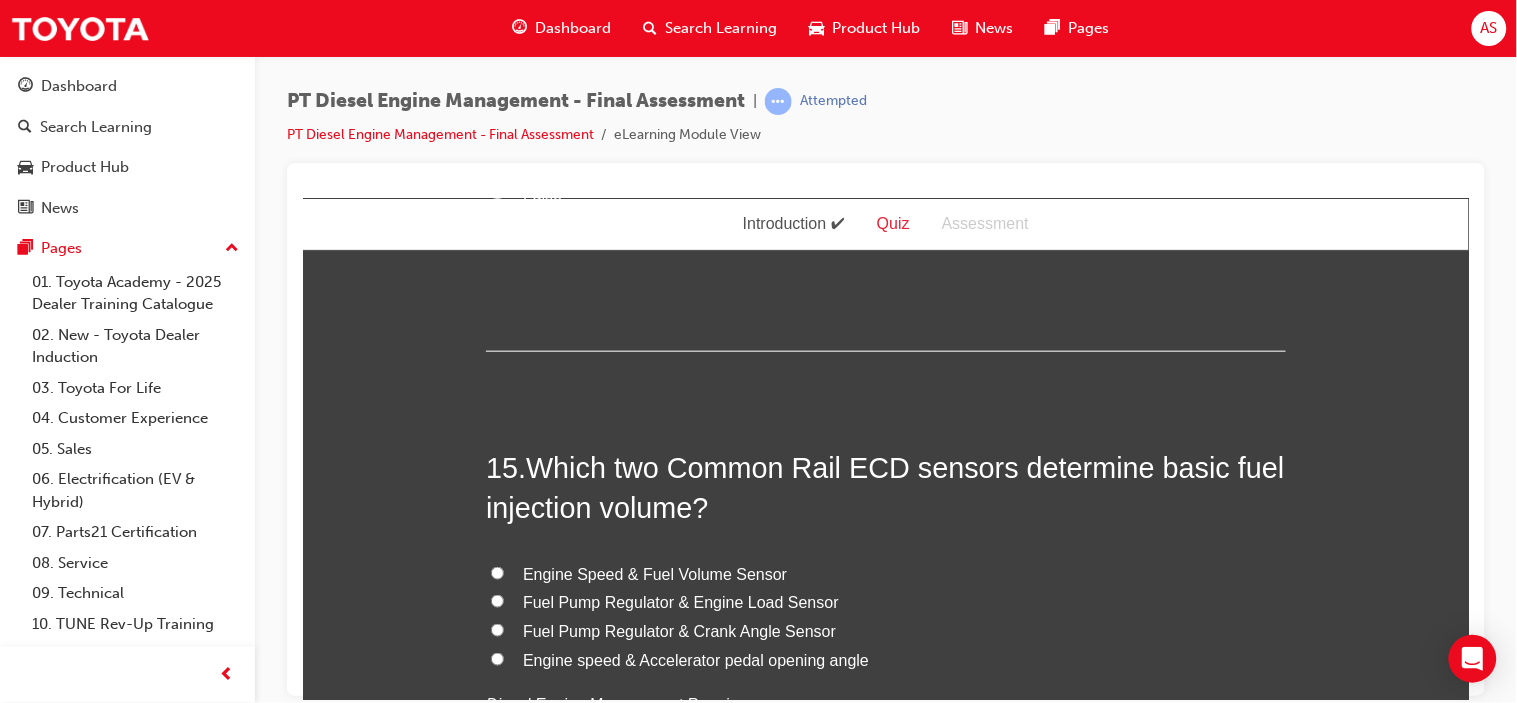 scroll, scrollTop: 6462, scrollLeft: 0, axis: vertical 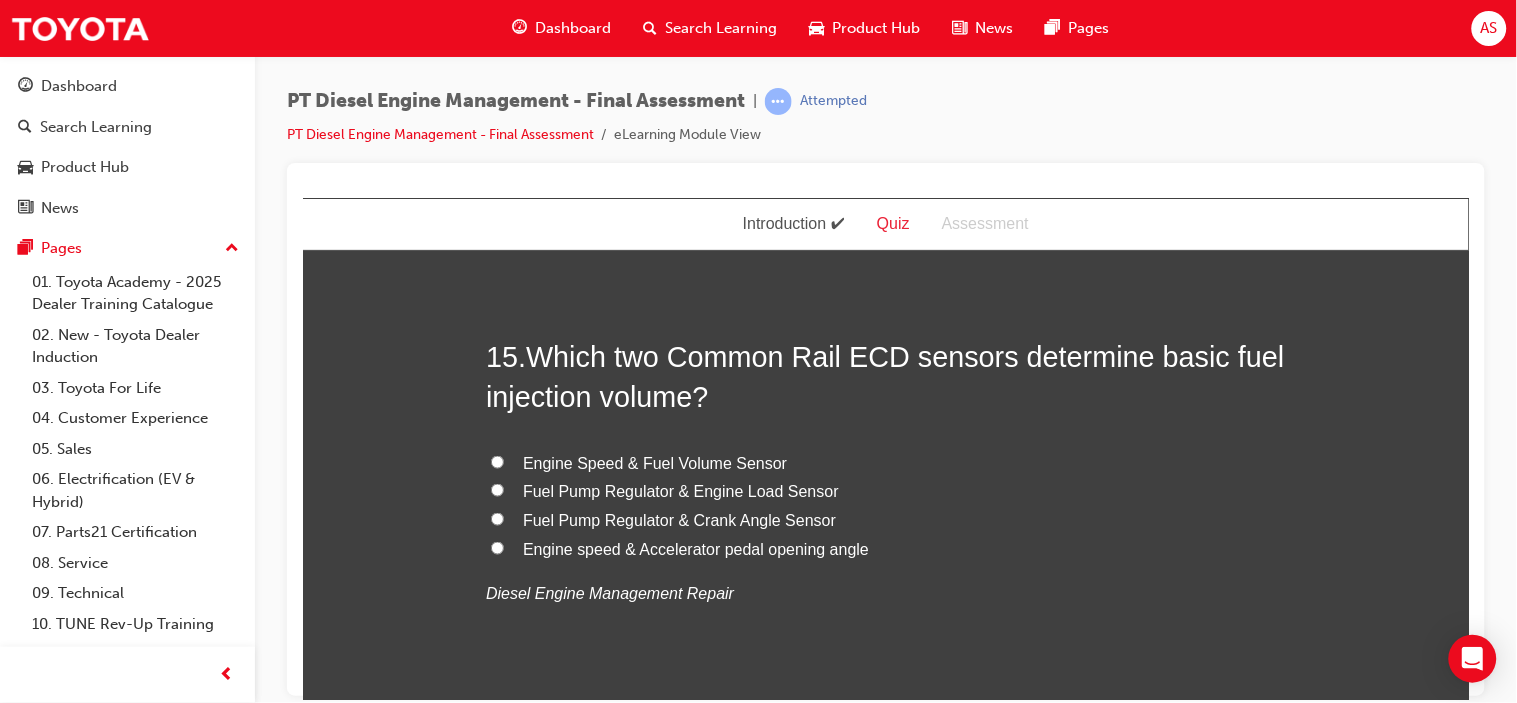 click on "Fuel Pump Regulator & Engine Load Sensor" at bounding box center (680, 490) 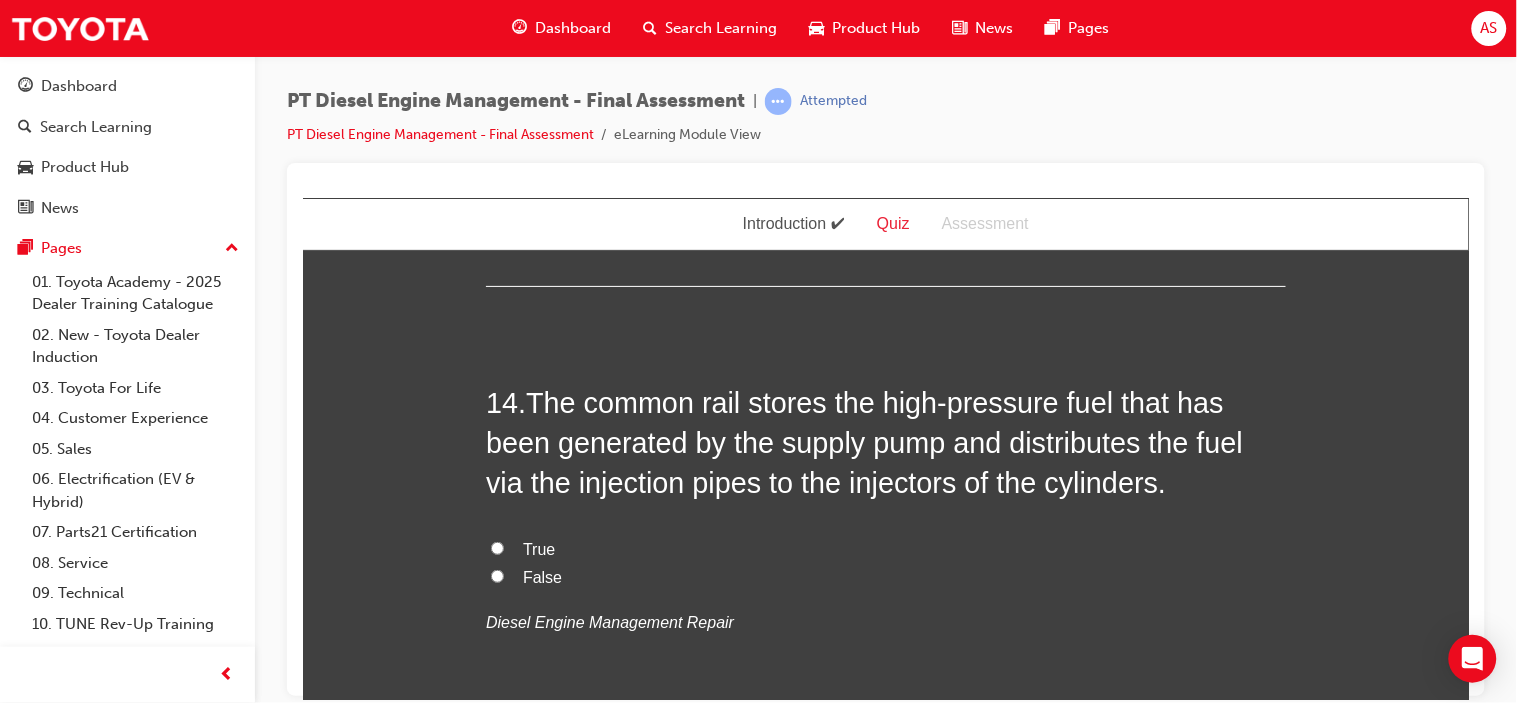 scroll, scrollTop: 5906, scrollLeft: 0, axis: vertical 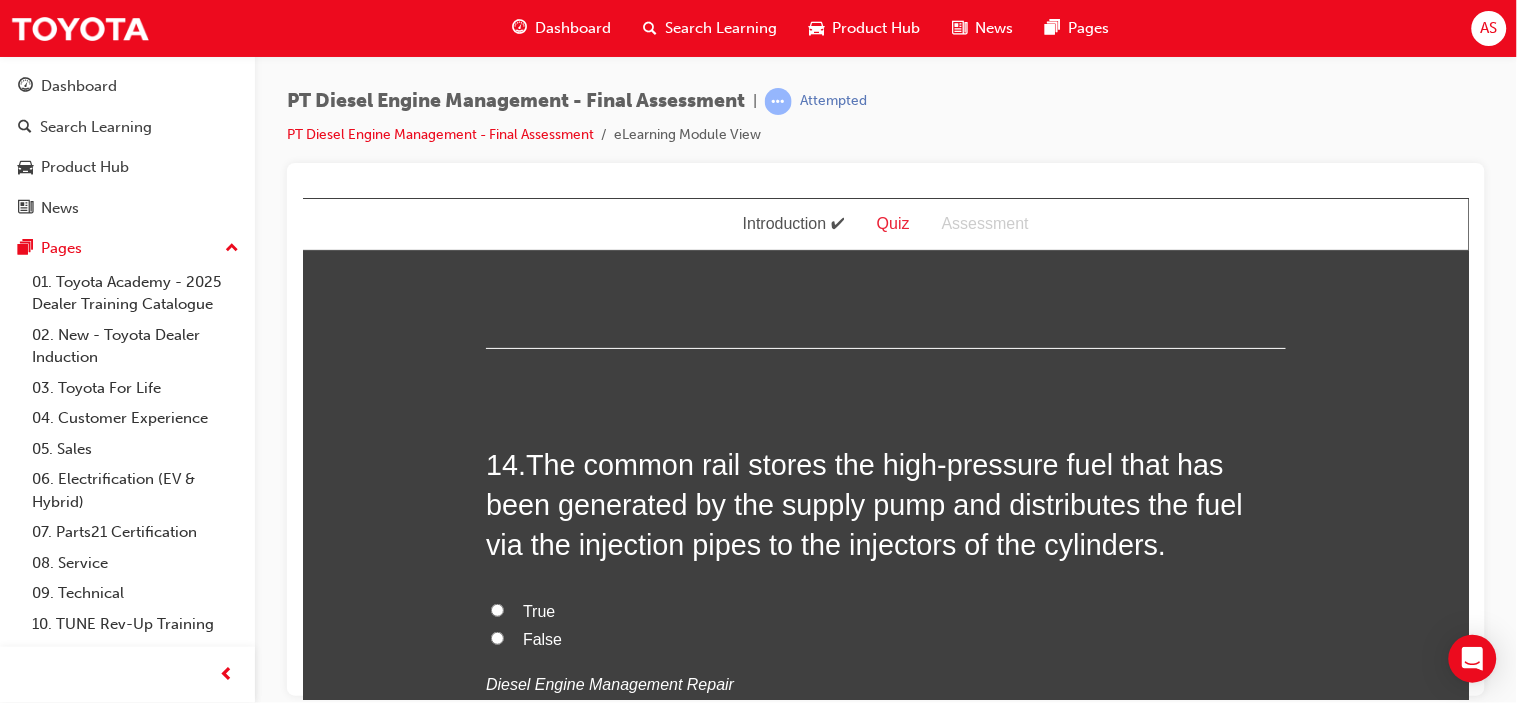 click on "True" at bounding box center (885, 611) 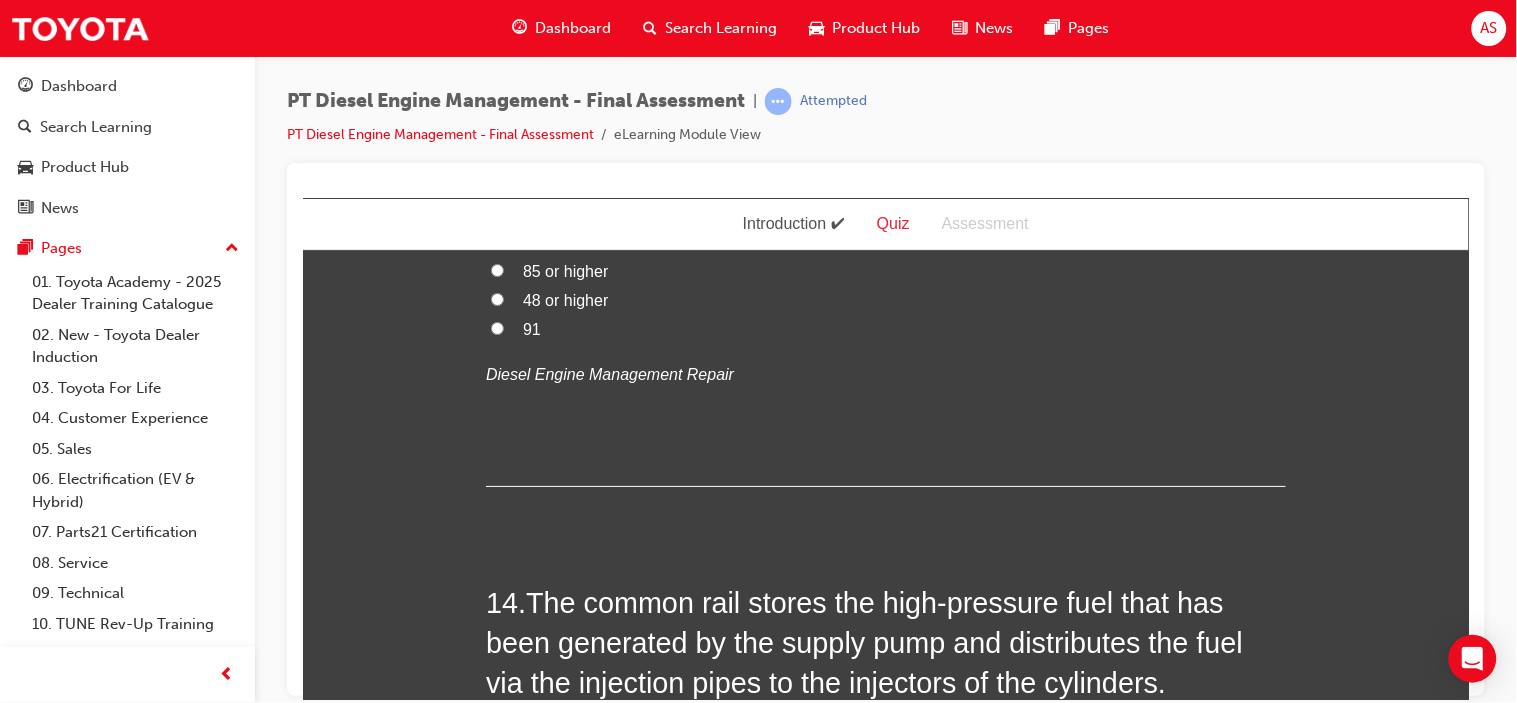 scroll, scrollTop: 5462, scrollLeft: 0, axis: vertical 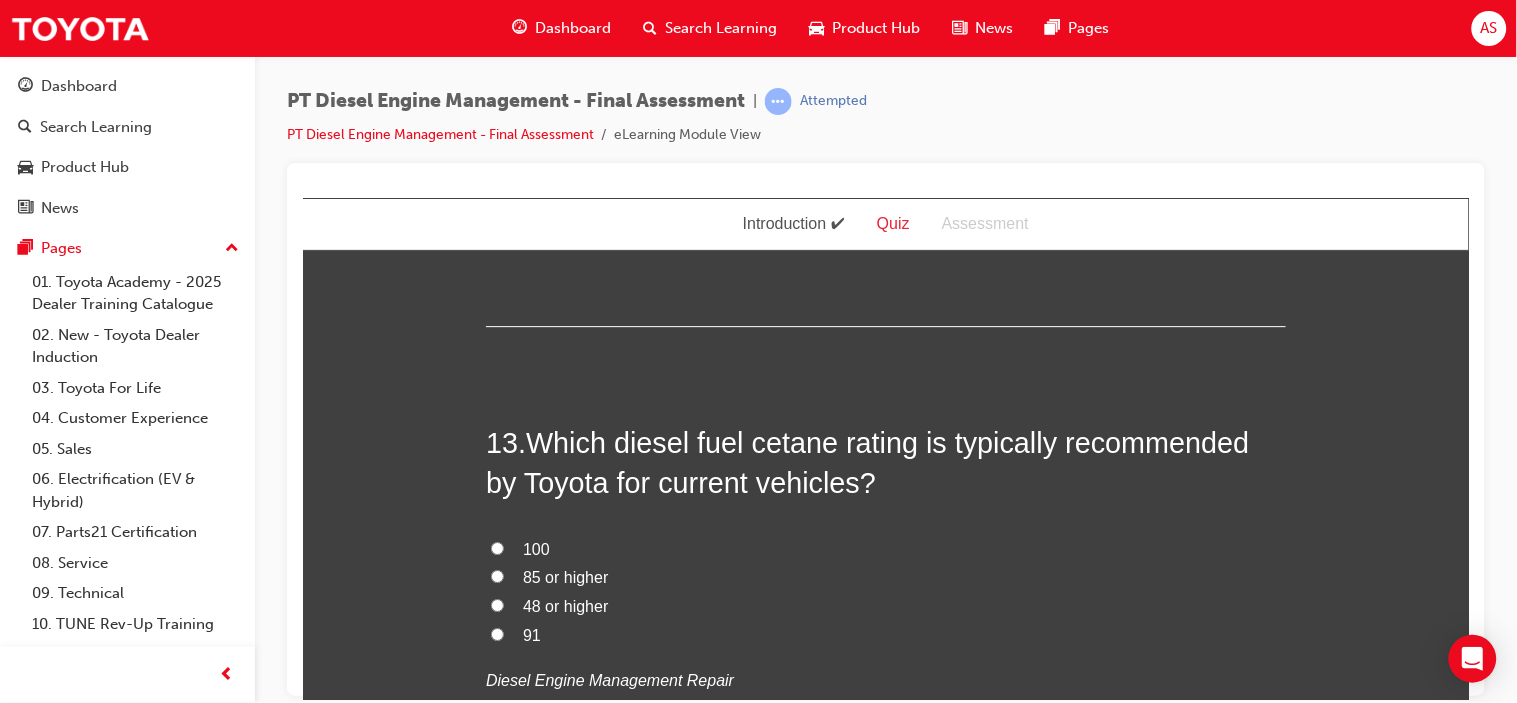 drag, startPoint x: 540, startPoint y: 541, endPoint x: 617, endPoint y: 512, distance: 82.28001 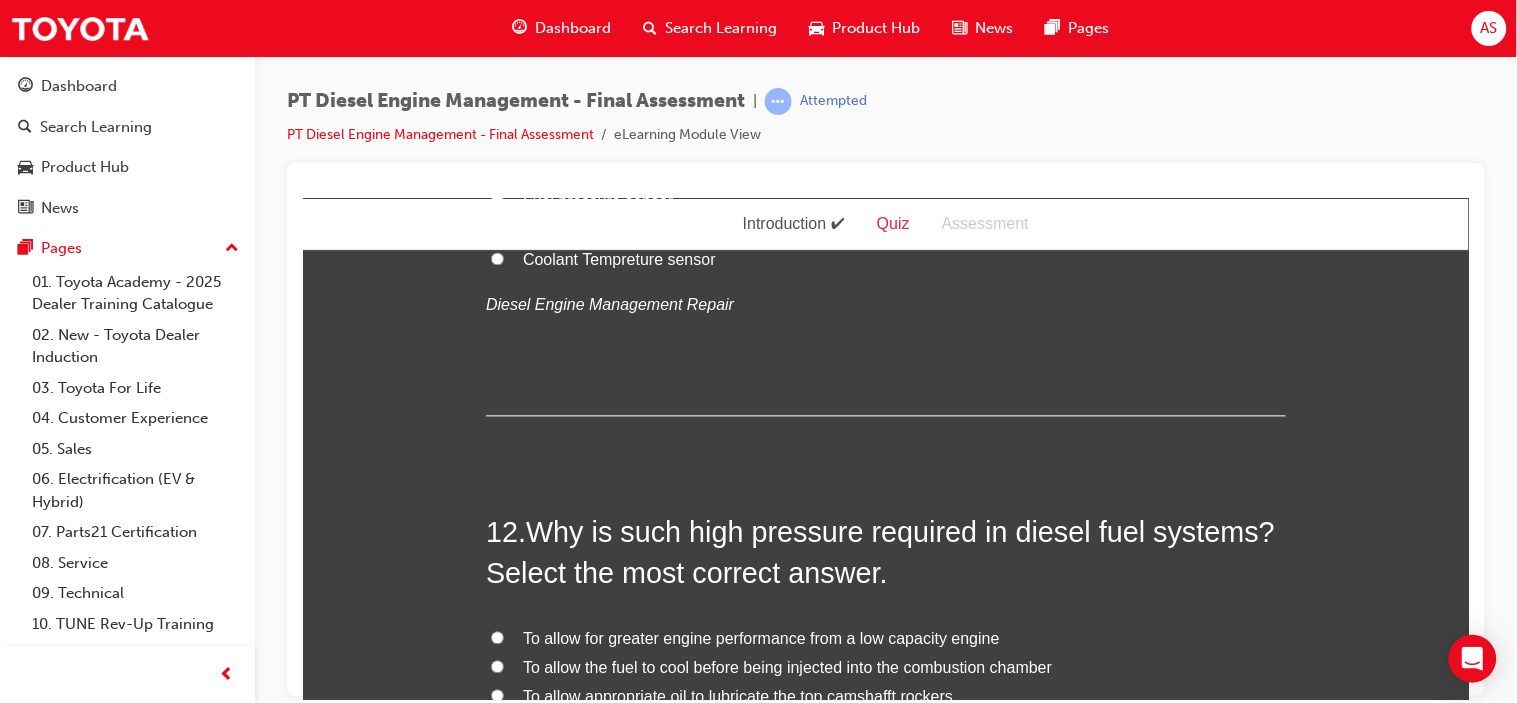 scroll, scrollTop: 5017, scrollLeft: 0, axis: vertical 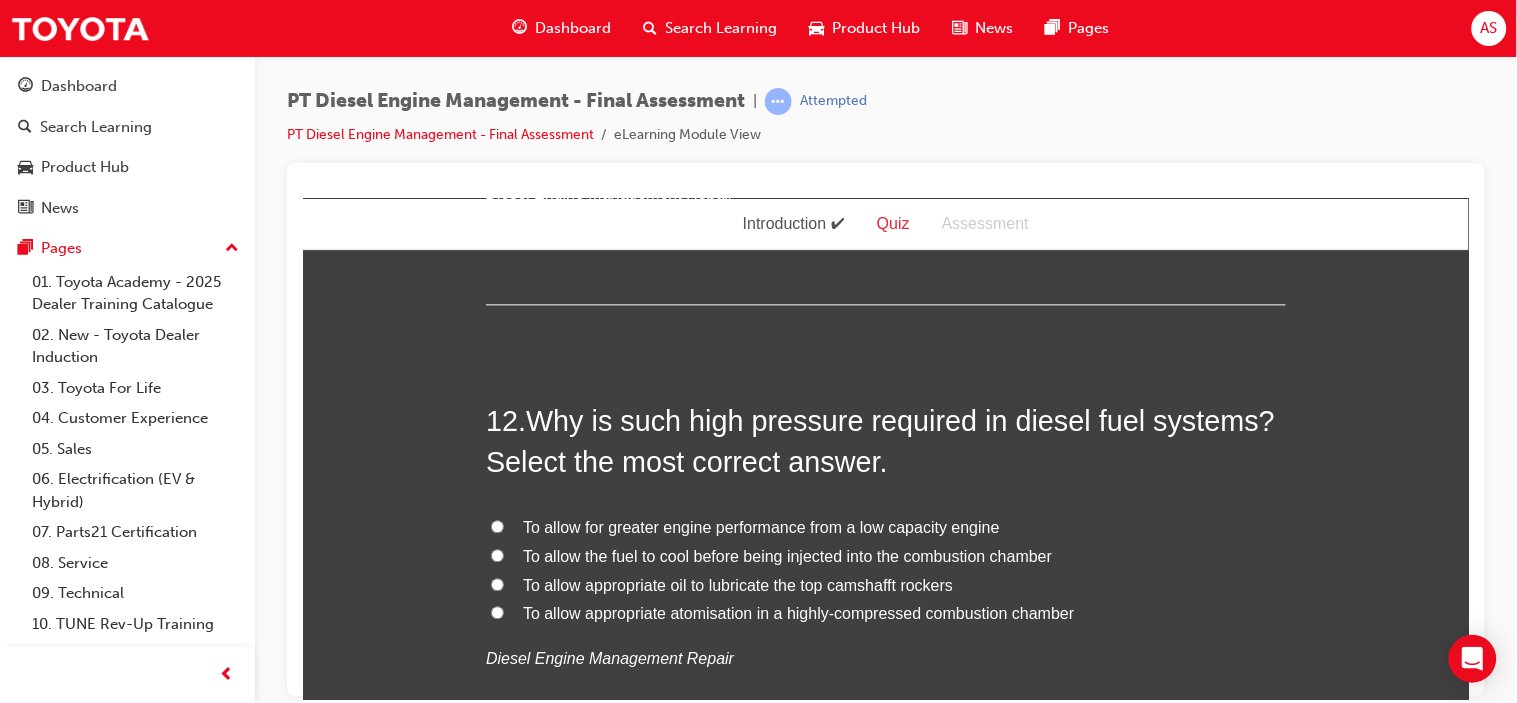 click on "To allow appropriate atomisation in a highly-compressed combustion chamber" at bounding box center (797, 613) 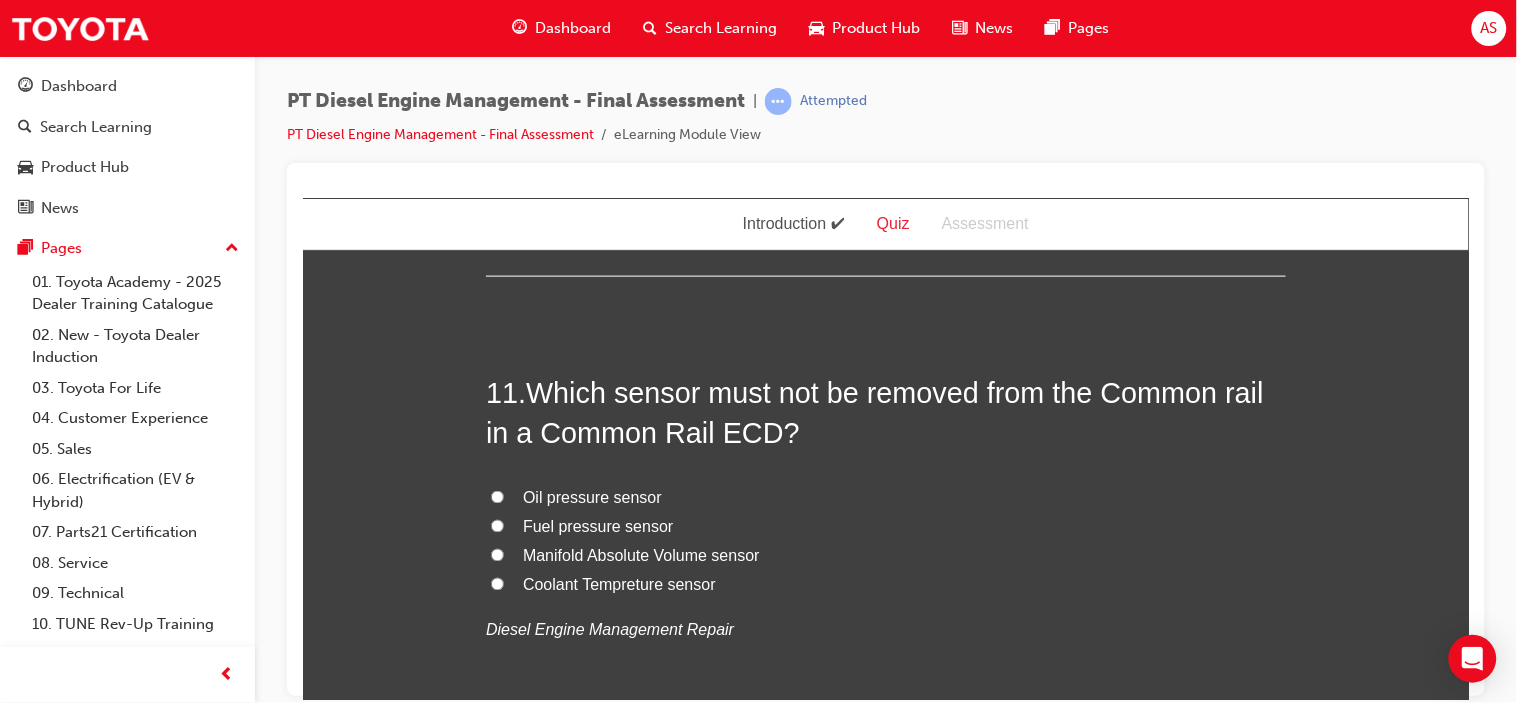 scroll, scrollTop: 4573, scrollLeft: 0, axis: vertical 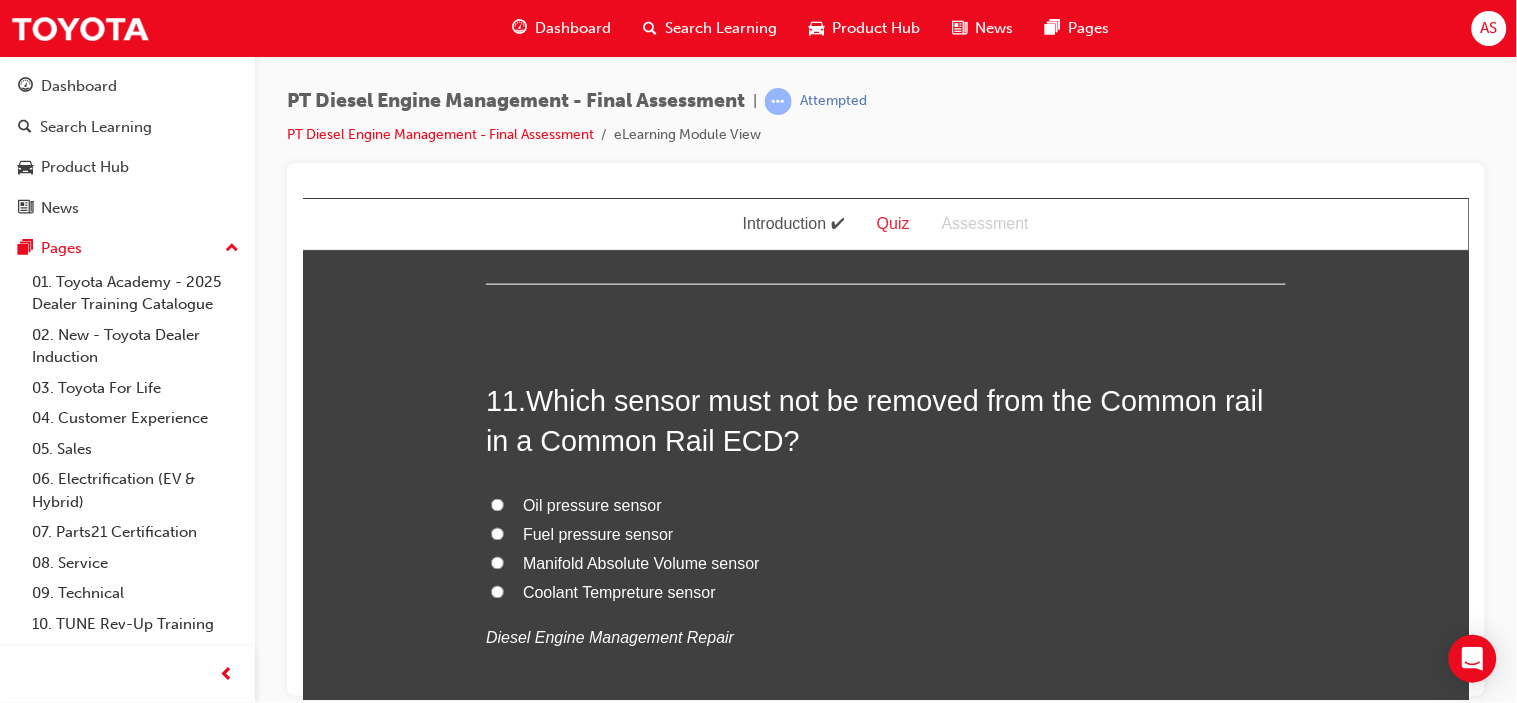 drag, startPoint x: 577, startPoint y: 489, endPoint x: 791, endPoint y: 455, distance: 216.6841 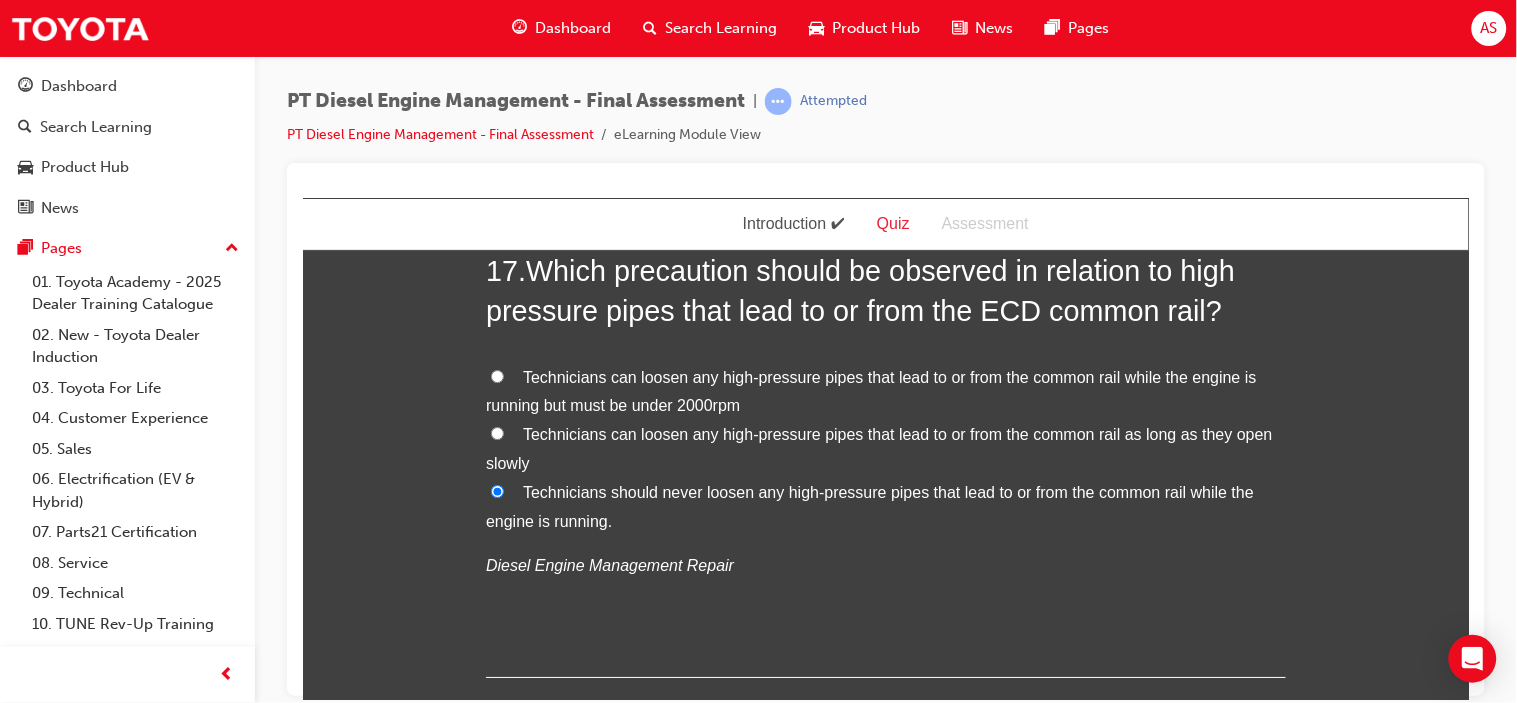 scroll, scrollTop: 8017, scrollLeft: 0, axis: vertical 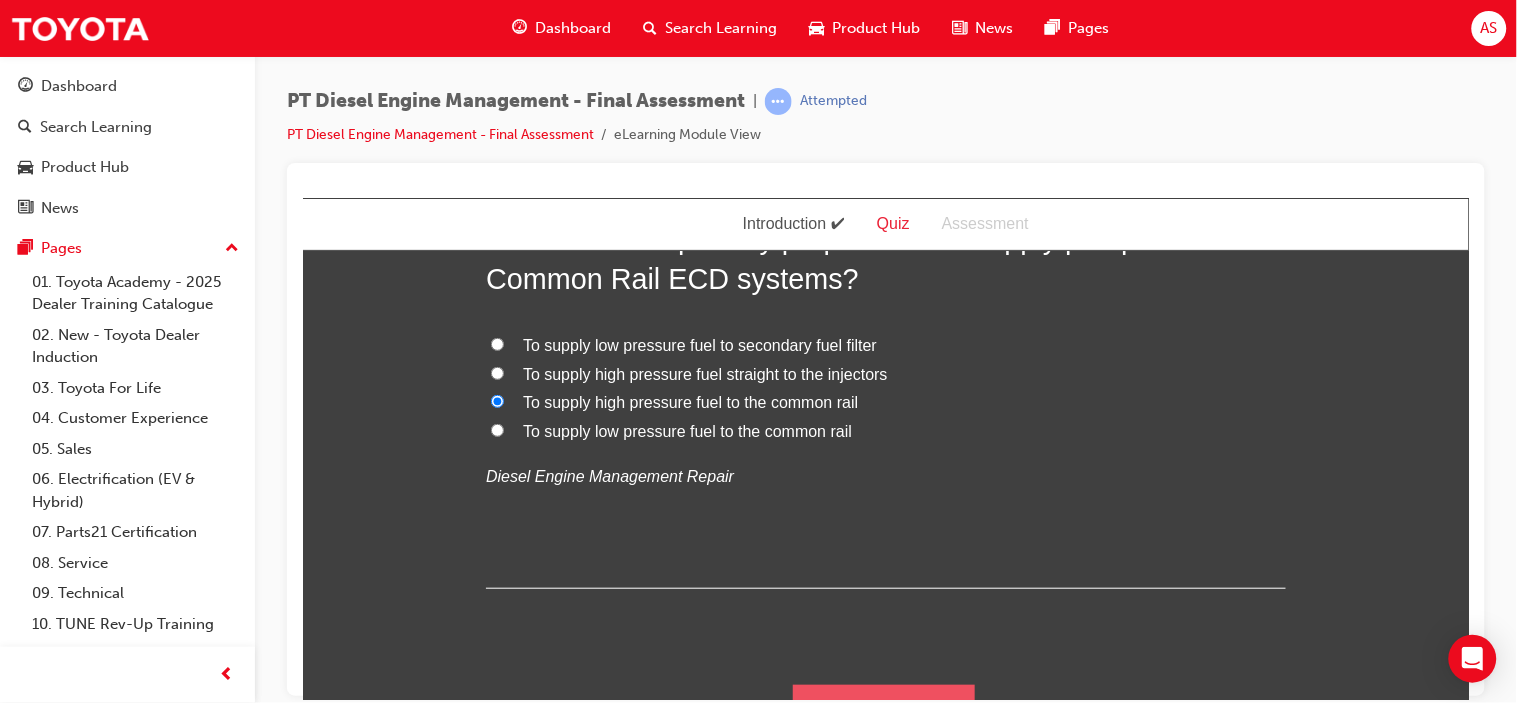 click on "Submit Answers" at bounding box center (883, 712) 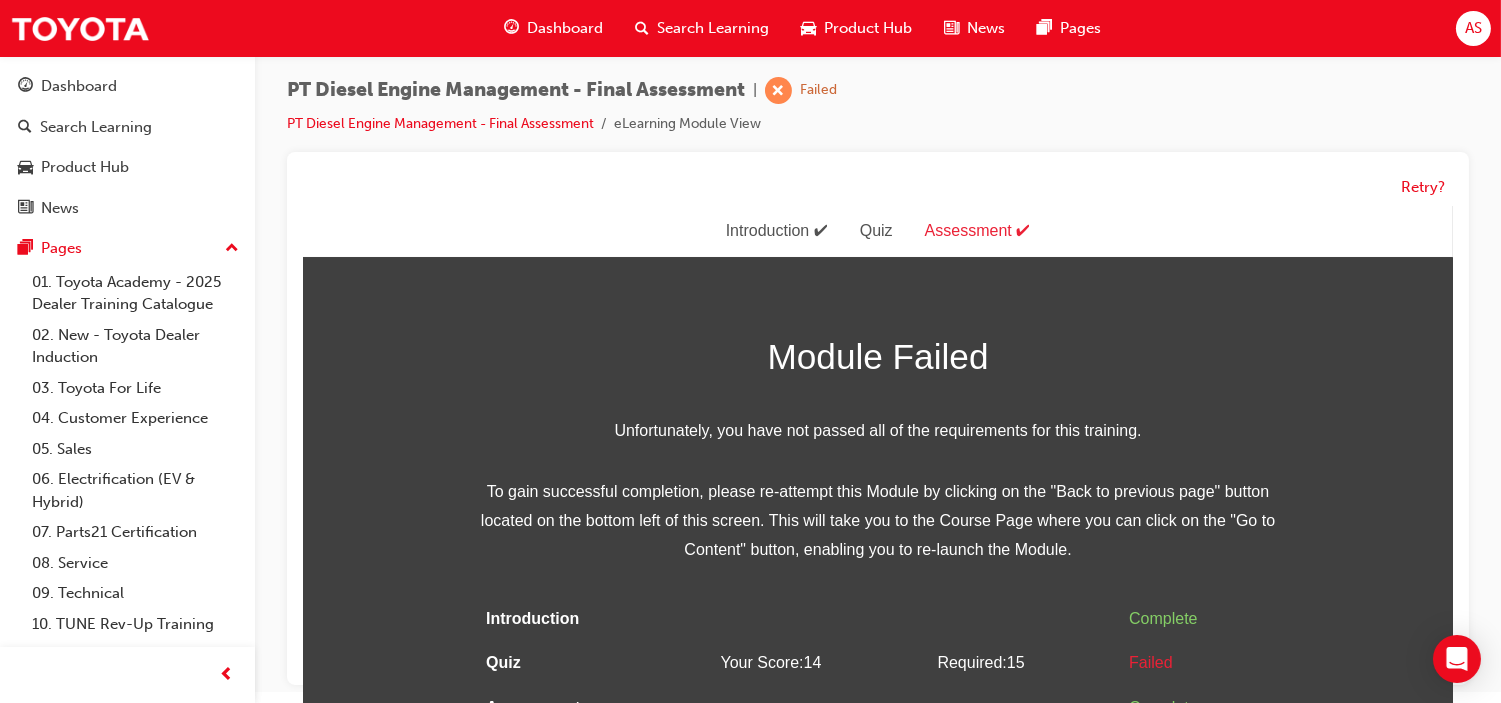 scroll, scrollTop: 14, scrollLeft: 0, axis: vertical 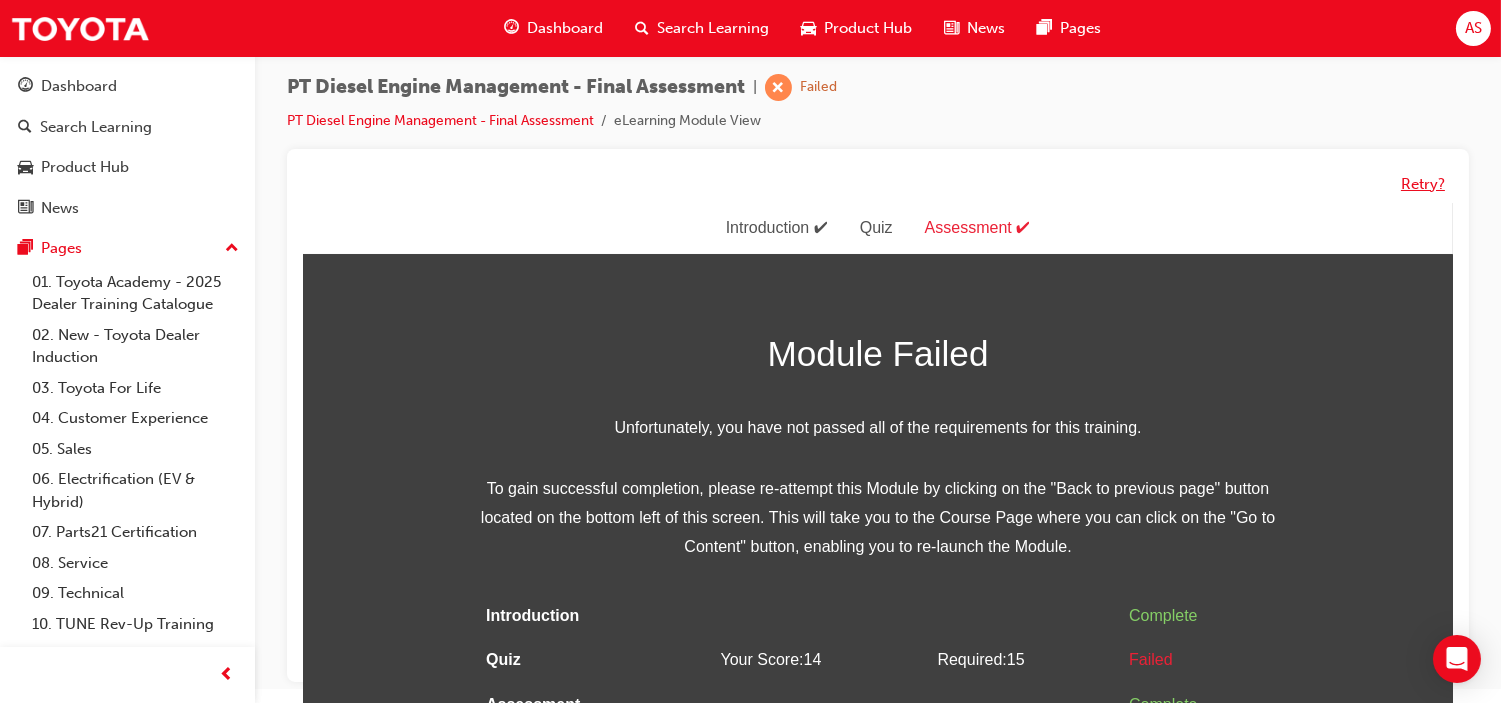 click on "Retry?" at bounding box center [1423, 184] 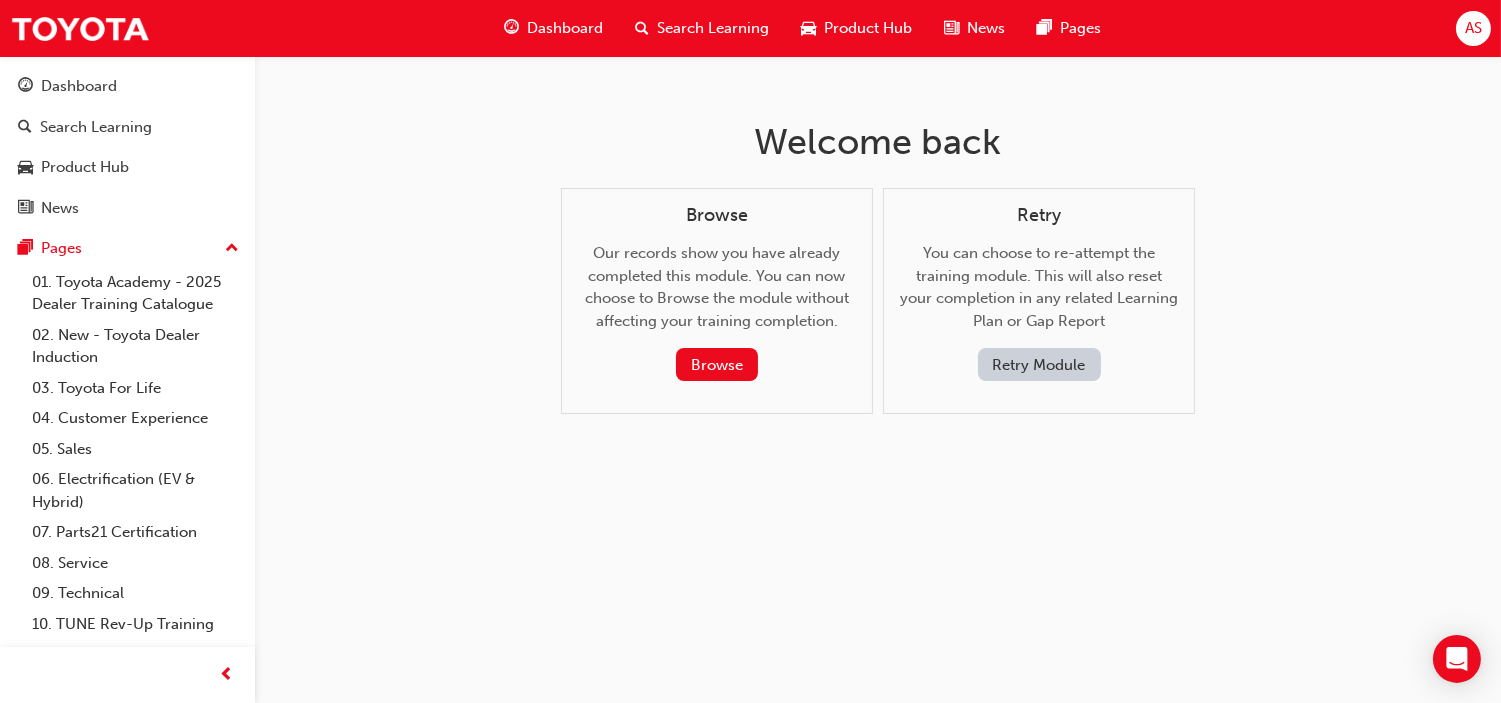 scroll, scrollTop: 0, scrollLeft: 0, axis: both 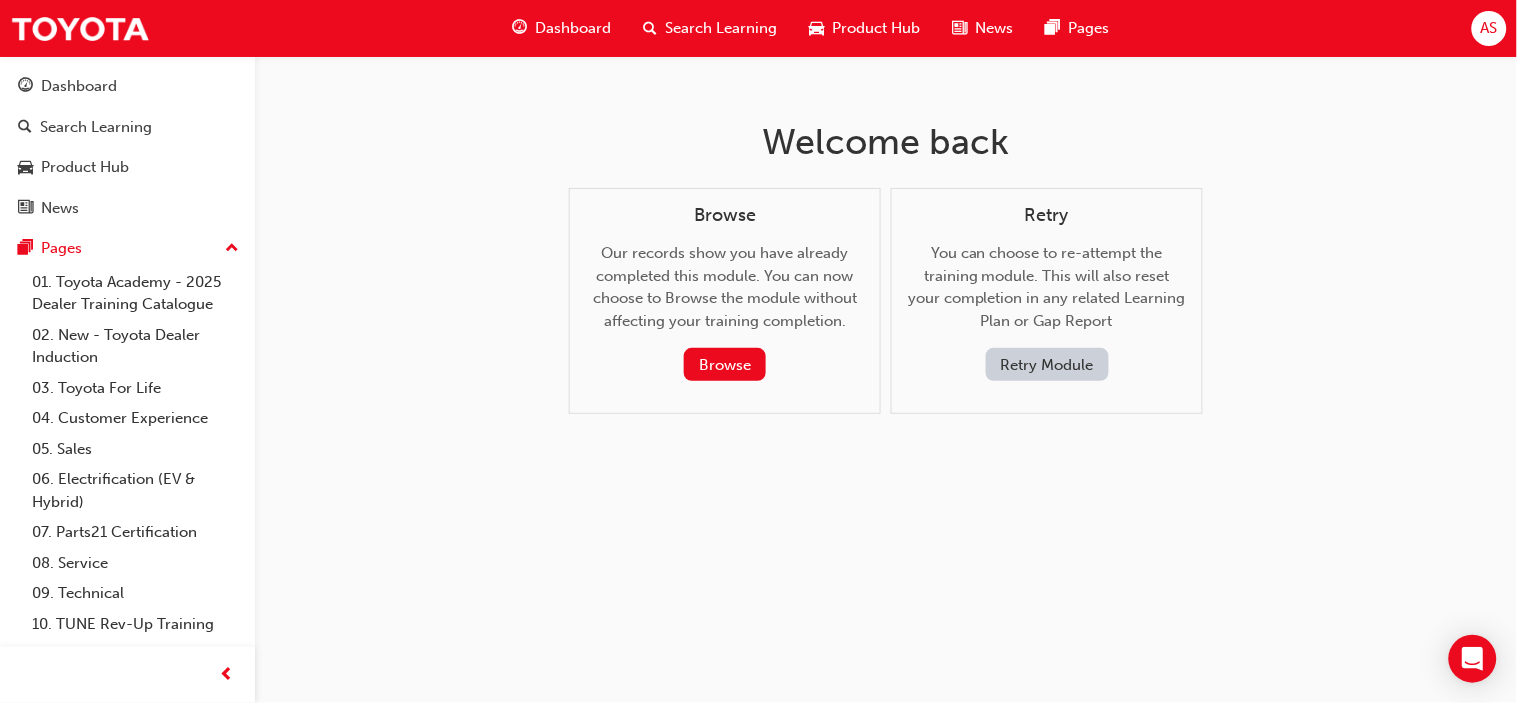 click on "Retry Module" at bounding box center [1047, 364] 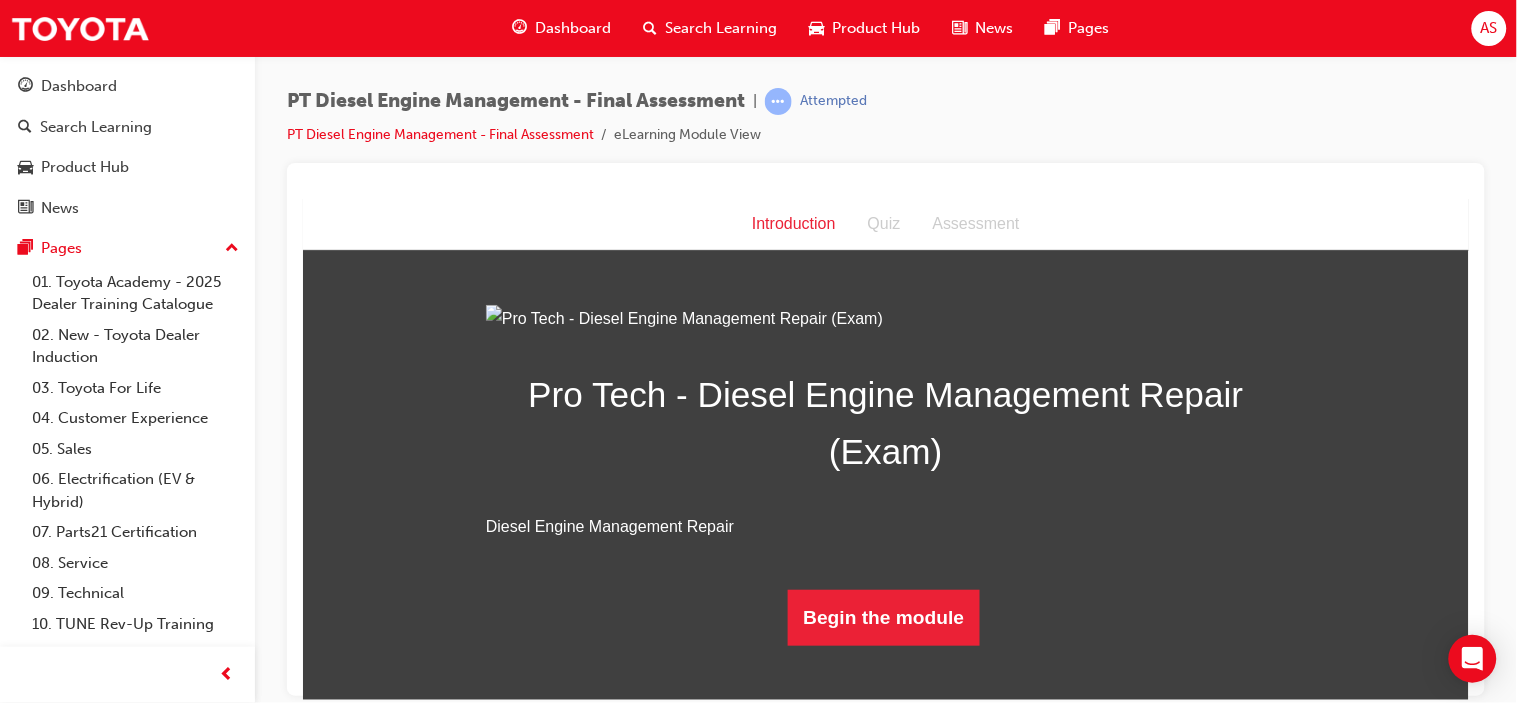 scroll, scrollTop: 165, scrollLeft: 0, axis: vertical 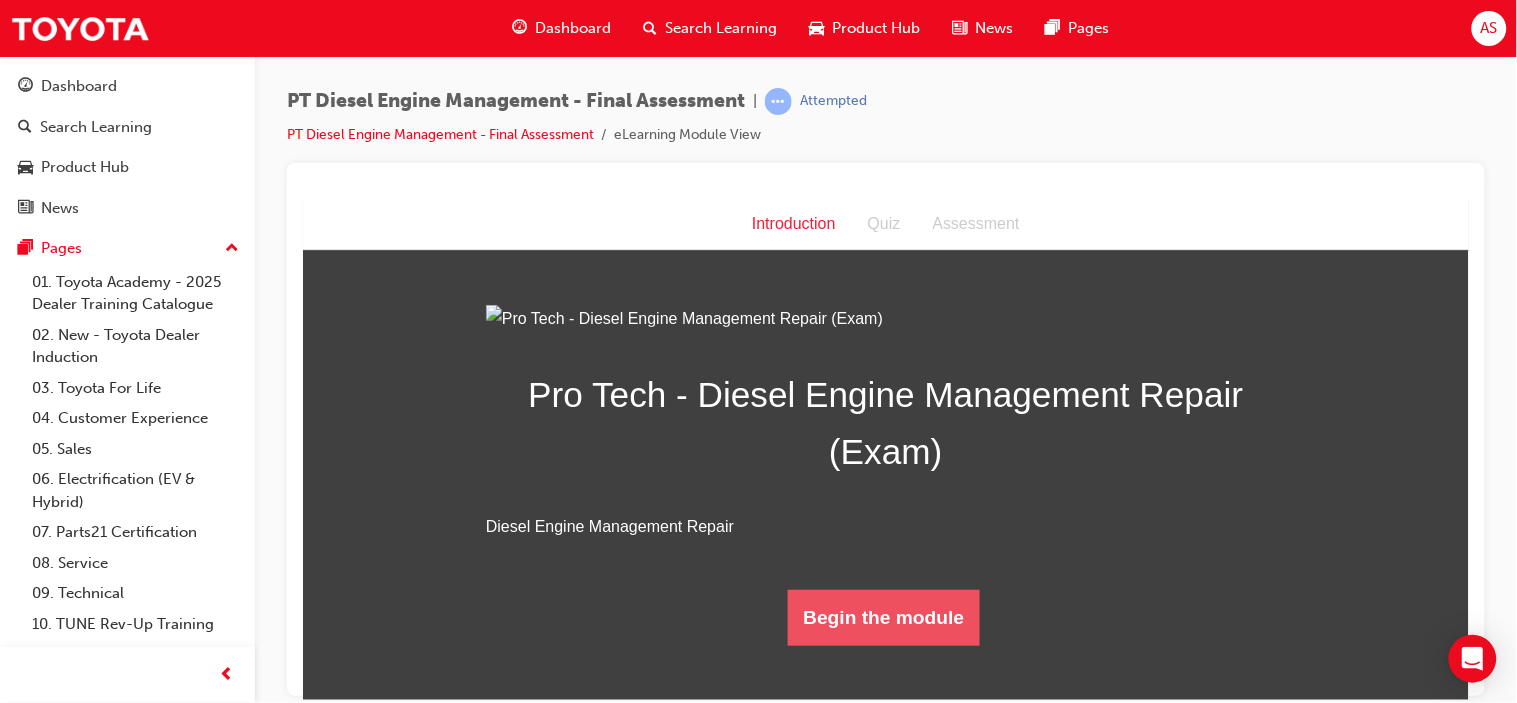 click on "Begin the module" at bounding box center [883, 617] 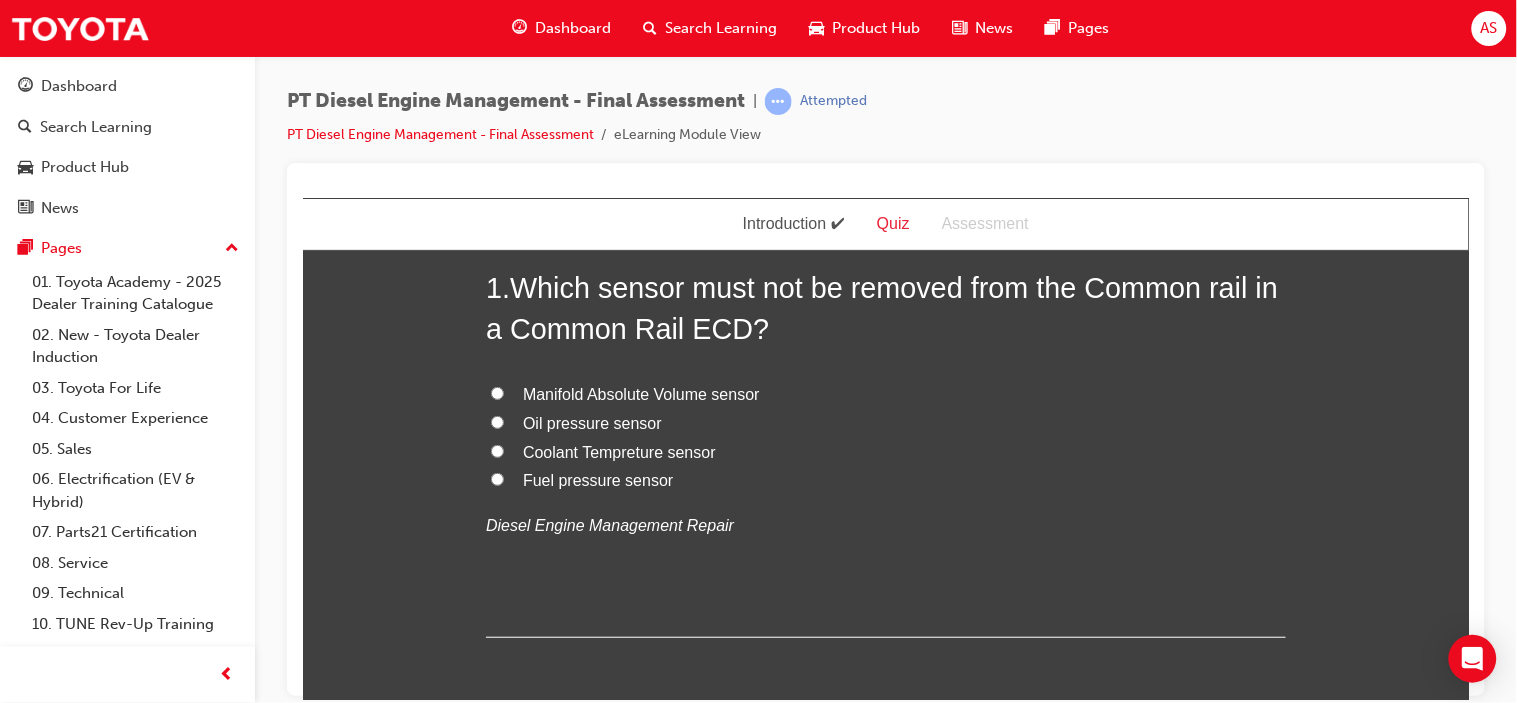 scroll, scrollTop: 111, scrollLeft: 0, axis: vertical 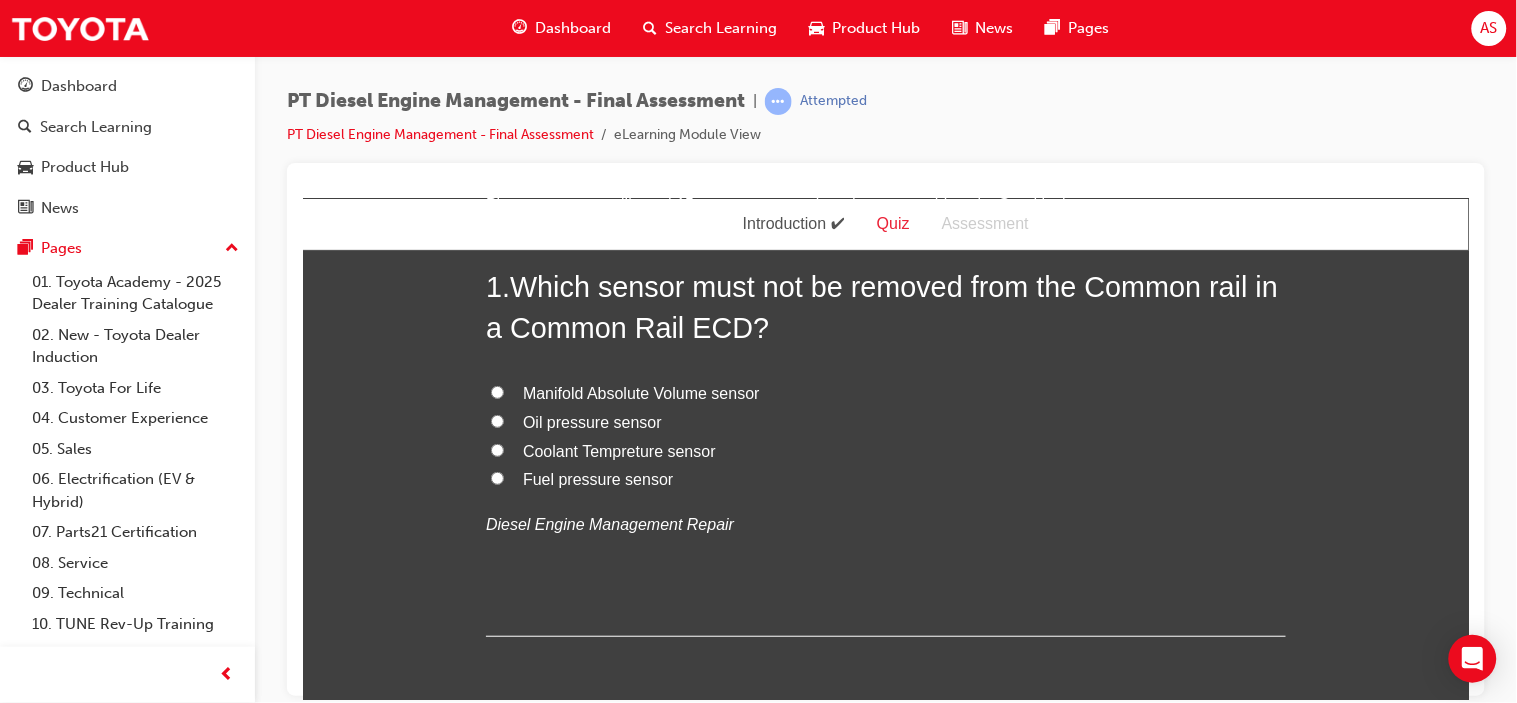 click on "Fuel pressure sensor" at bounding box center (597, 478) 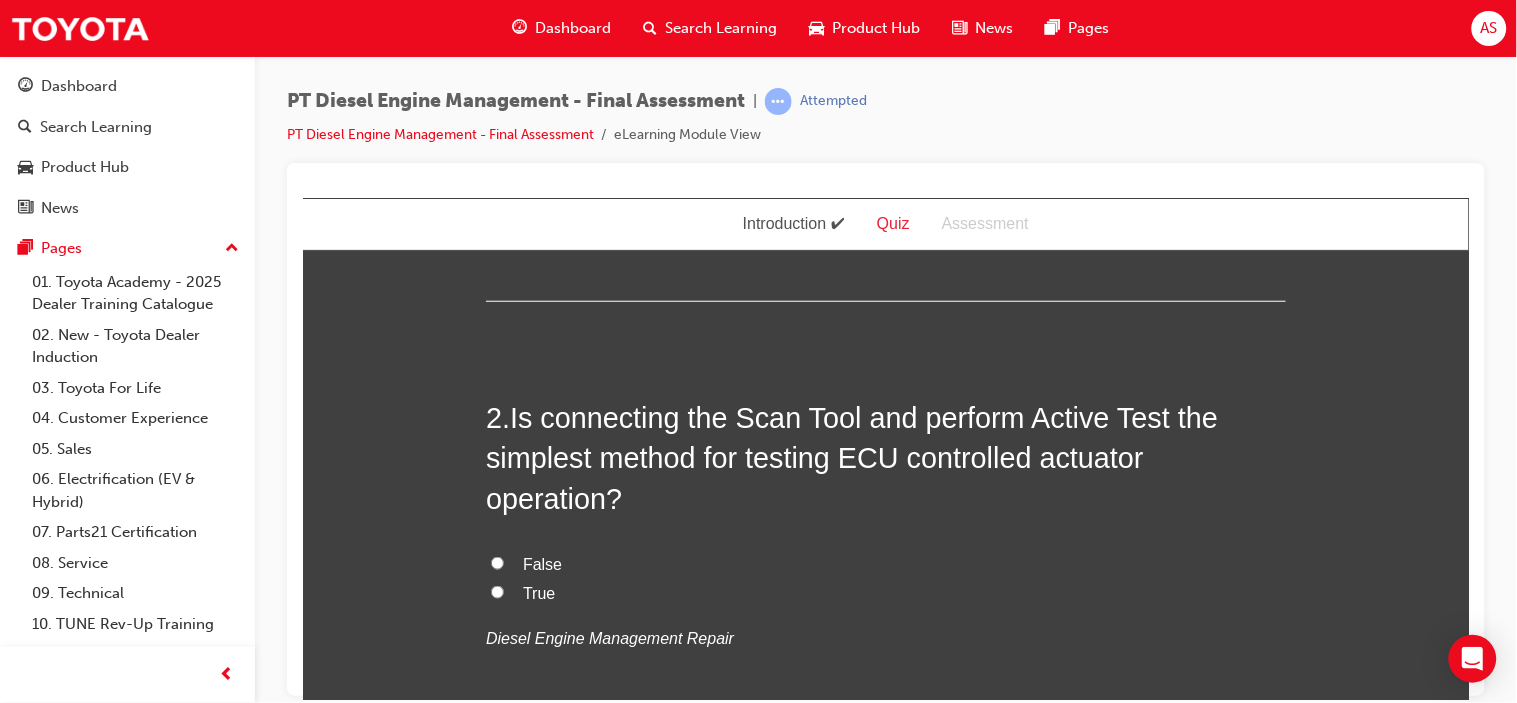 scroll, scrollTop: 444, scrollLeft: 0, axis: vertical 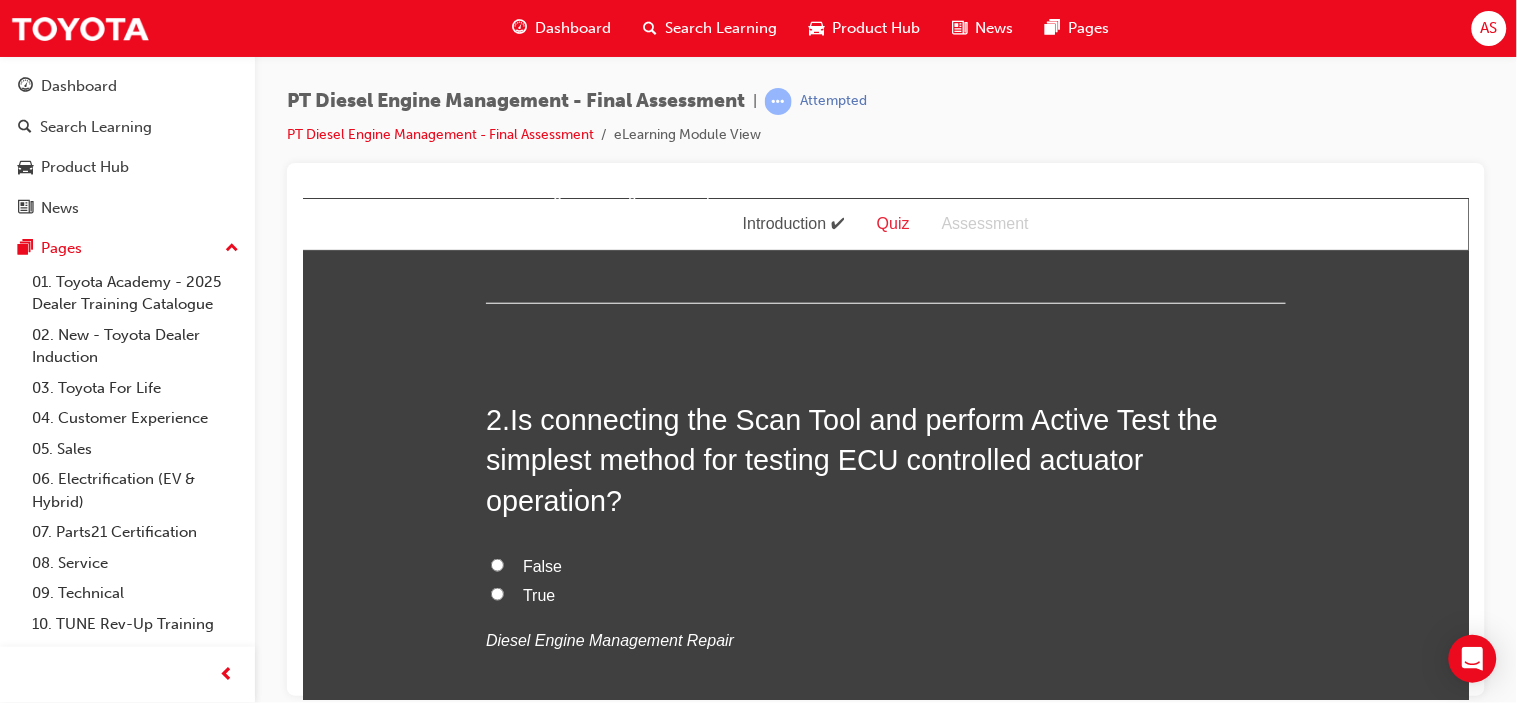 click on "True" at bounding box center (885, 595) 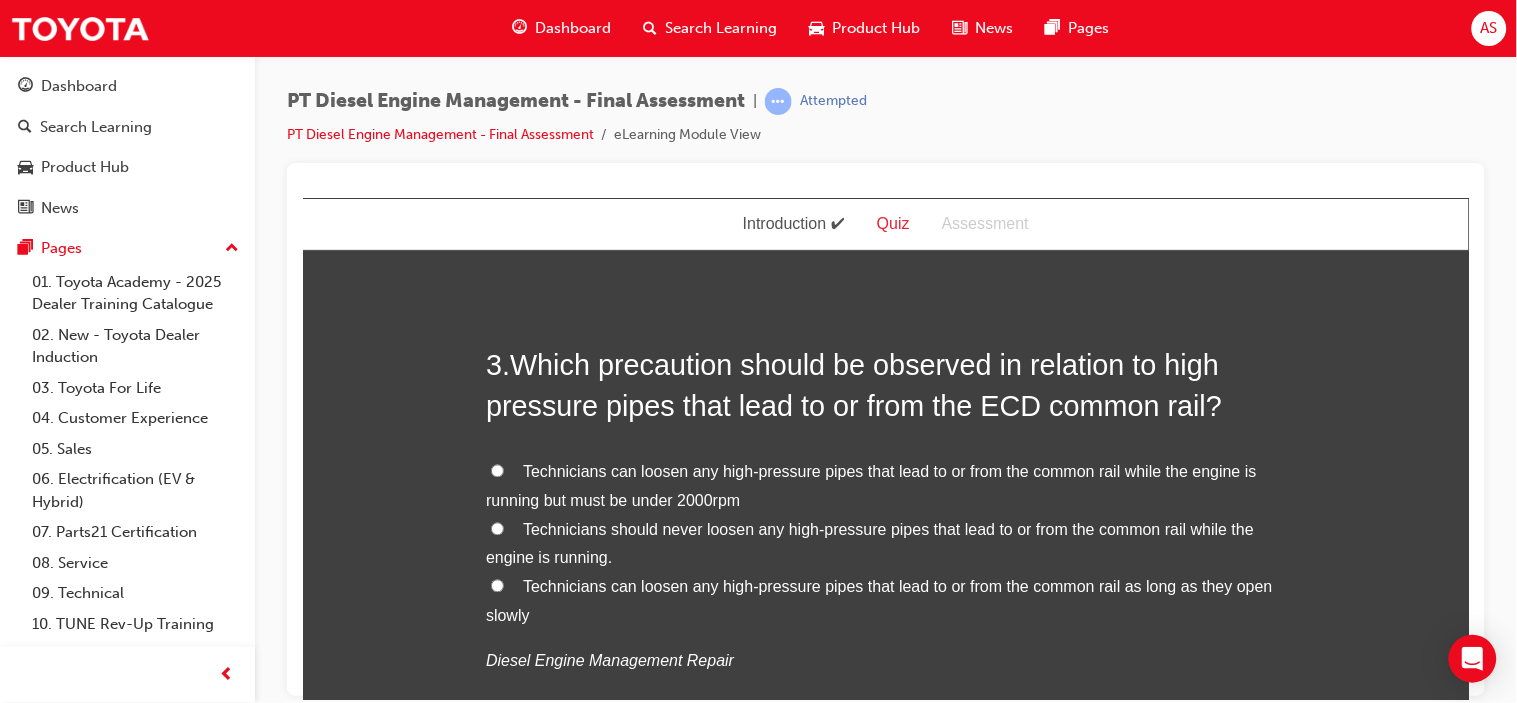 scroll, scrollTop: 1000, scrollLeft: 0, axis: vertical 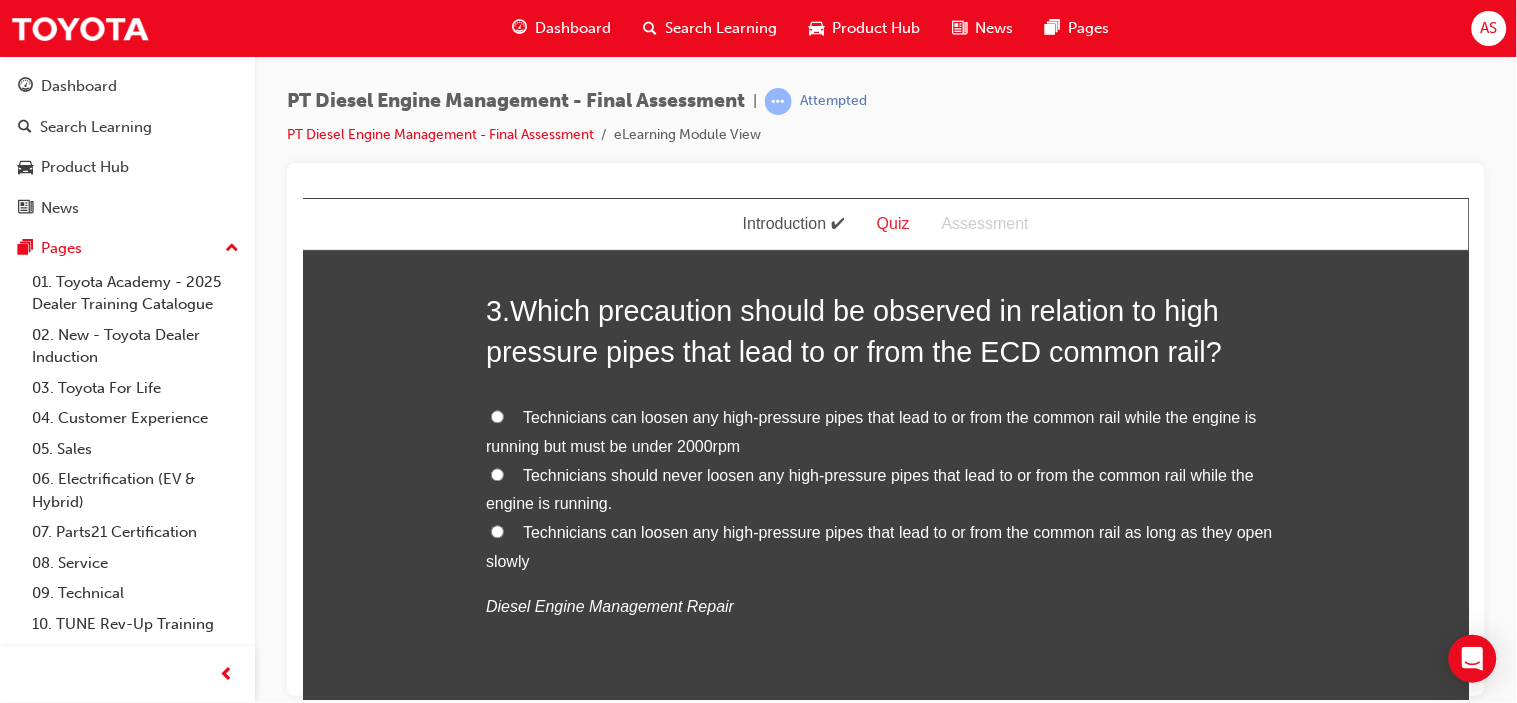 click on "Technicians should never loosen any high-pressure pipes that lead to or from the common rail while the engine is running." at bounding box center [869, 490] 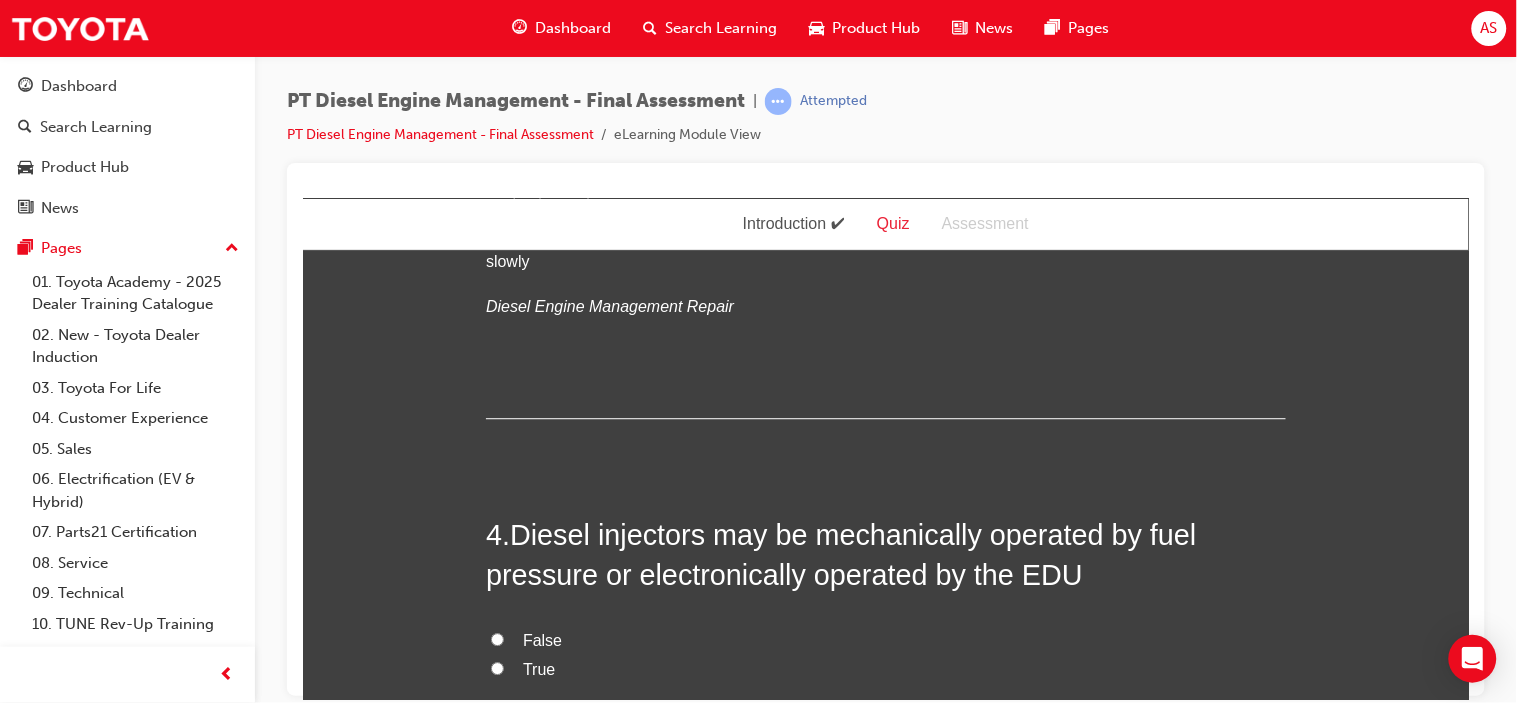 scroll, scrollTop: 1444, scrollLeft: 0, axis: vertical 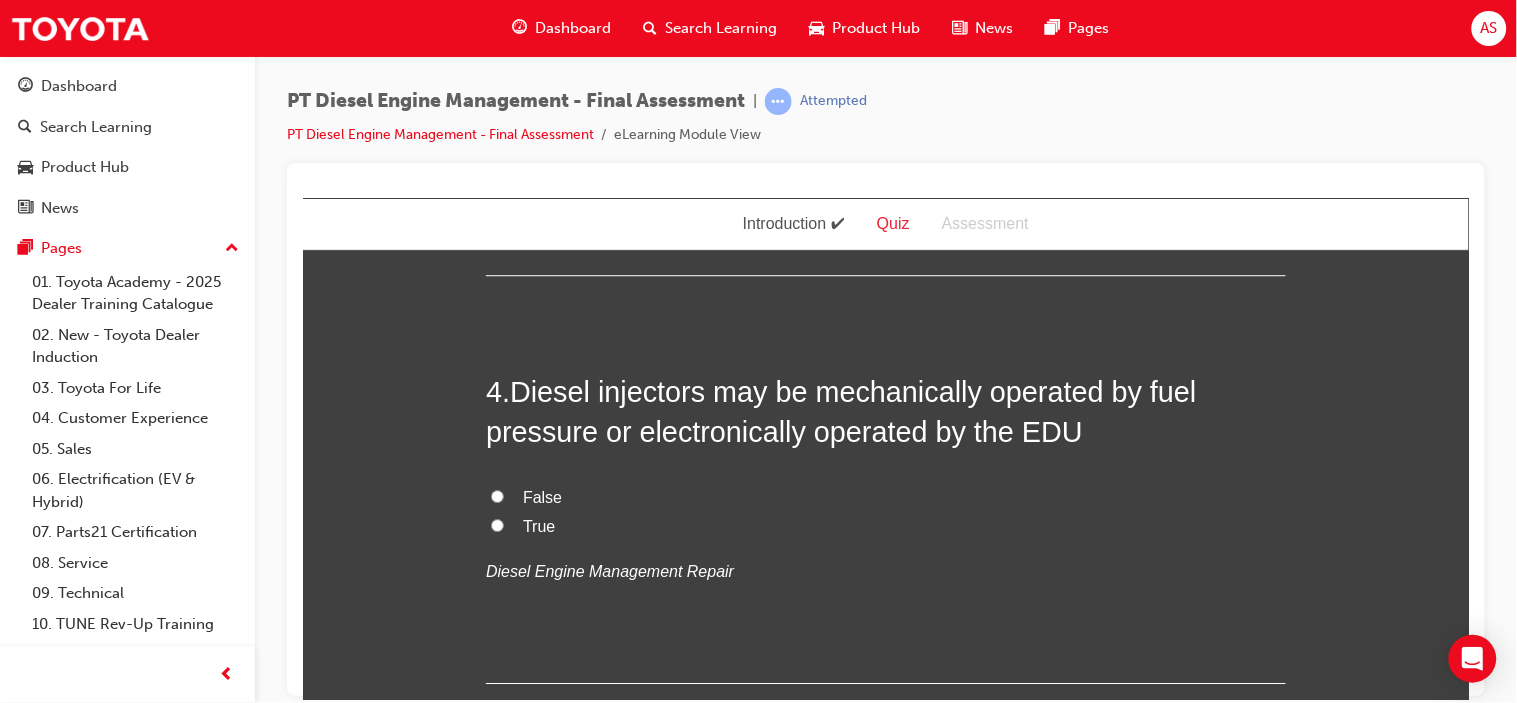 click on "True" at bounding box center (538, 525) 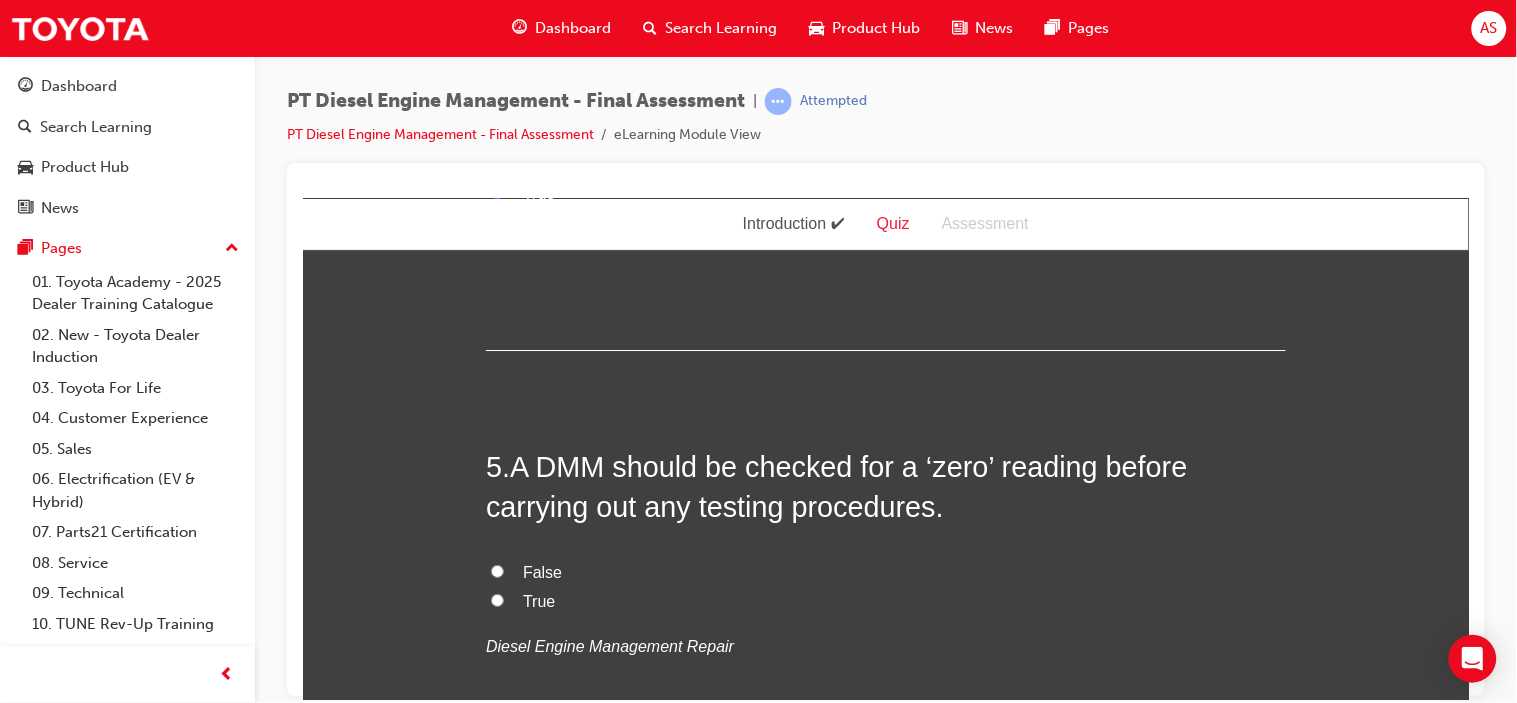 scroll, scrollTop: 1888, scrollLeft: 0, axis: vertical 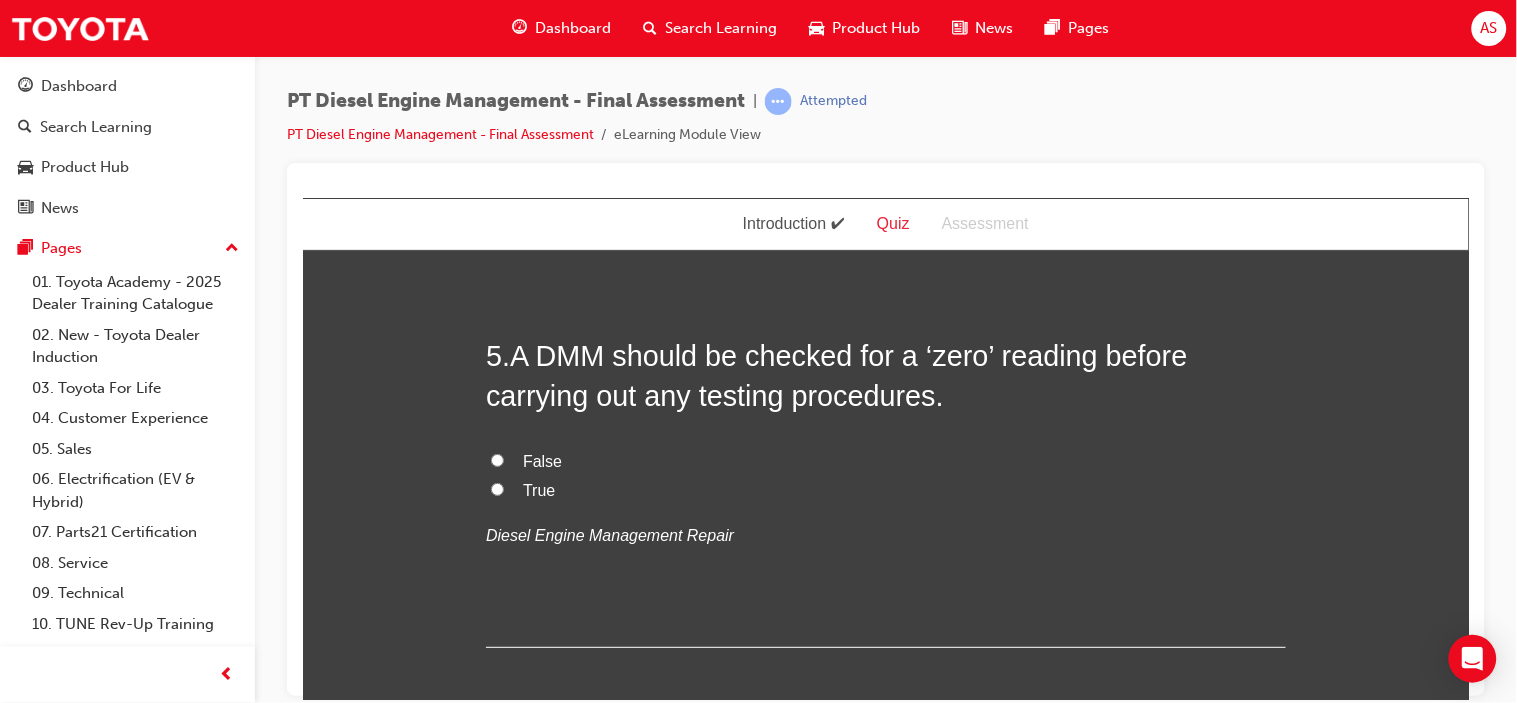 click on "True" at bounding box center (538, 489) 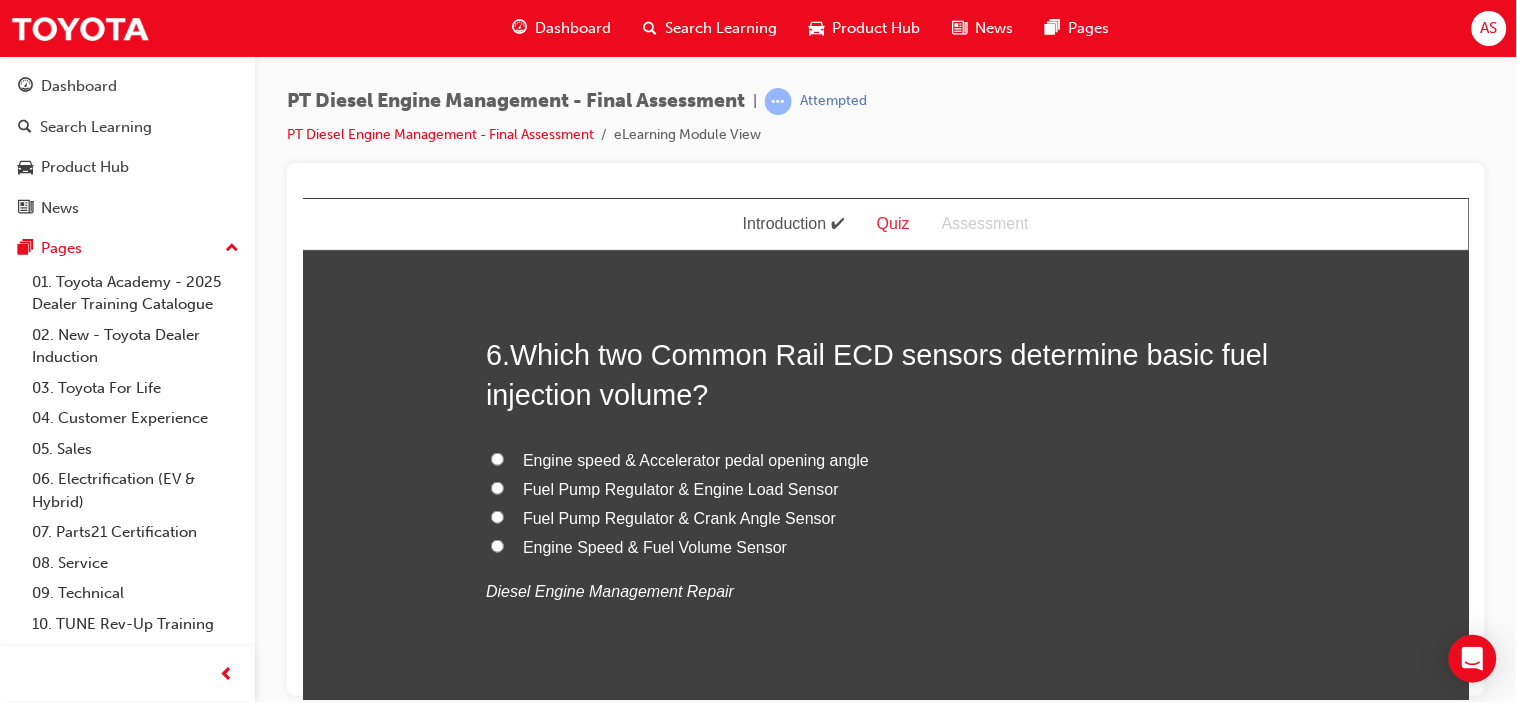 scroll, scrollTop: 2333, scrollLeft: 0, axis: vertical 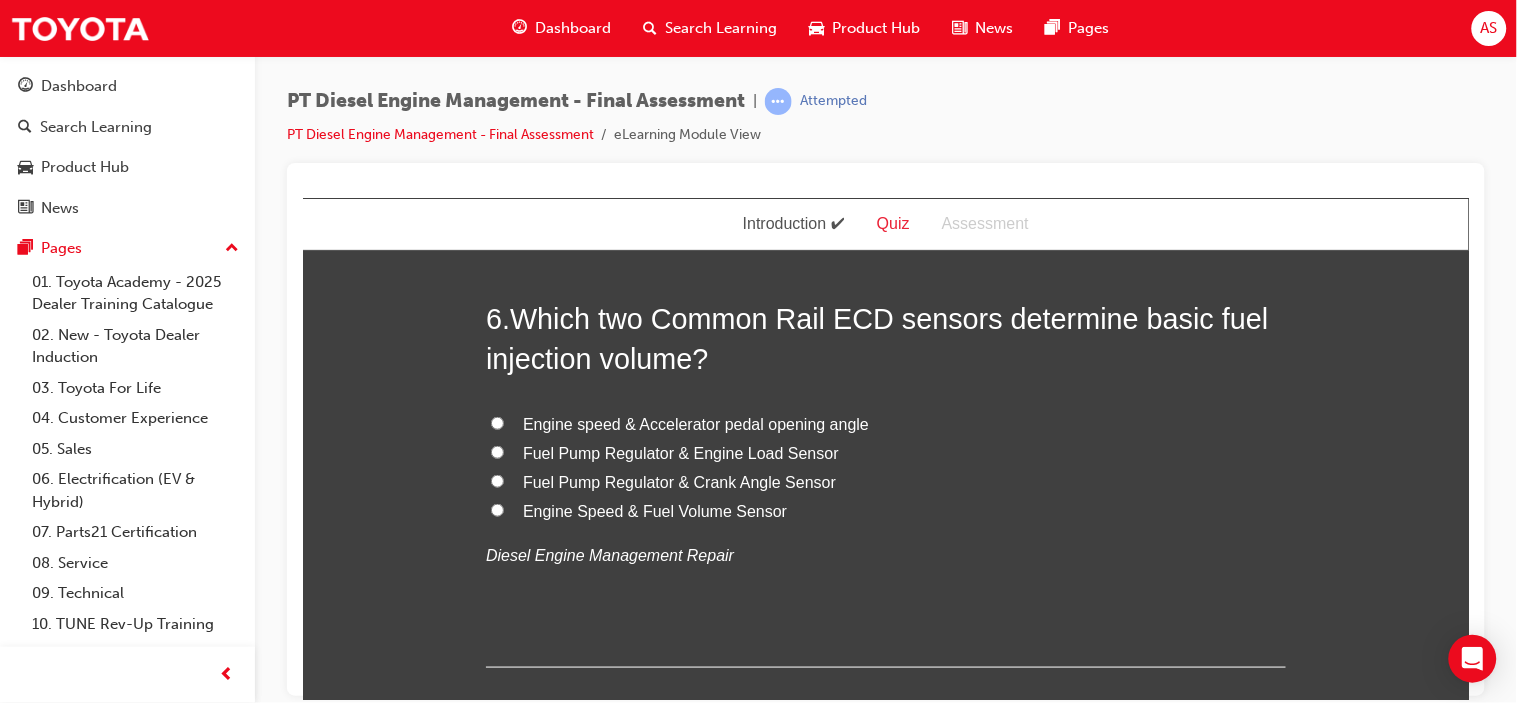 click on "Engine Speed & Fuel Volume Sensor" at bounding box center (654, 510) 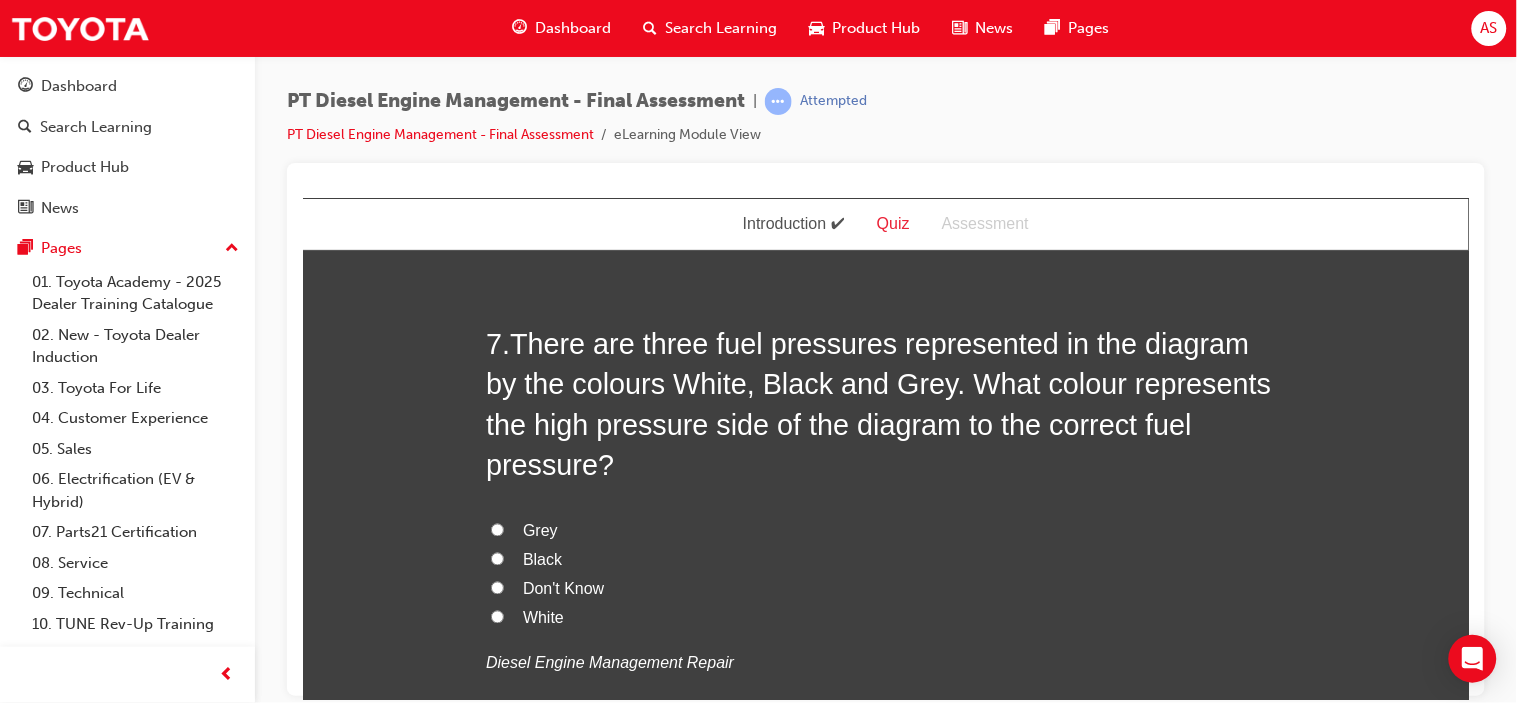 scroll, scrollTop: 2777, scrollLeft: 0, axis: vertical 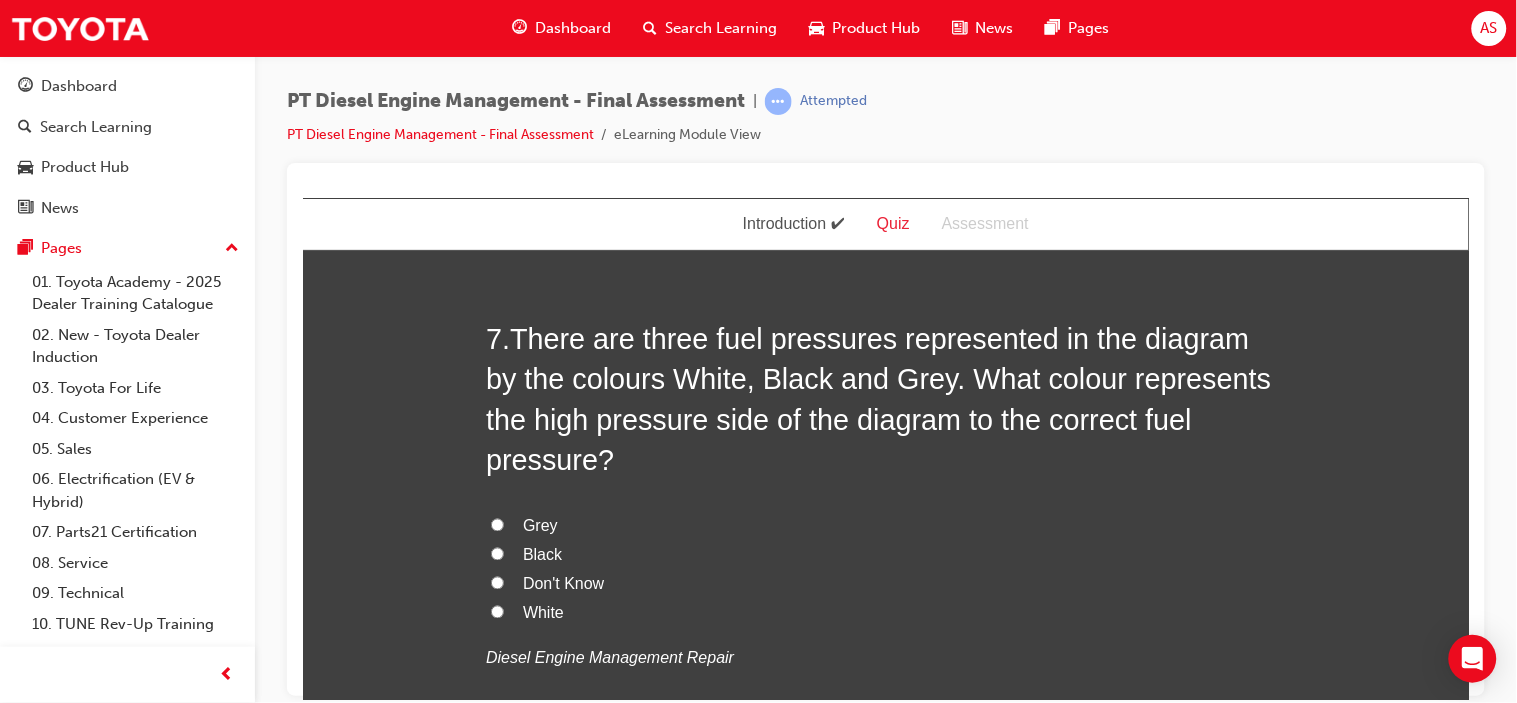 click on "Black" at bounding box center (541, 554) 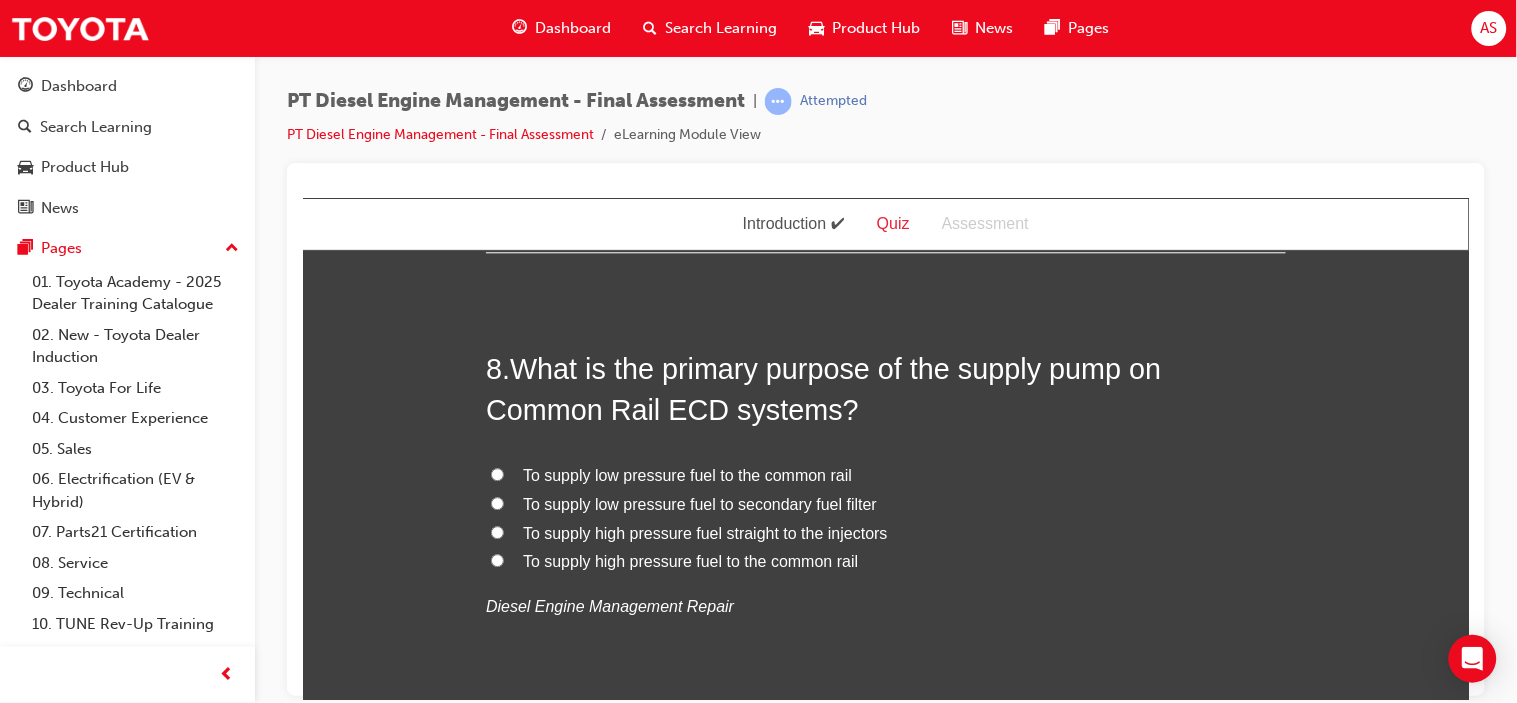 scroll, scrollTop: 3333, scrollLeft: 0, axis: vertical 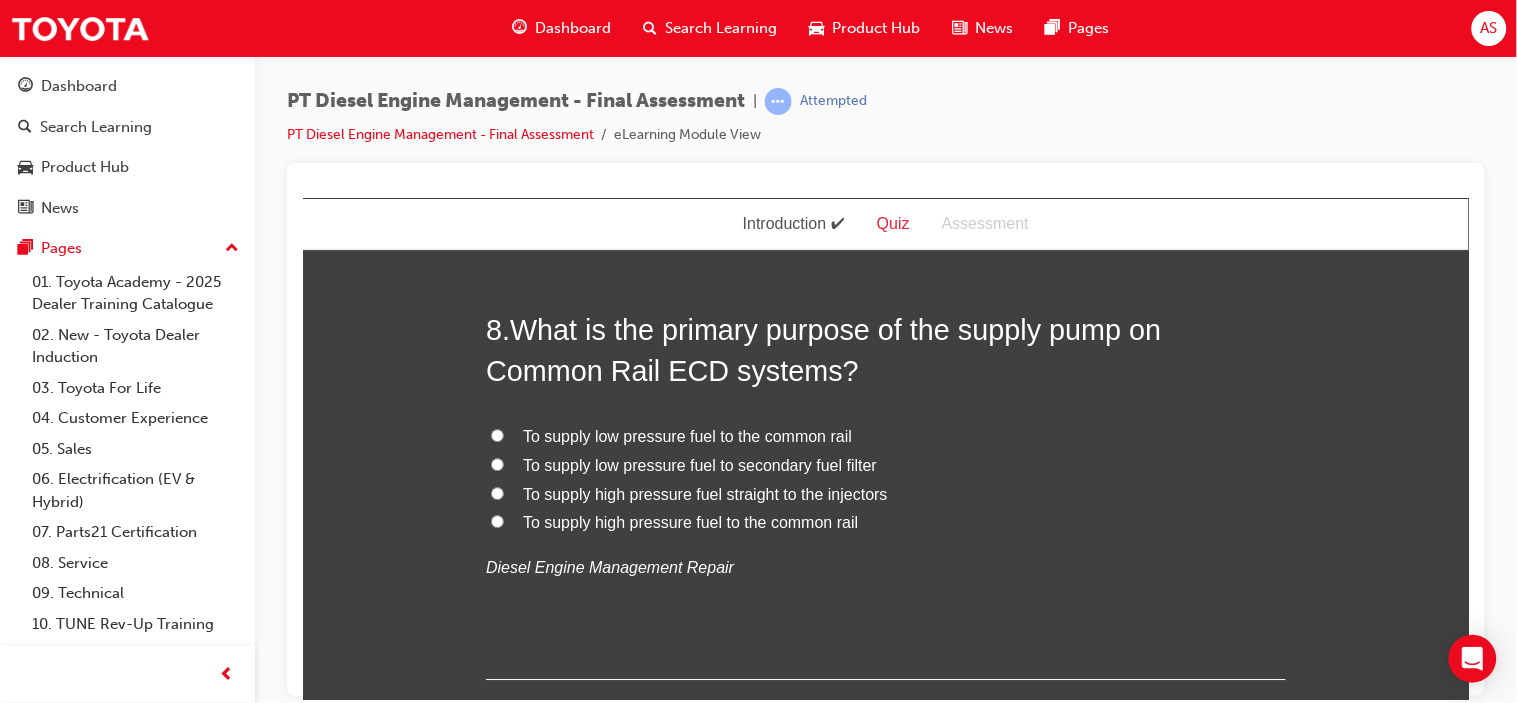 click on "To supply high pressure fuel to the common rail" at bounding box center [689, 521] 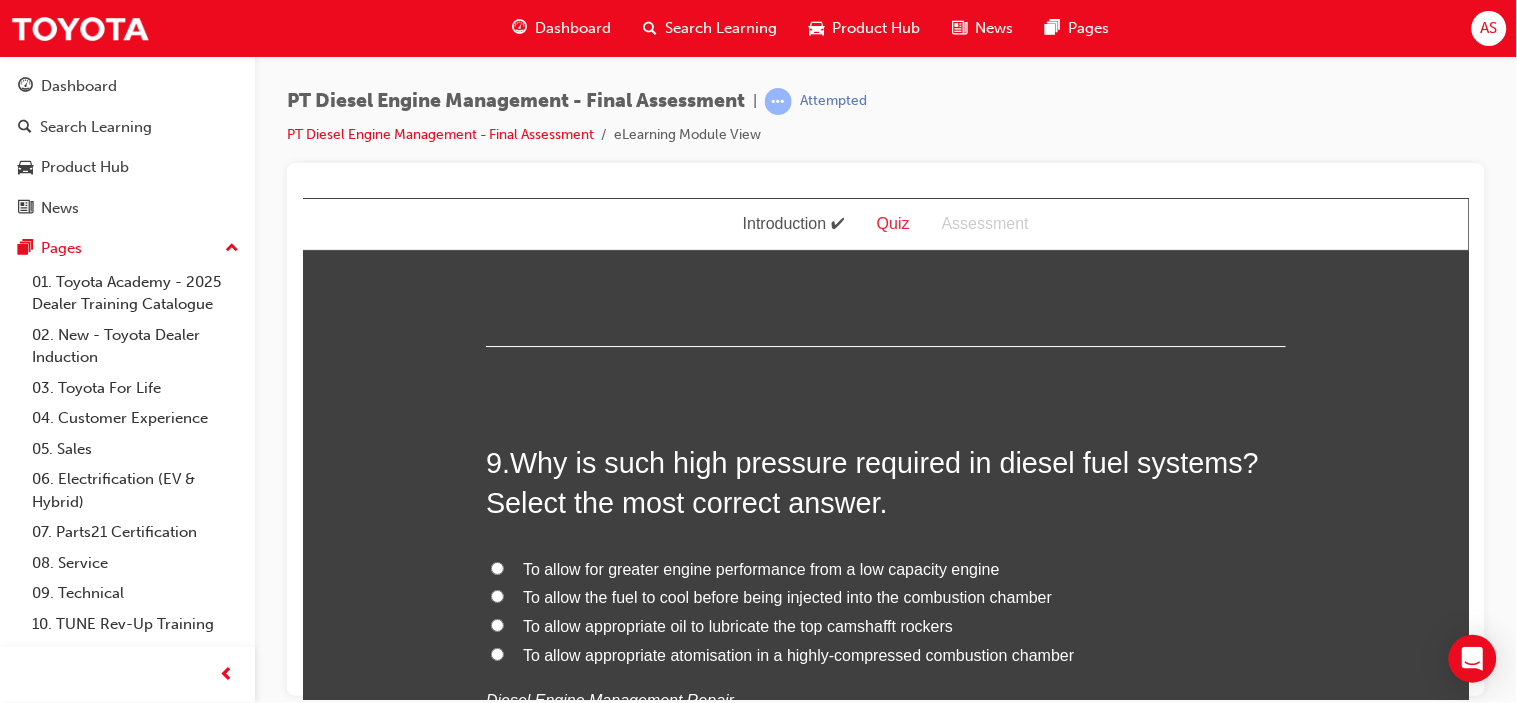 scroll, scrollTop: 3777, scrollLeft: 0, axis: vertical 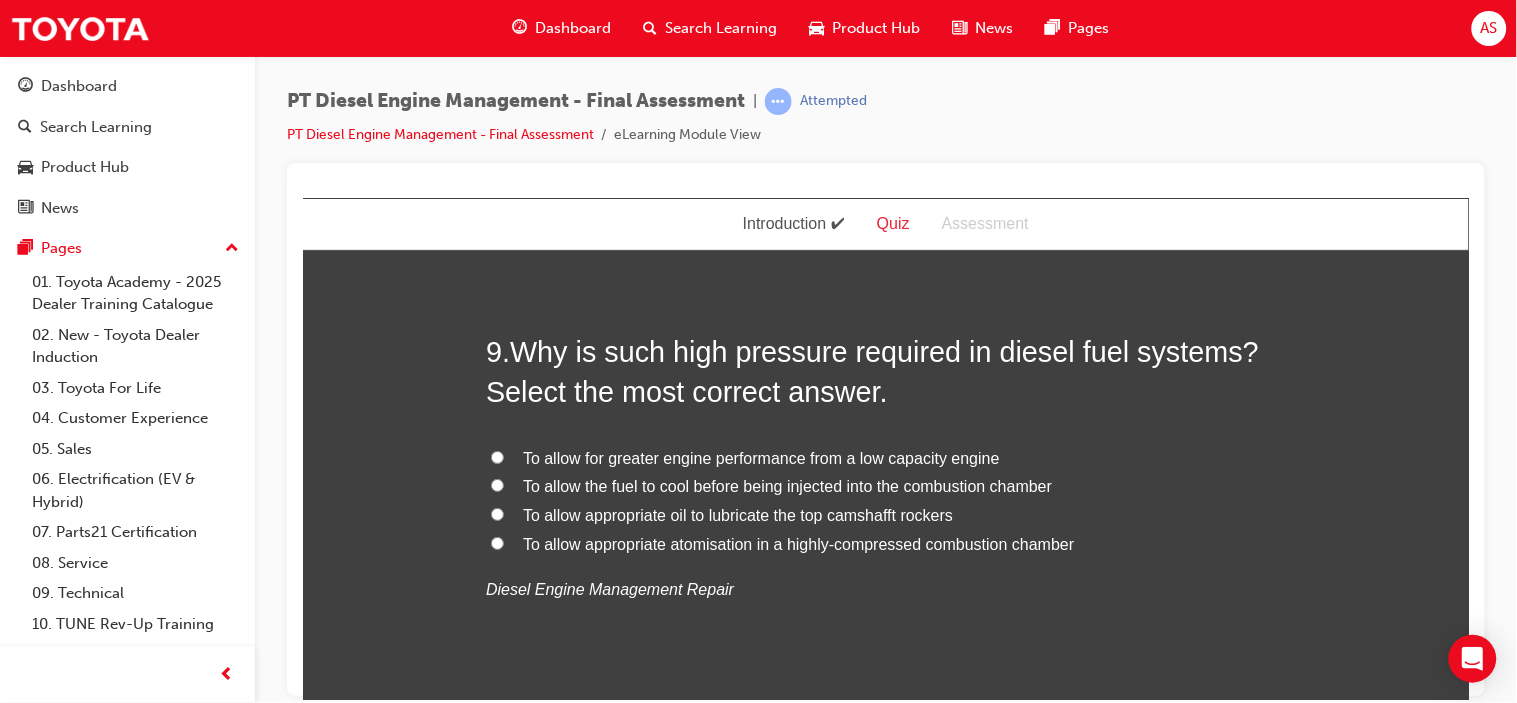 click on "To allow appropriate atomisation in a highly-compressed combustion chamber" at bounding box center [797, 543] 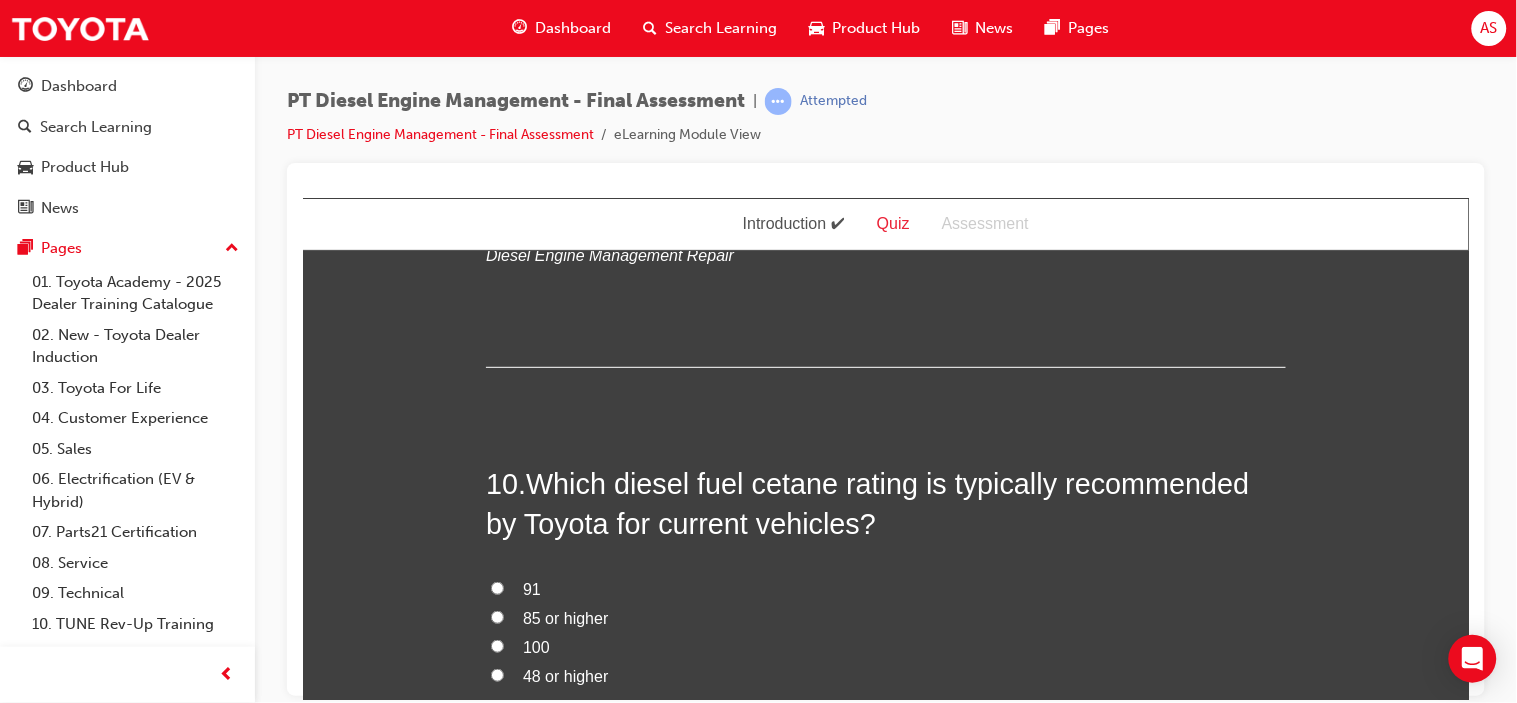 scroll, scrollTop: 4222, scrollLeft: 0, axis: vertical 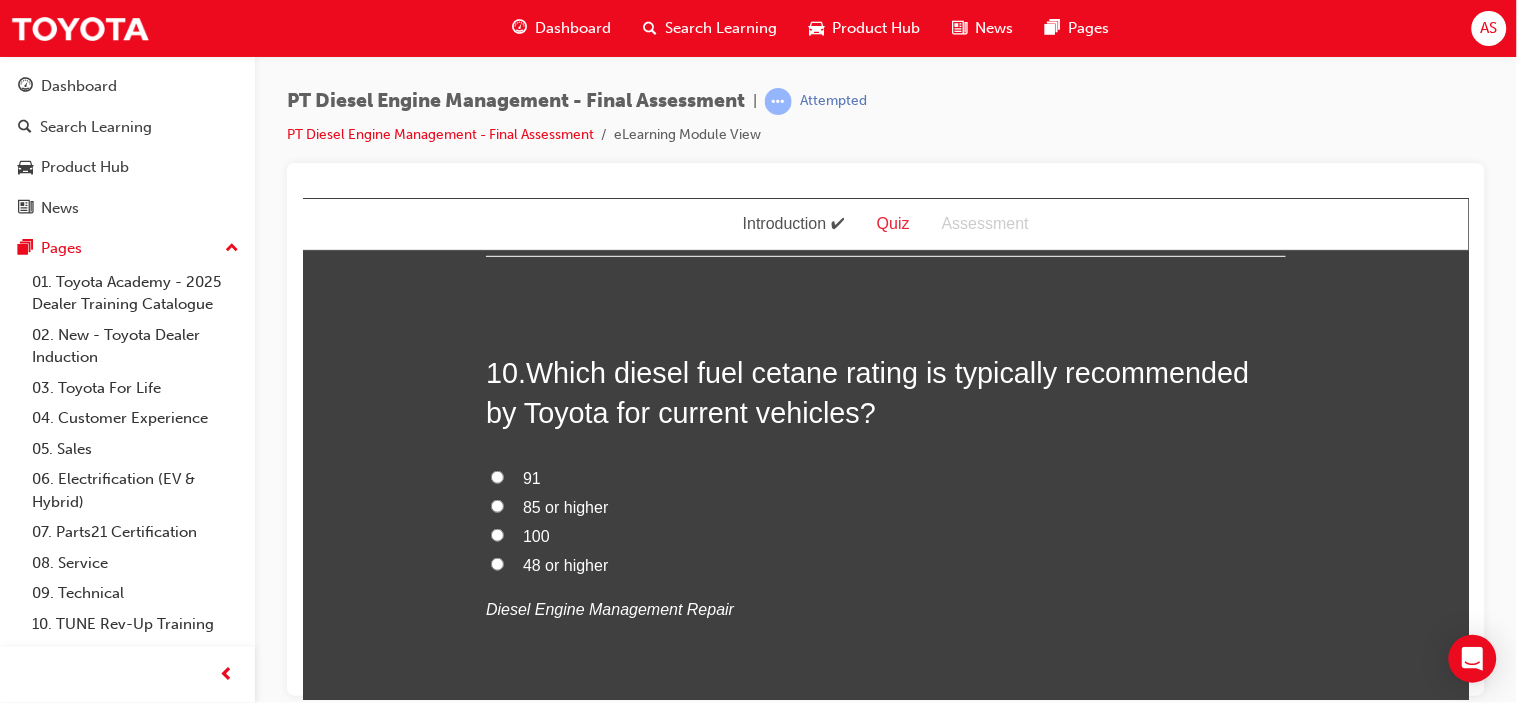 click on "48 or higher" at bounding box center (564, 564) 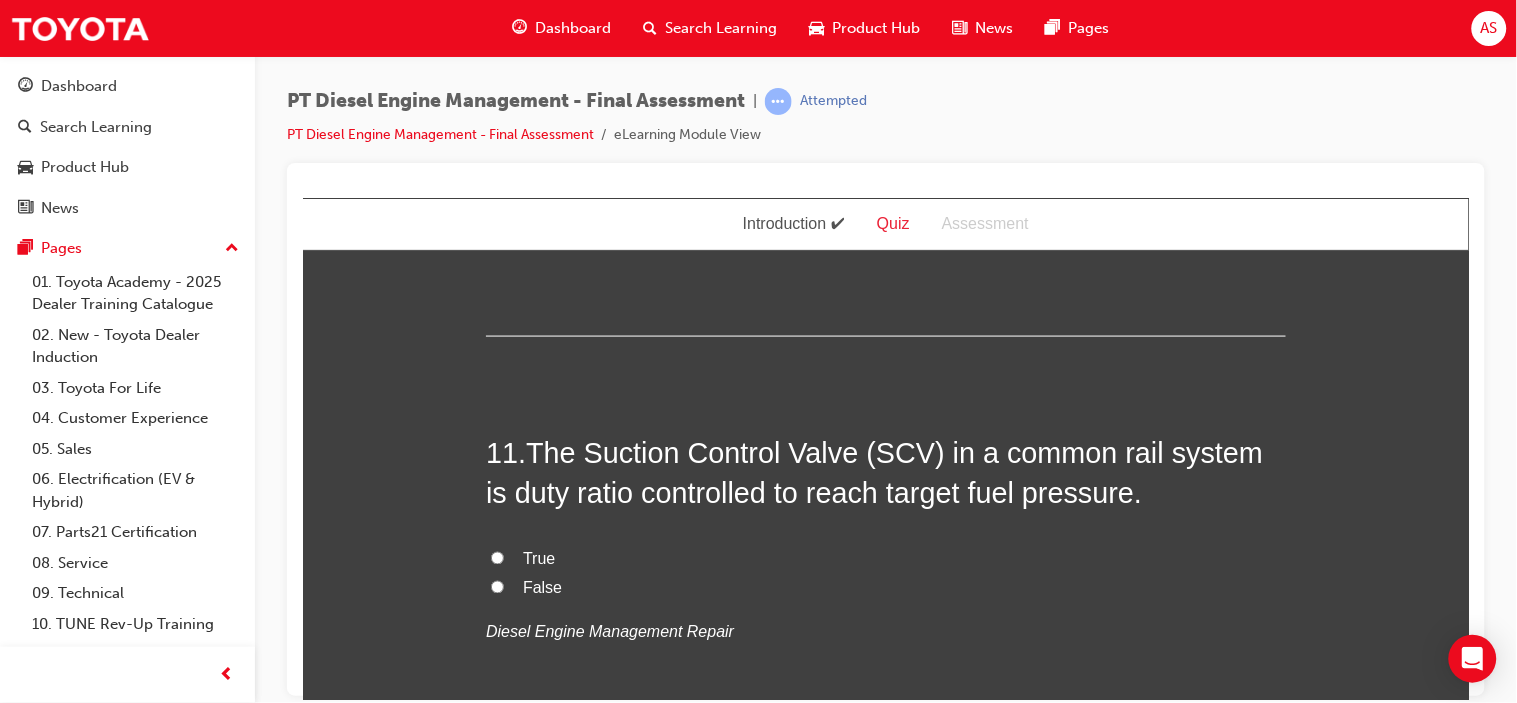 scroll, scrollTop: 4666, scrollLeft: 0, axis: vertical 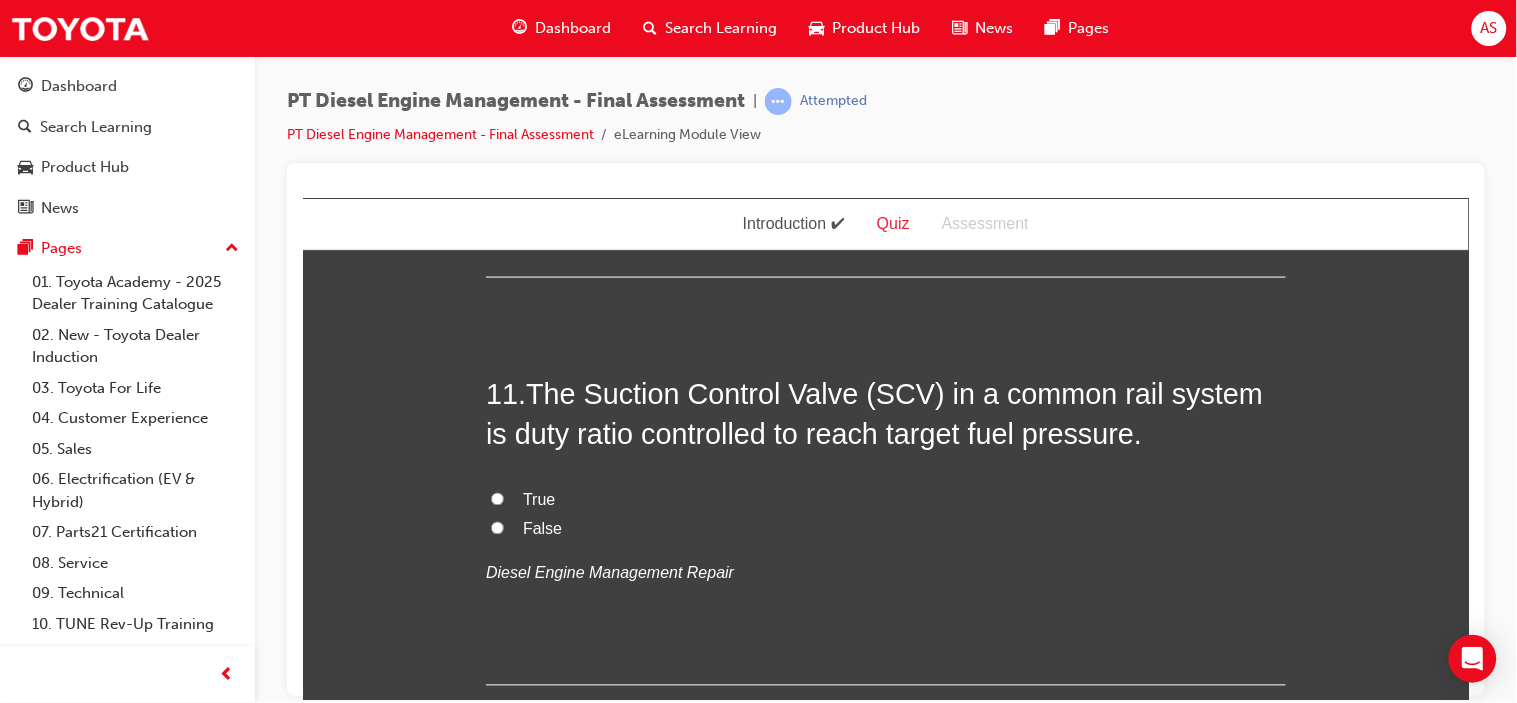 drag, startPoint x: 494, startPoint y: 453, endPoint x: 550, endPoint y: 450, distance: 56.0803 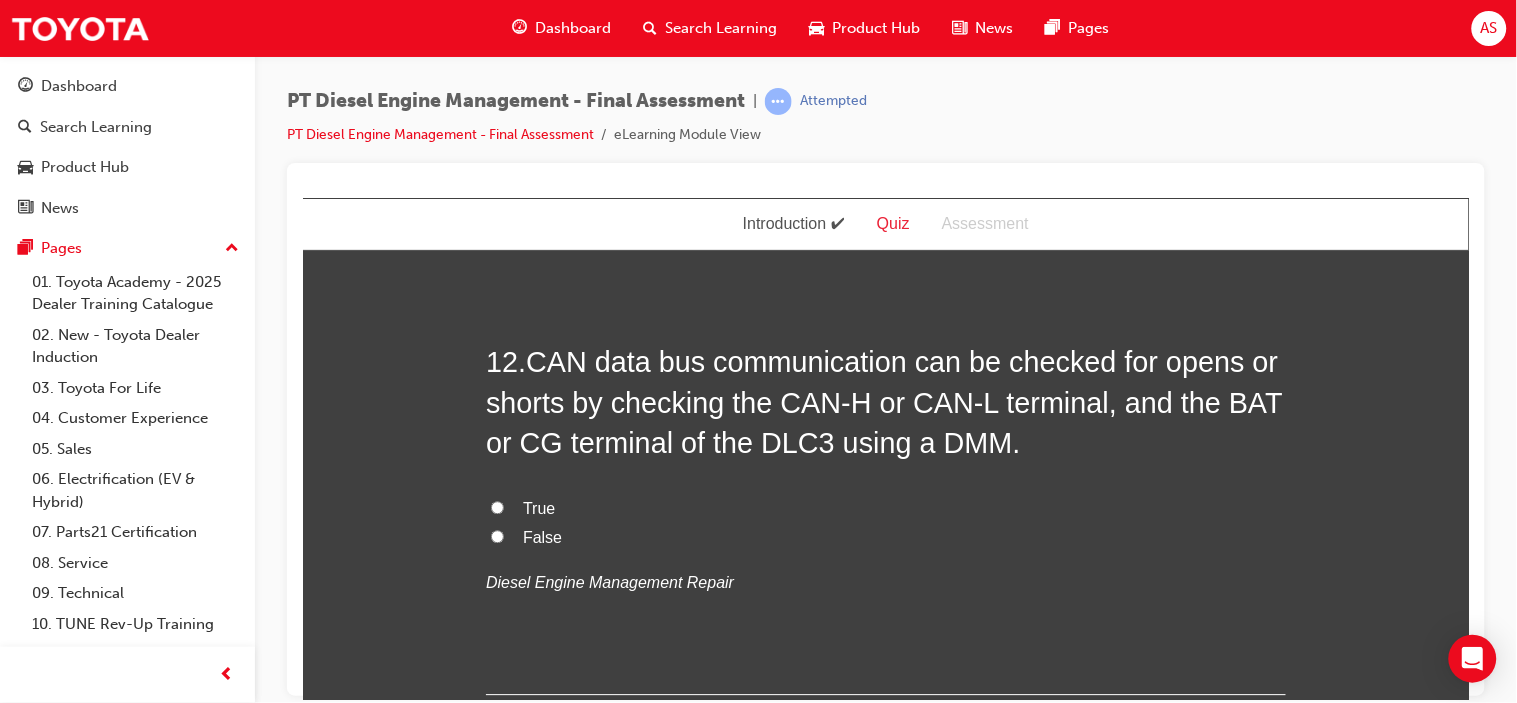 scroll, scrollTop: 5111, scrollLeft: 0, axis: vertical 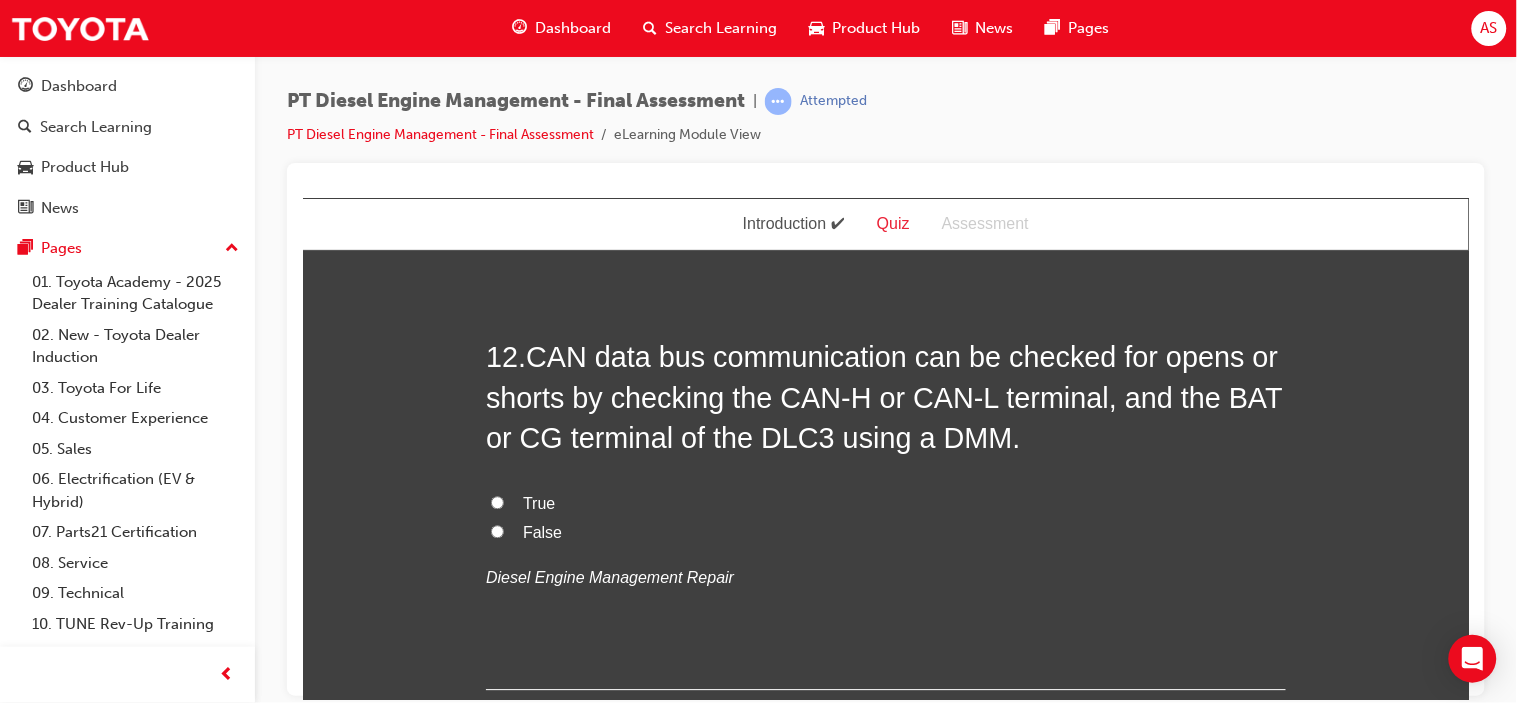 click on "True" at bounding box center [496, 501] 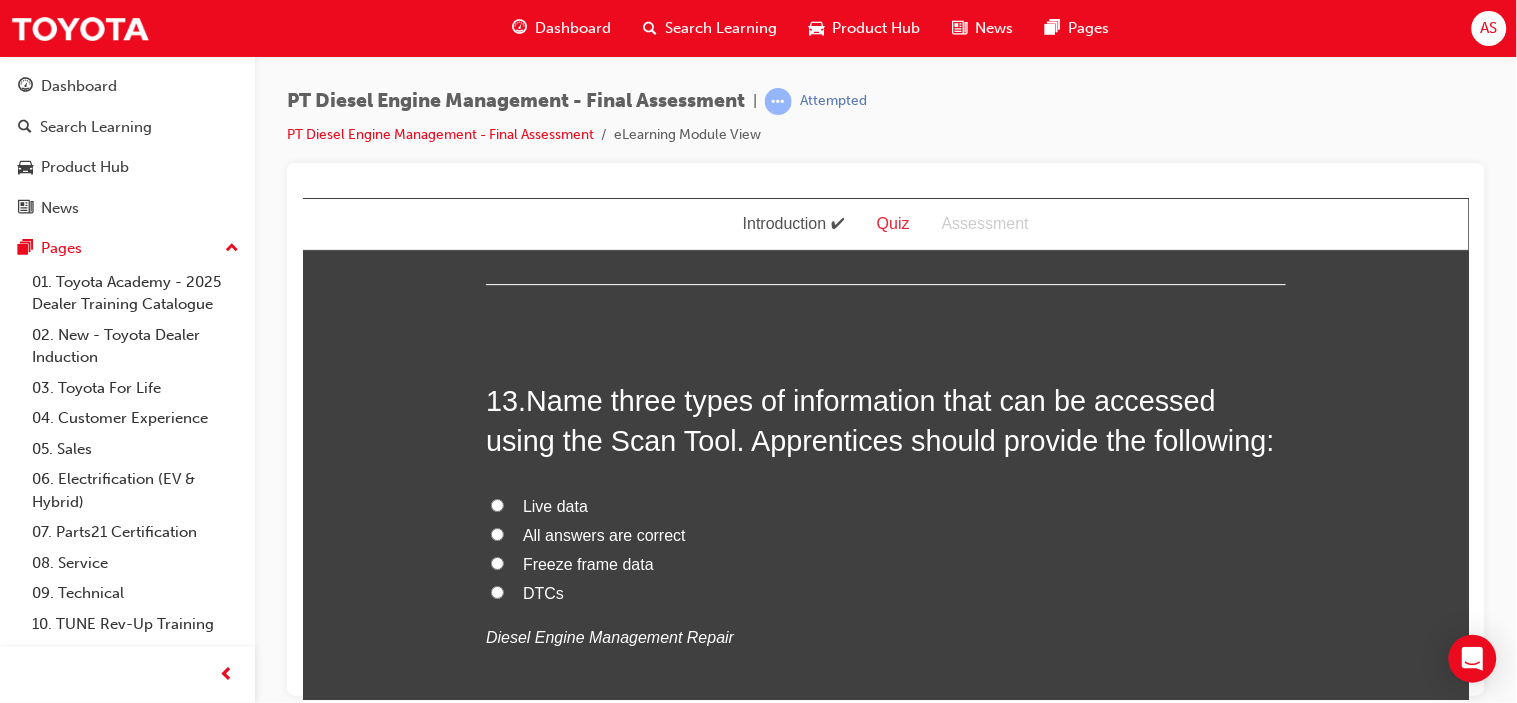 scroll, scrollTop: 5555, scrollLeft: 0, axis: vertical 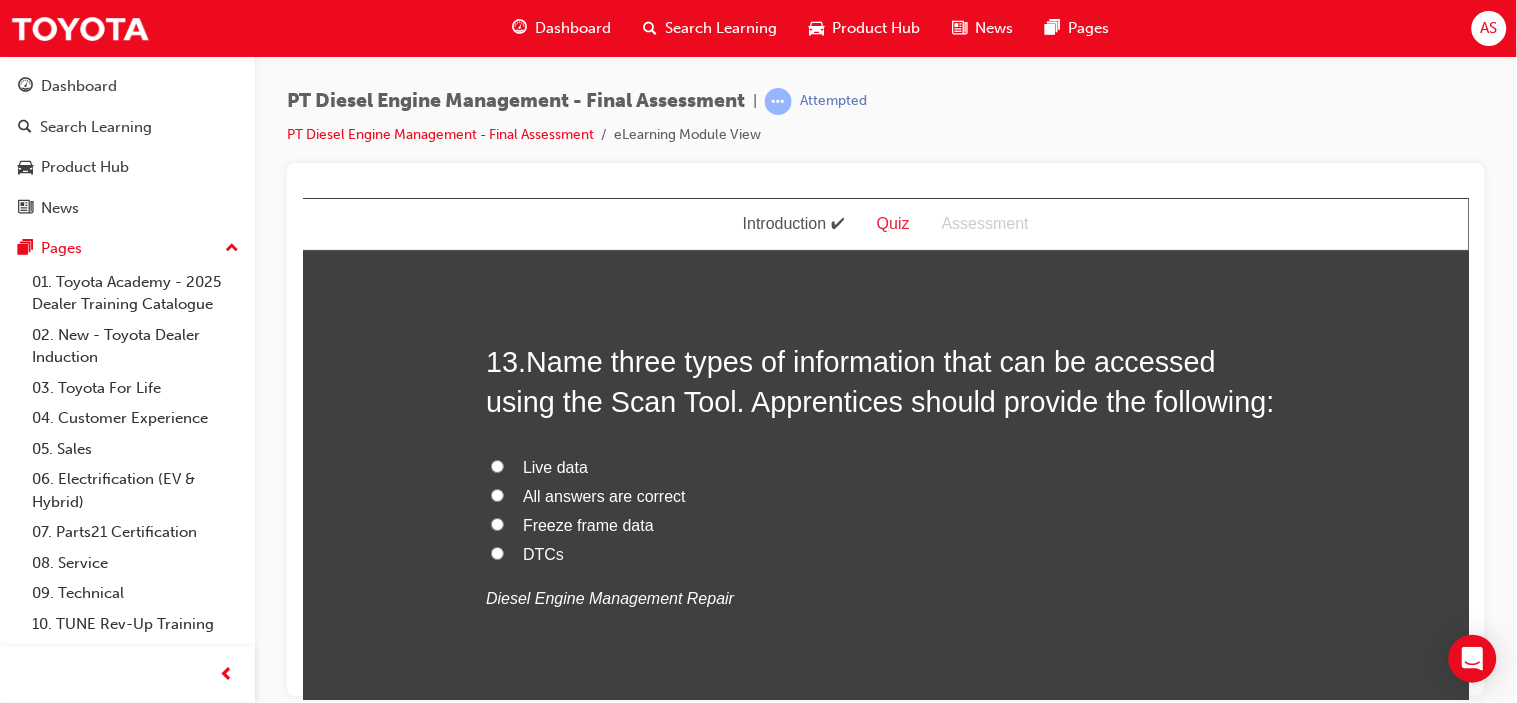 click on "All answers are correct" at bounding box center [603, 495] 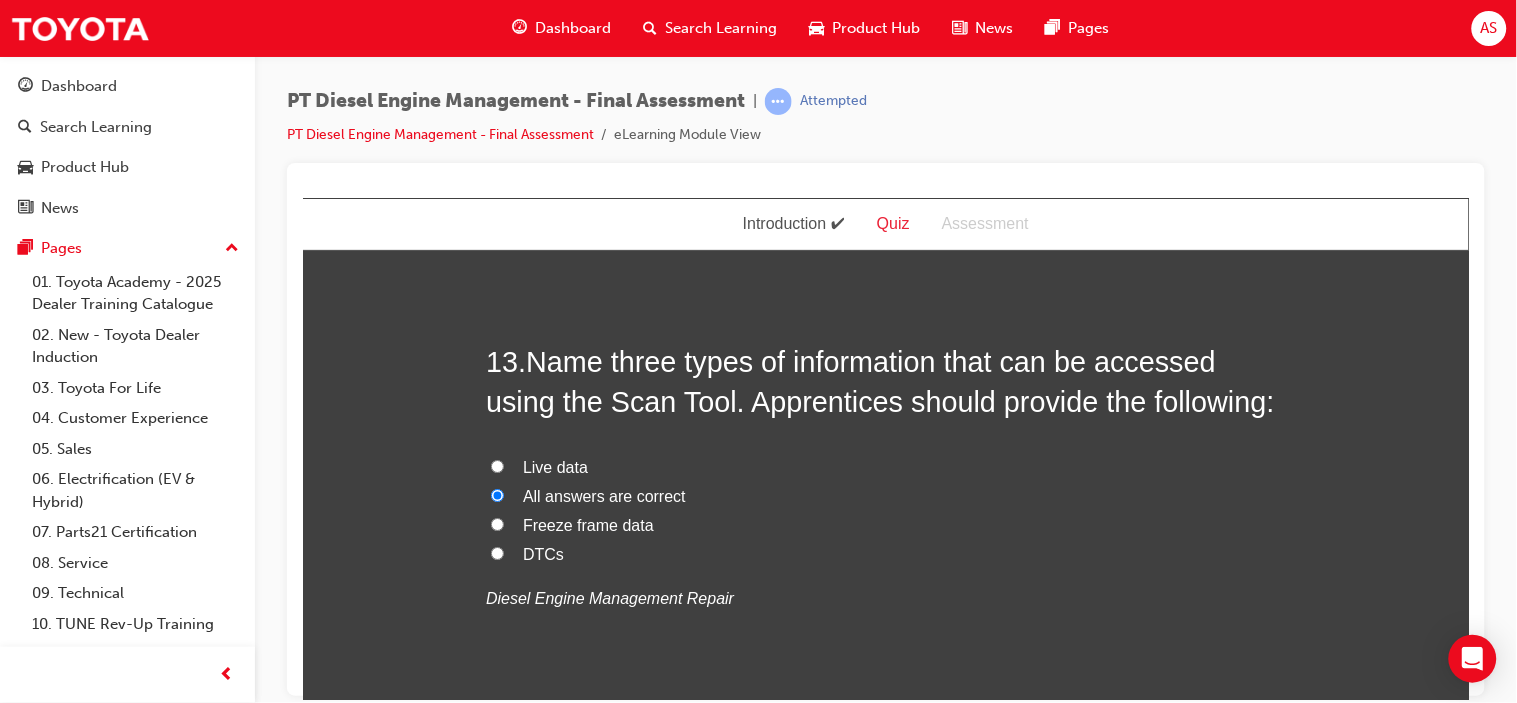 click on "Freeze frame data" at bounding box center [587, 524] 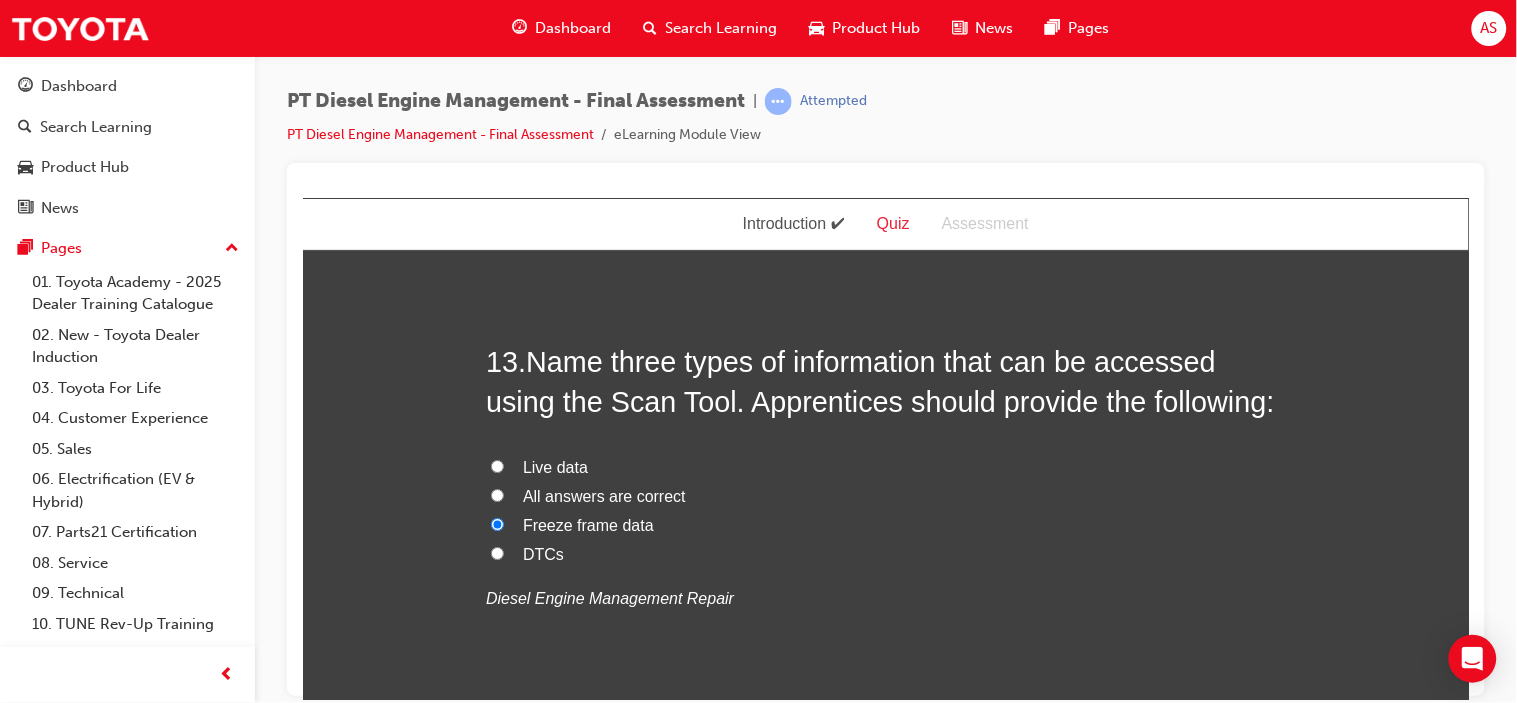 drag, startPoint x: 519, startPoint y: 511, endPoint x: 521, endPoint y: 460, distance: 51.0392 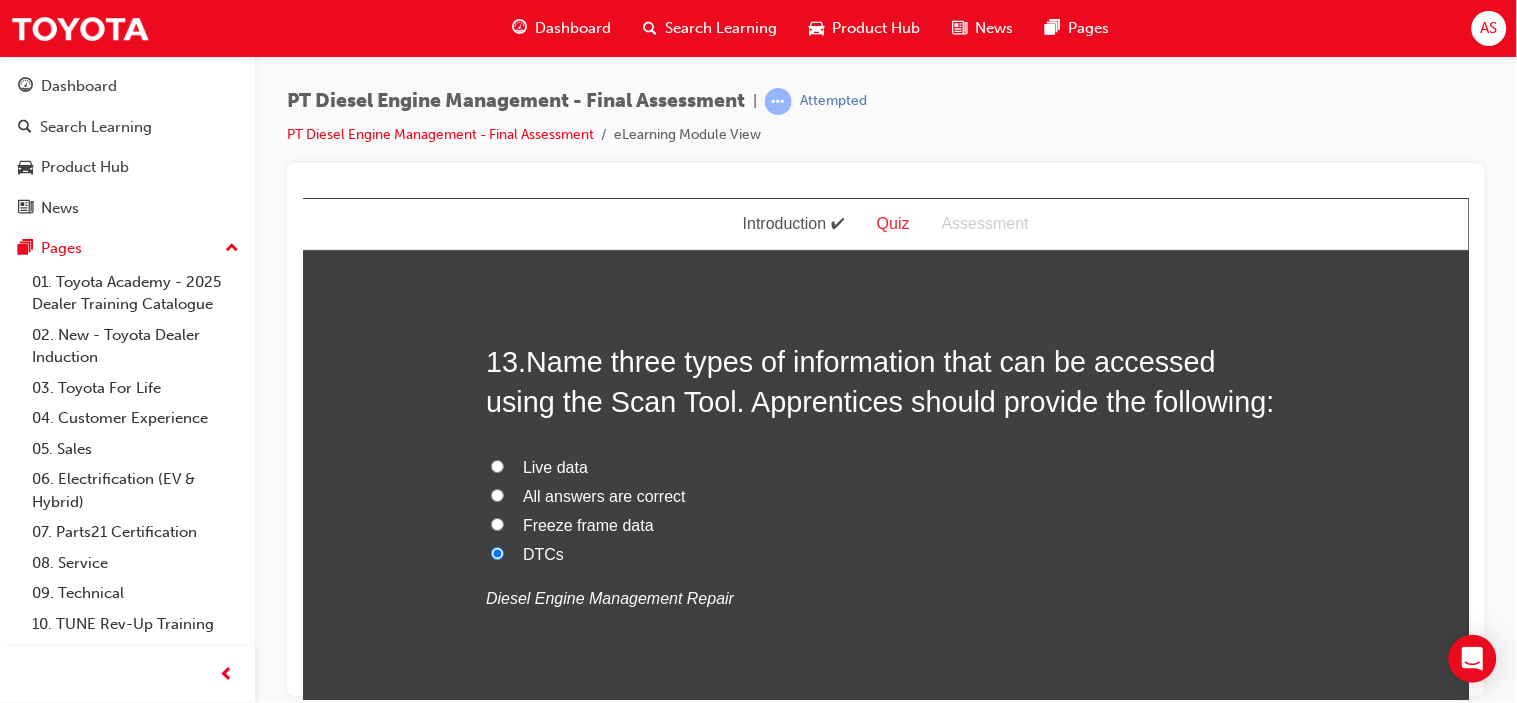 click on "Live data" at bounding box center [554, 466] 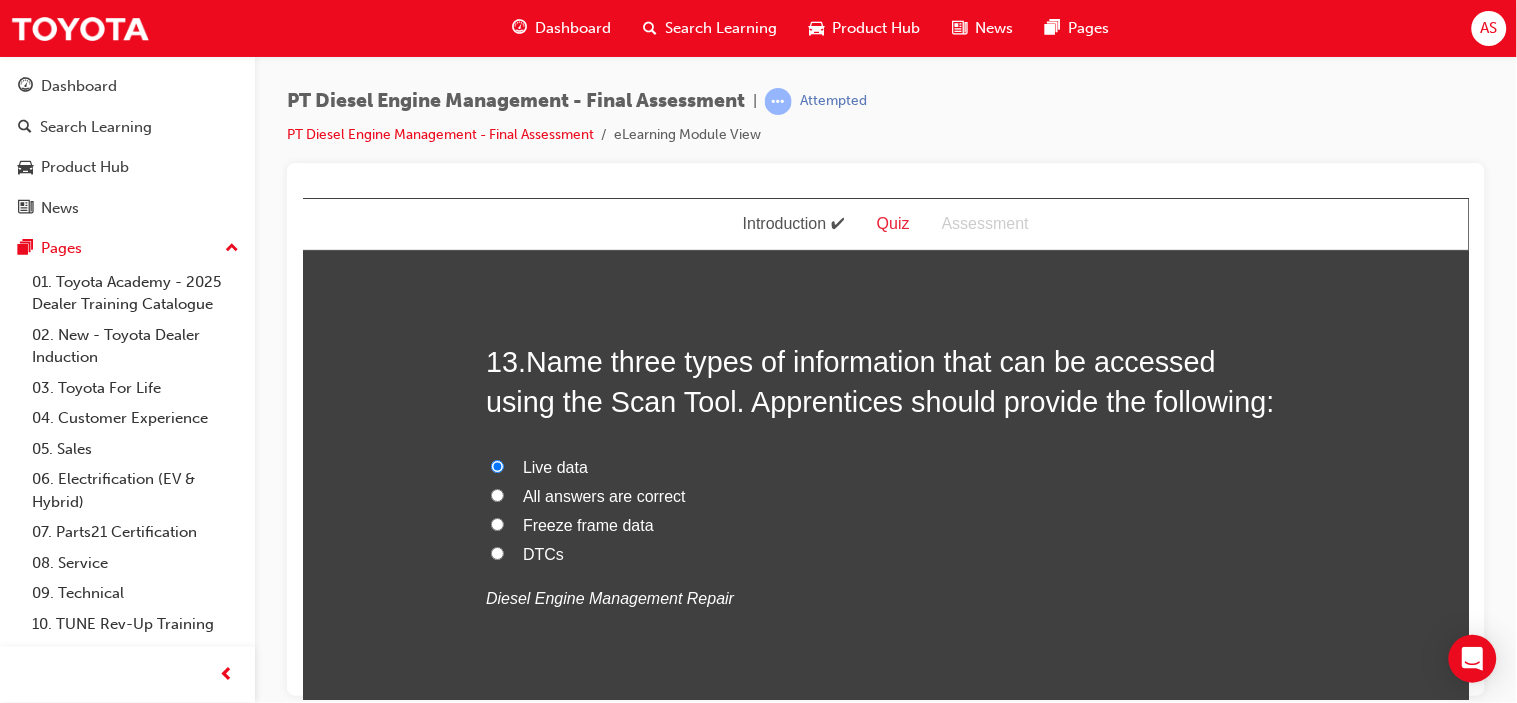 click on "All answers are correct" at bounding box center (603, 495) 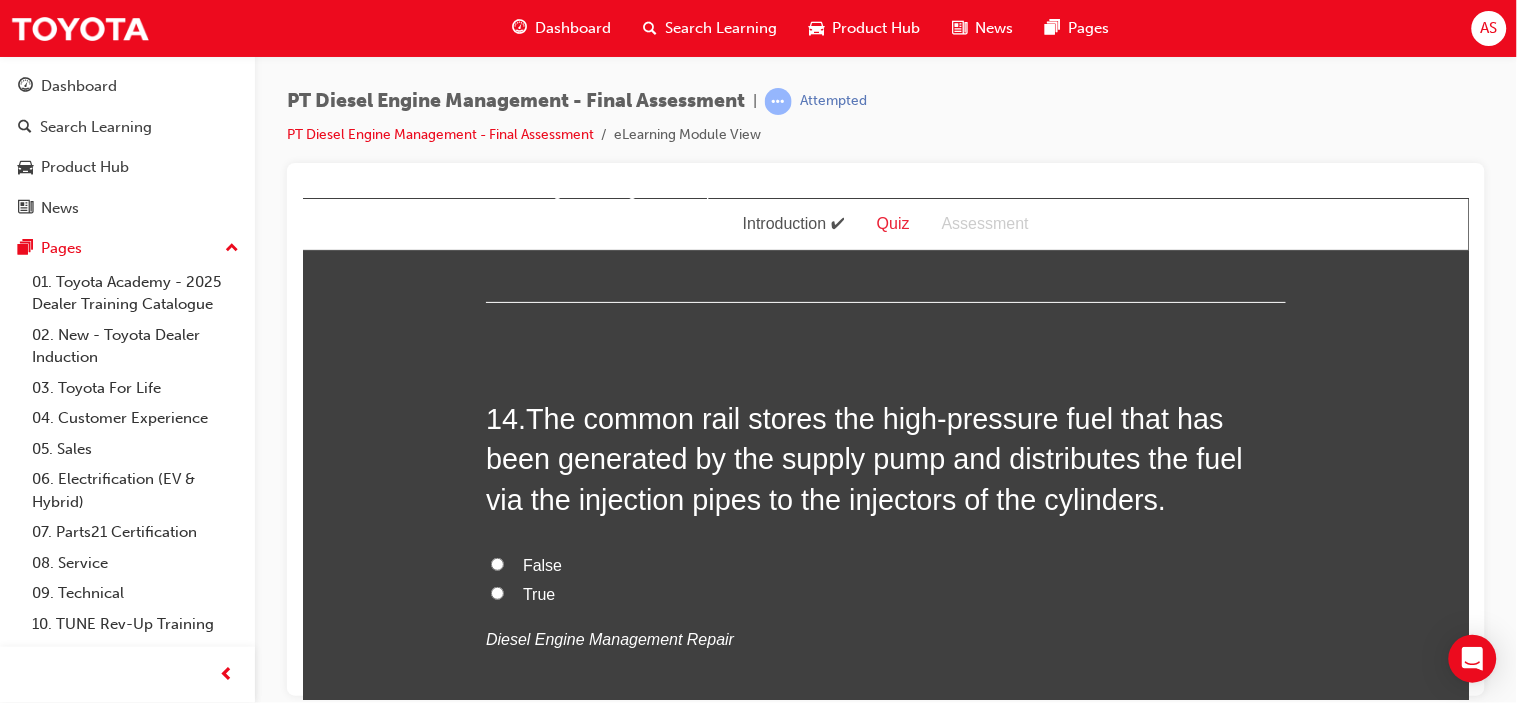 scroll, scrollTop: 6000, scrollLeft: 0, axis: vertical 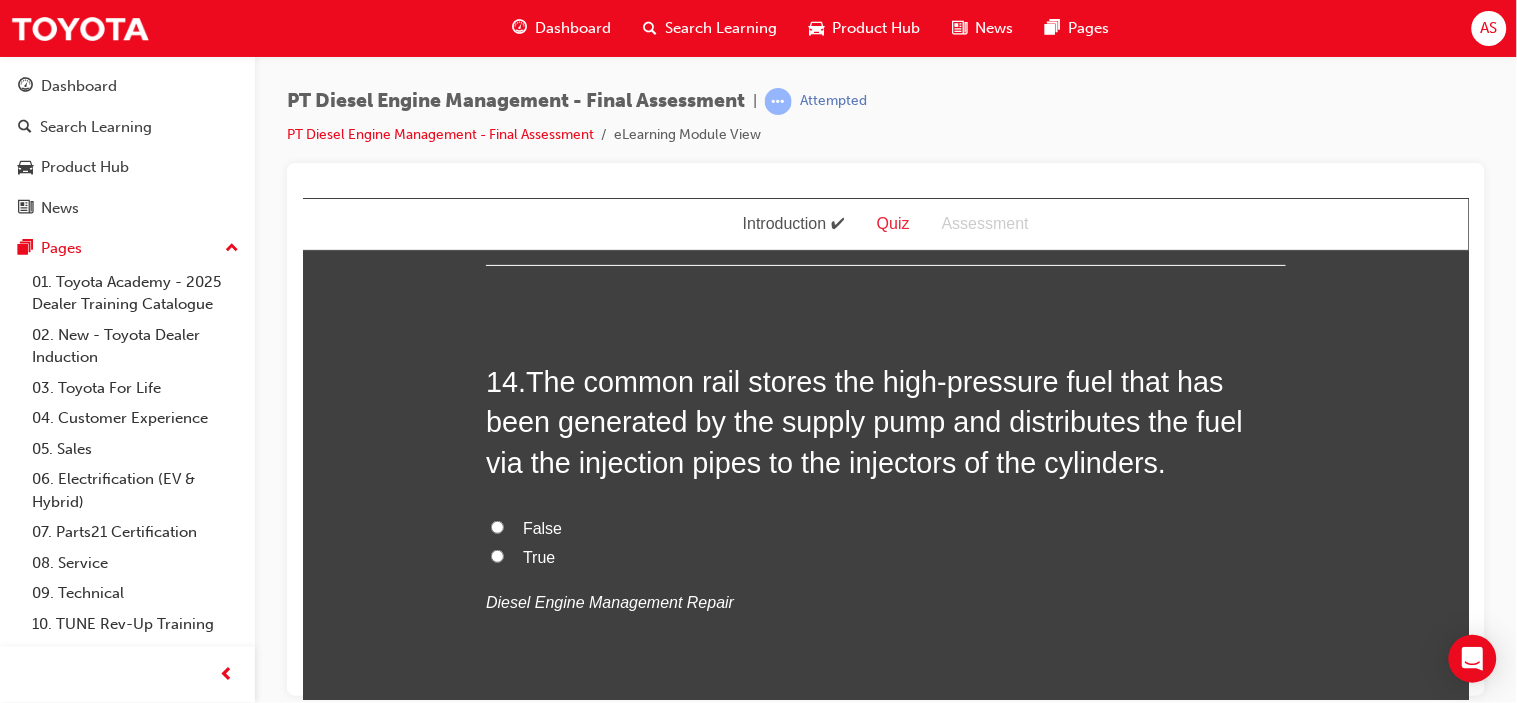 click on "True" at bounding box center (538, 556) 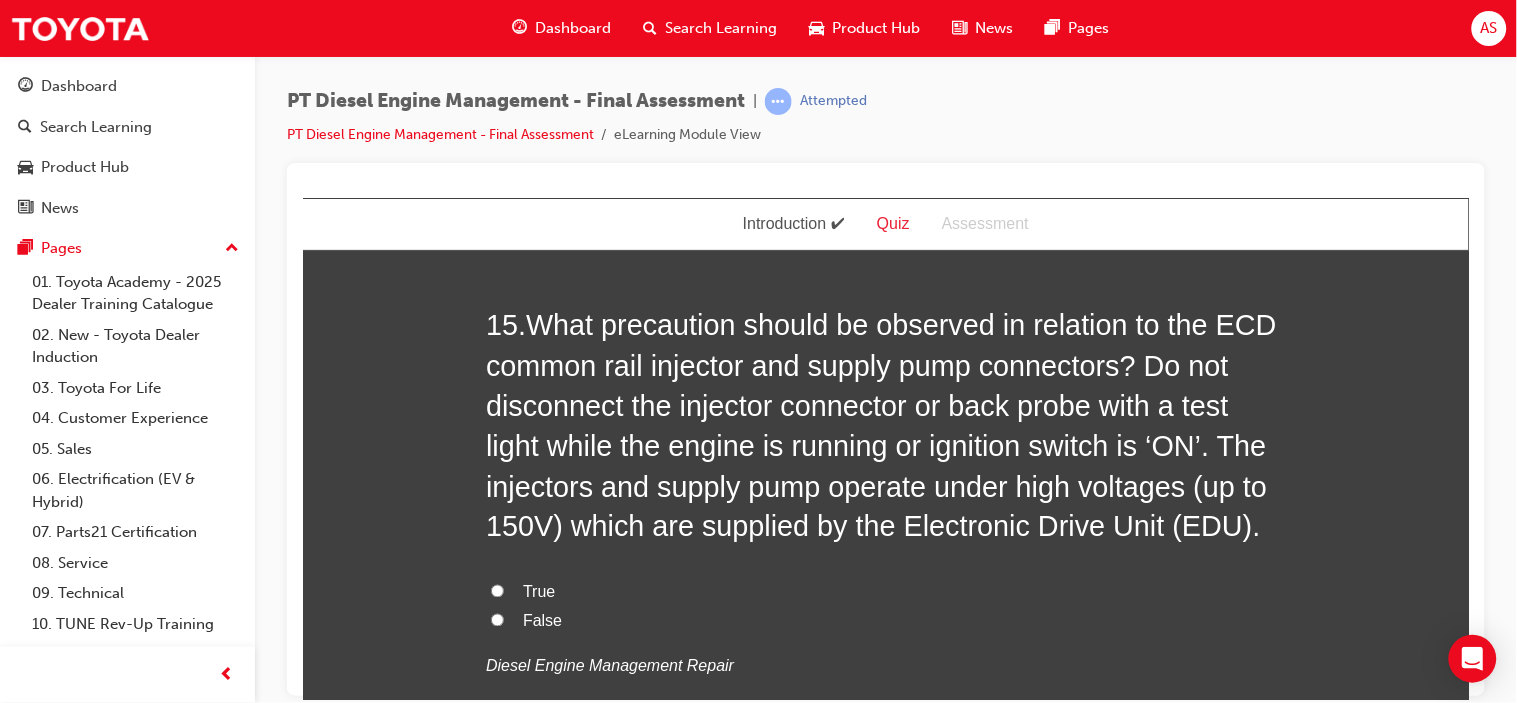 scroll, scrollTop: 6555, scrollLeft: 0, axis: vertical 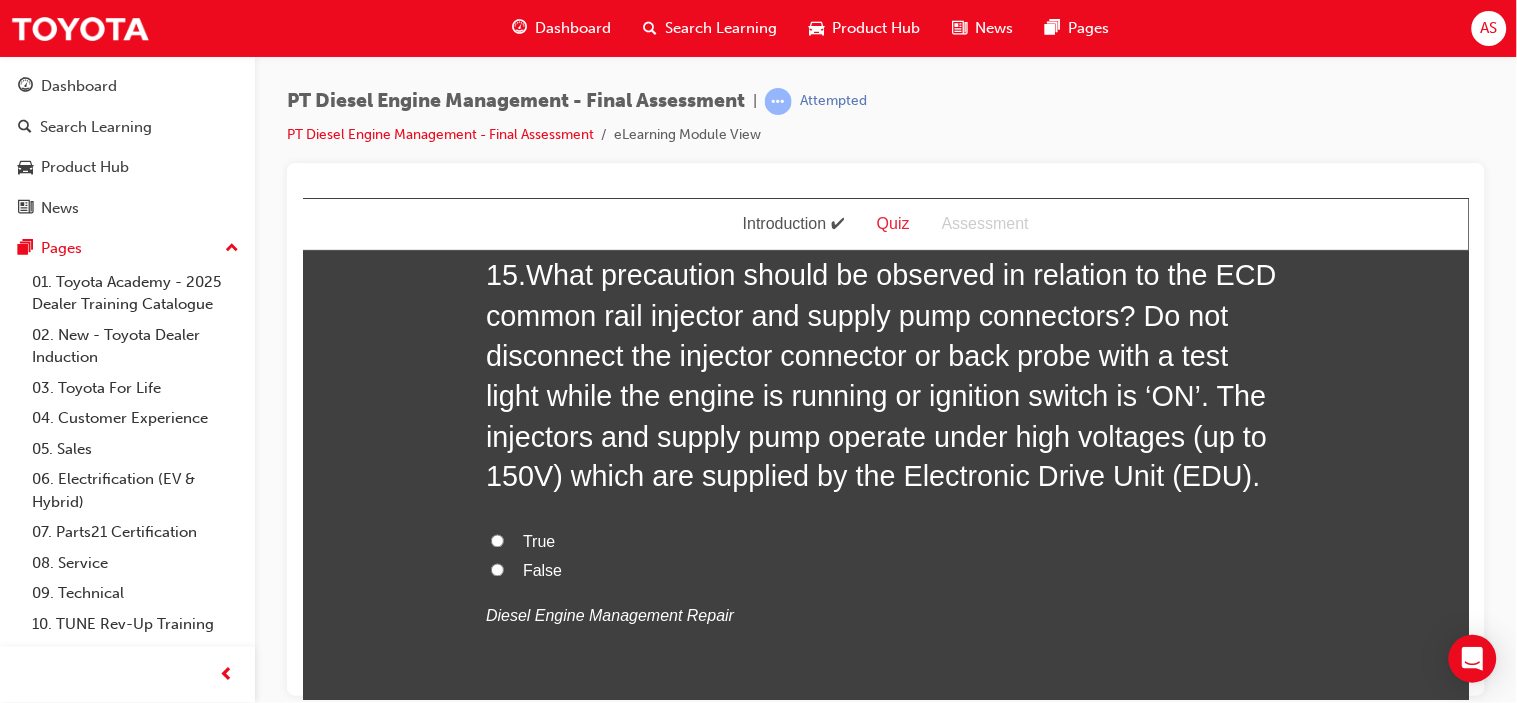 click on "True" at bounding box center [538, 541] 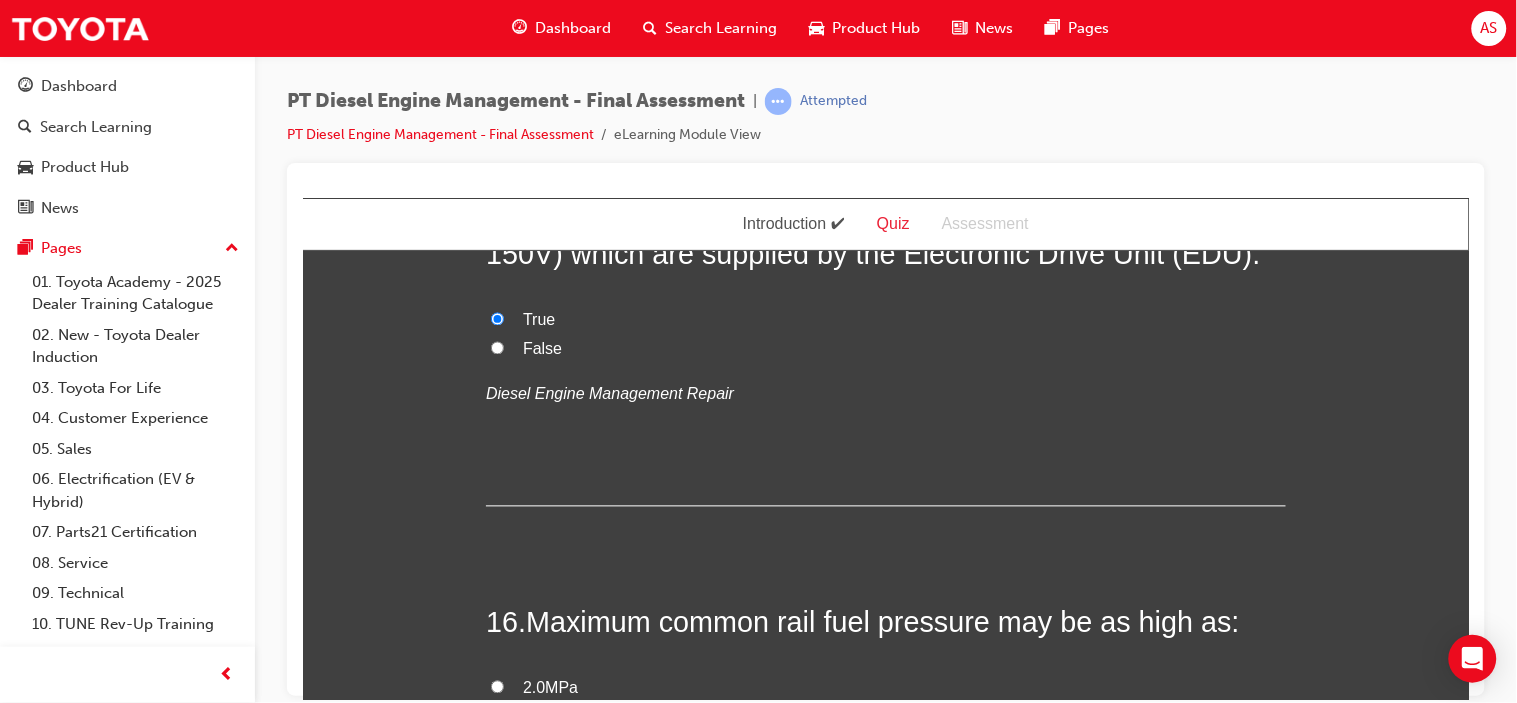 scroll, scrollTop: 6888, scrollLeft: 0, axis: vertical 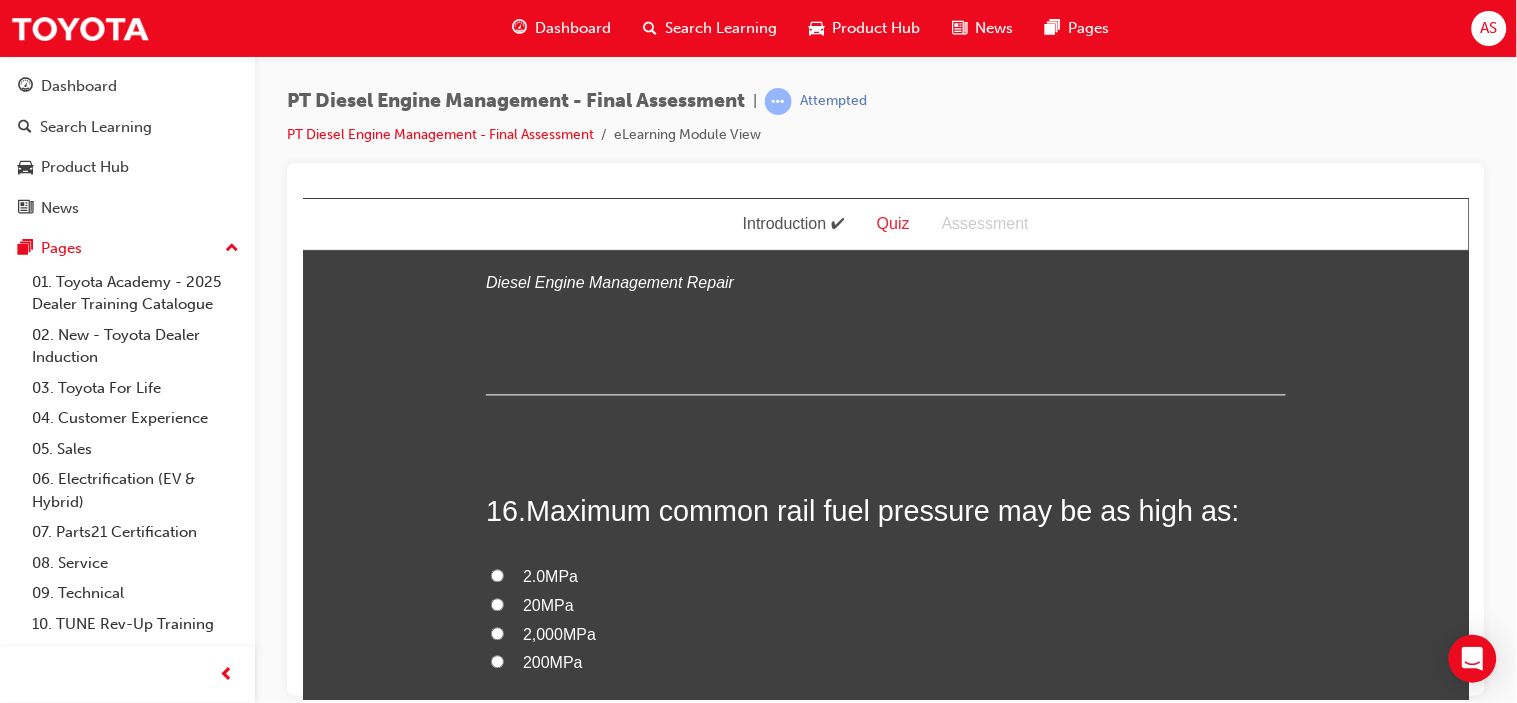 drag, startPoint x: 521, startPoint y: 627, endPoint x: 663, endPoint y: 590, distance: 146.74127 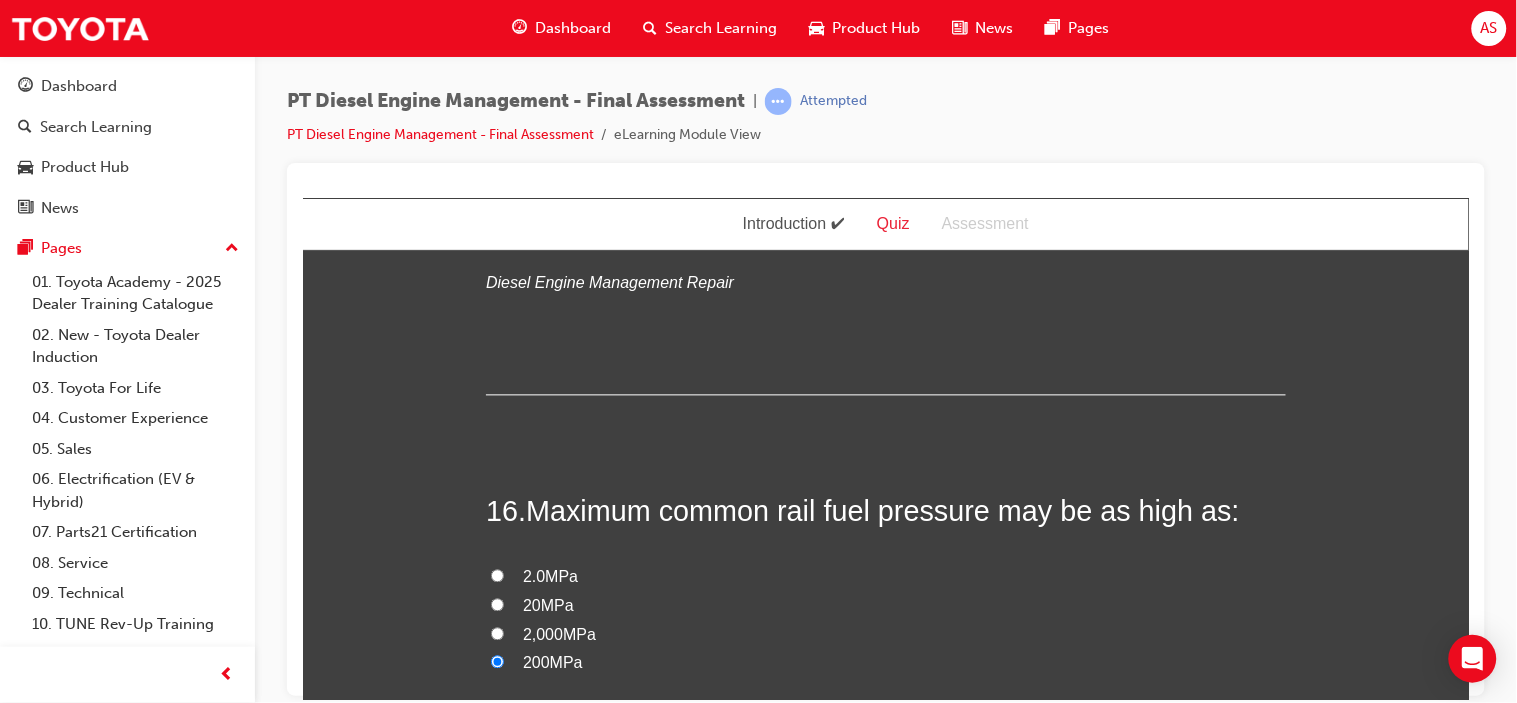 scroll, scrollTop: 7000, scrollLeft: 0, axis: vertical 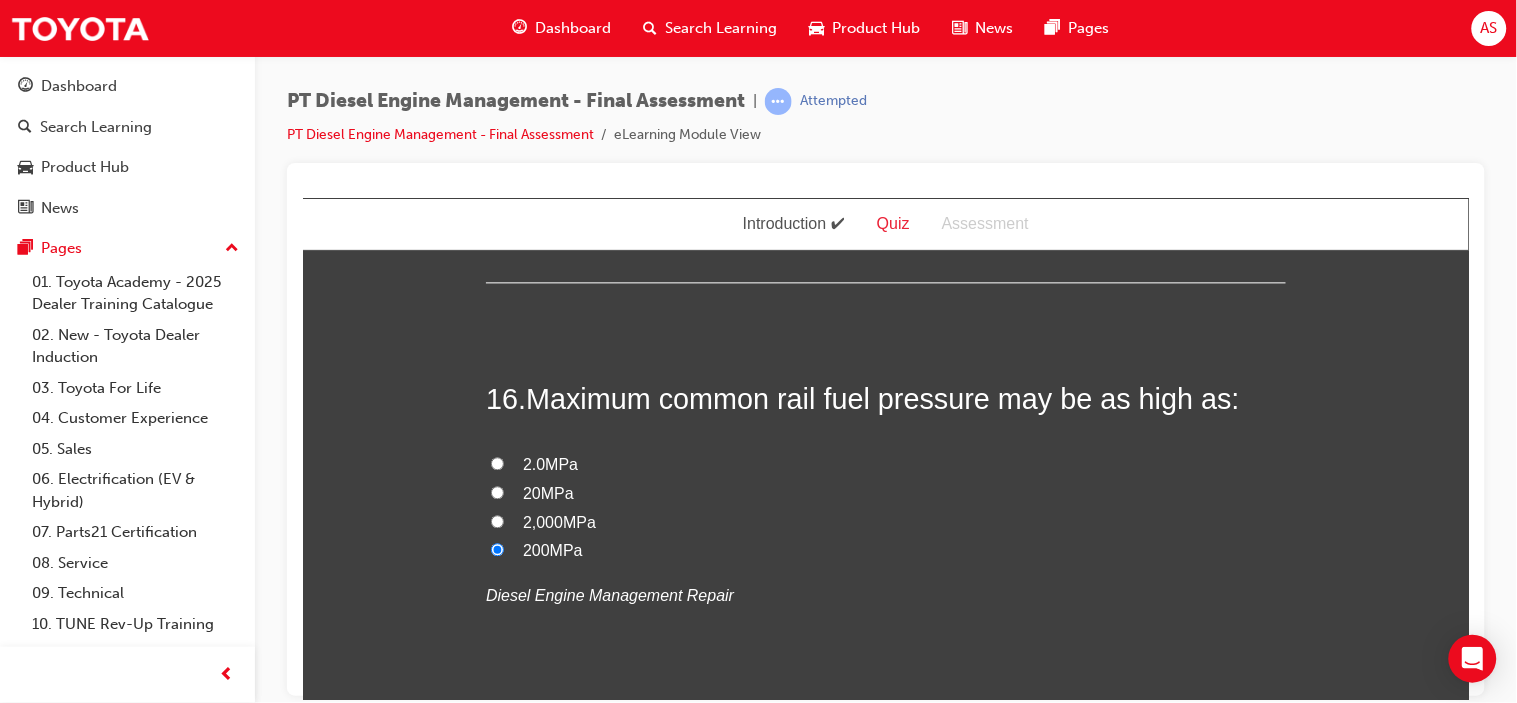 click on "2,000MPa" at bounding box center (558, 522) 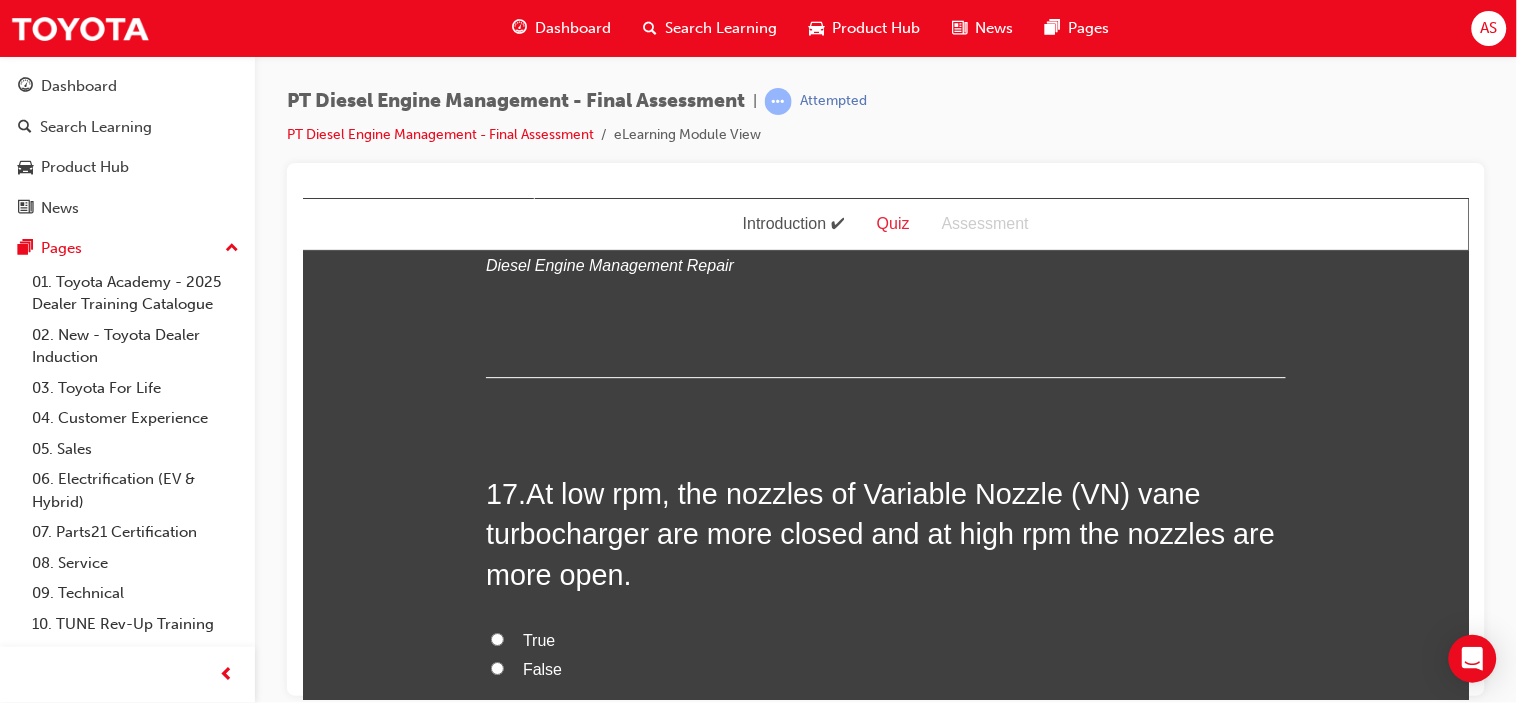 scroll, scrollTop: 7333, scrollLeft: 0, axis: vertical 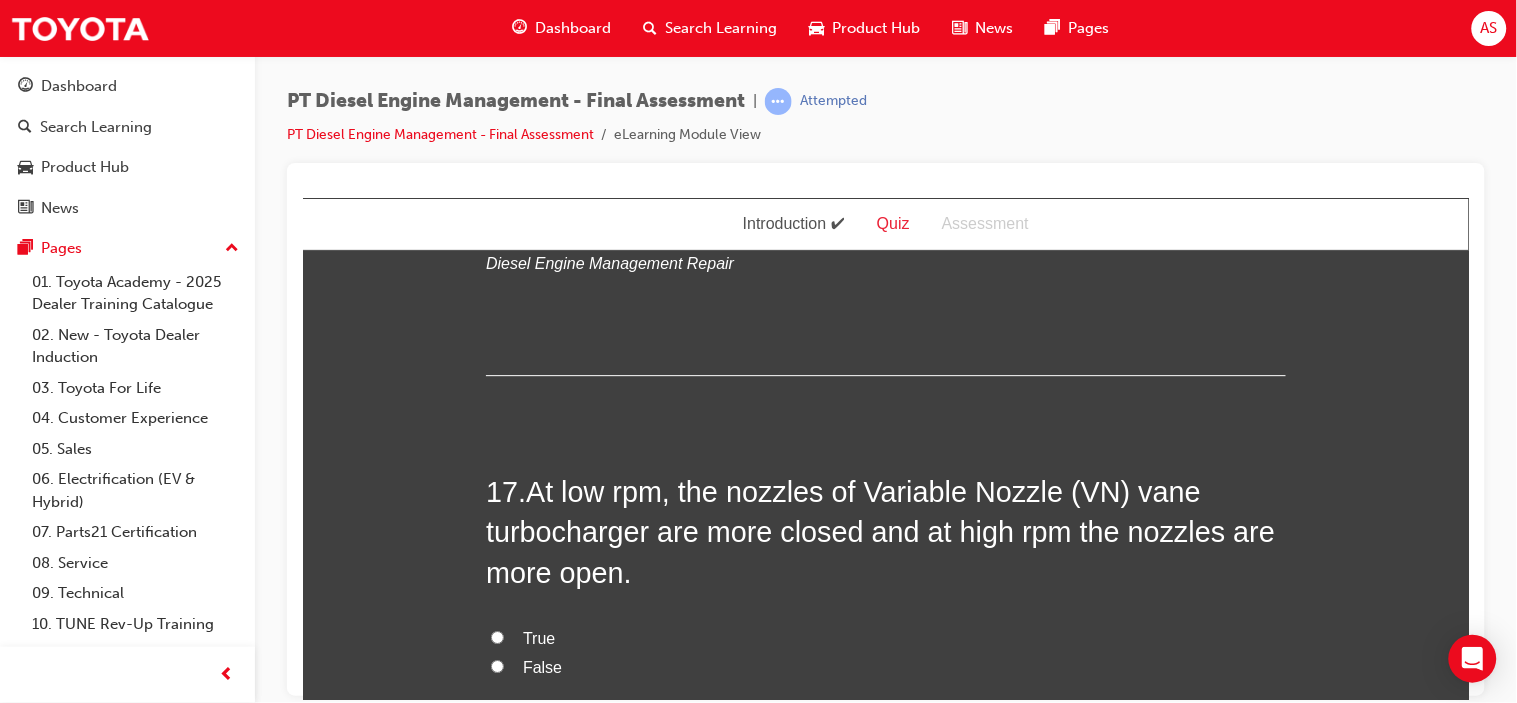 click on "True" at bounding box center (538, 637) 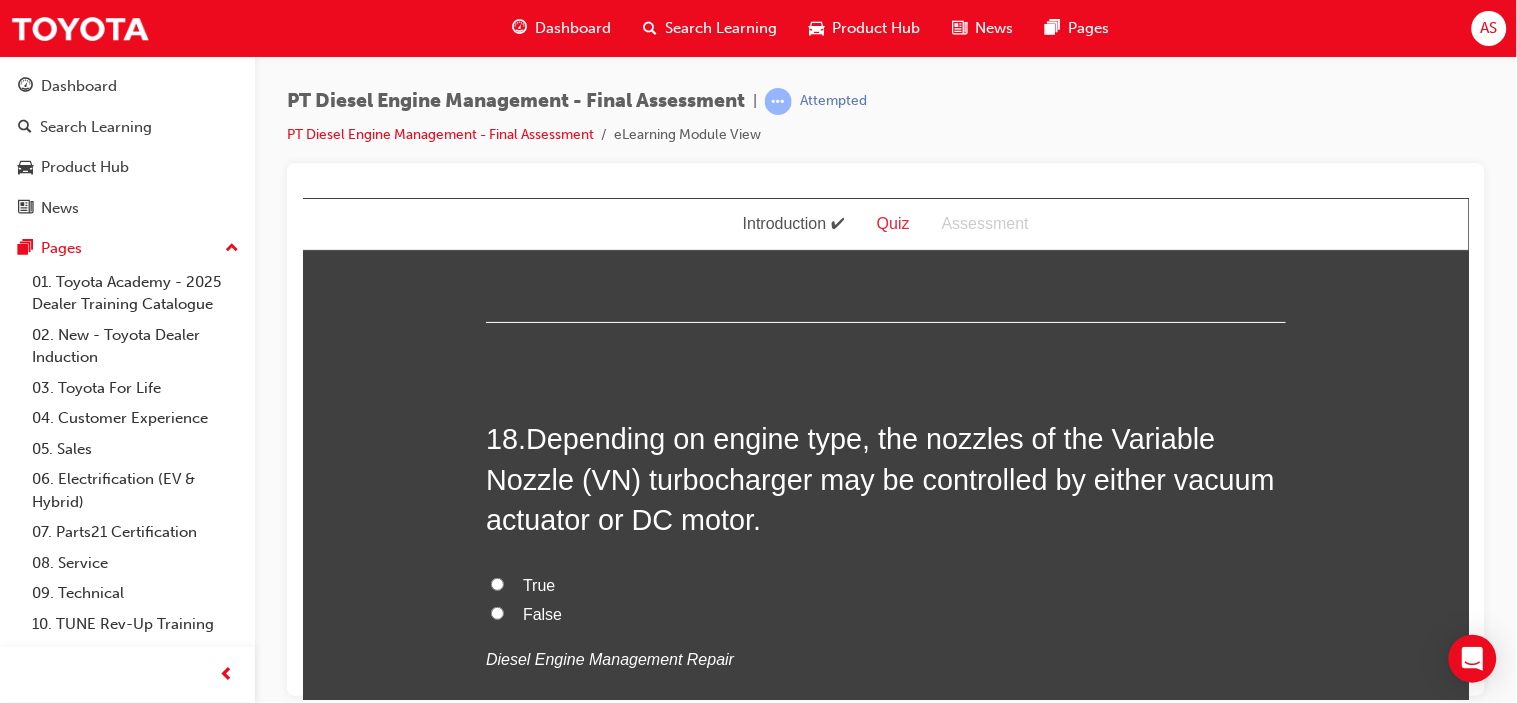 scroll, scrollTop: 7888, scrollLeft: 0, axis: vertical 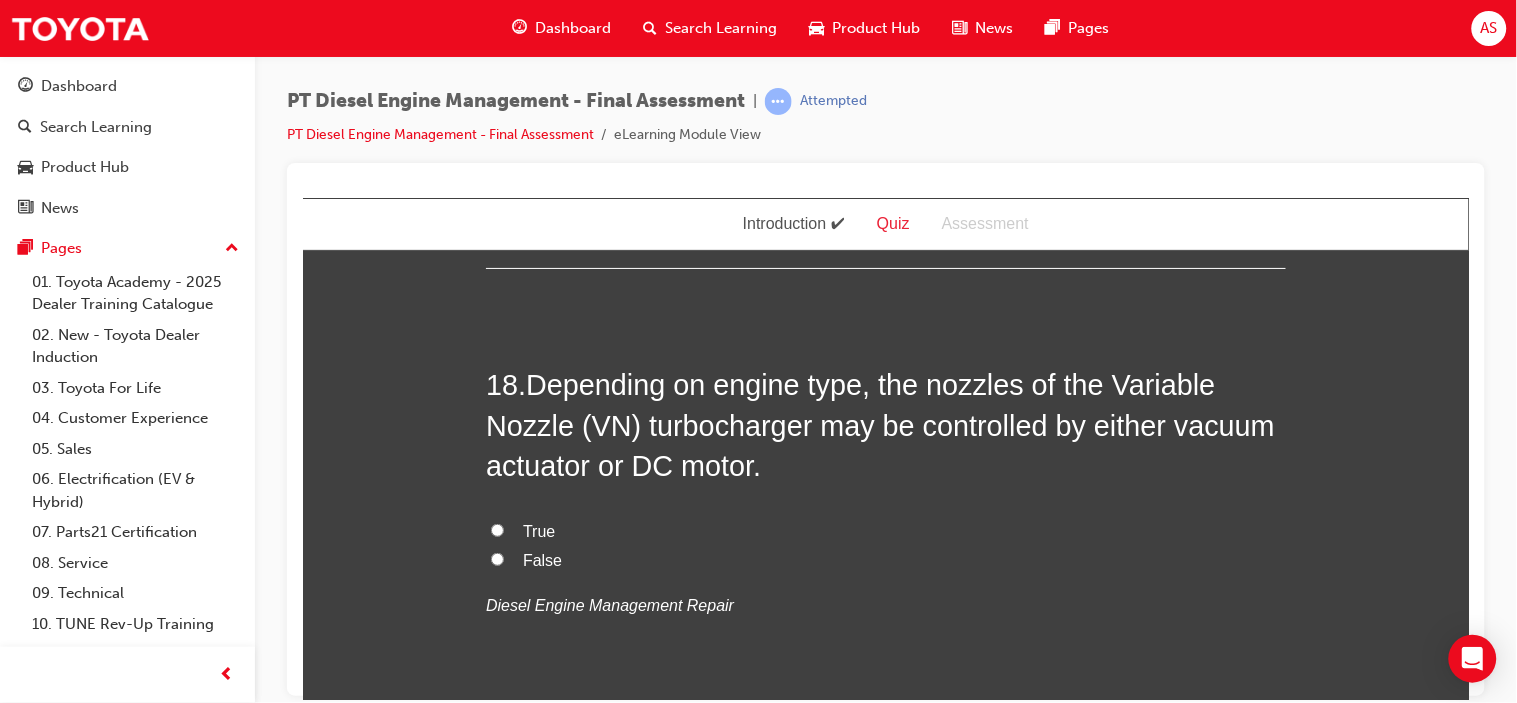 drag, startPoint x: 516, startPoint y: 488, endPoint x: 554, endPoint y: 487, distance: 38.013157 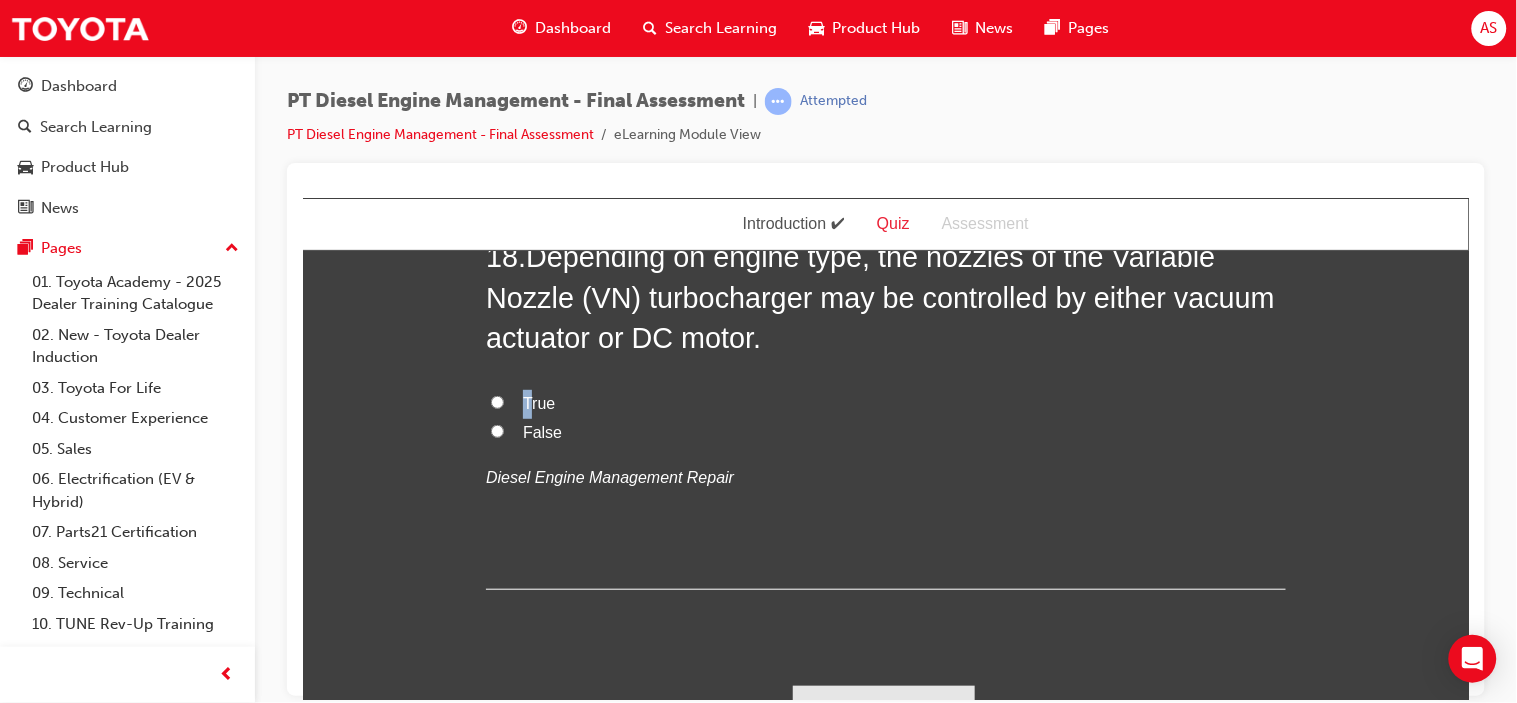 scroll, scrollTop: 8017, scrollLeft: 0, axis: vertical 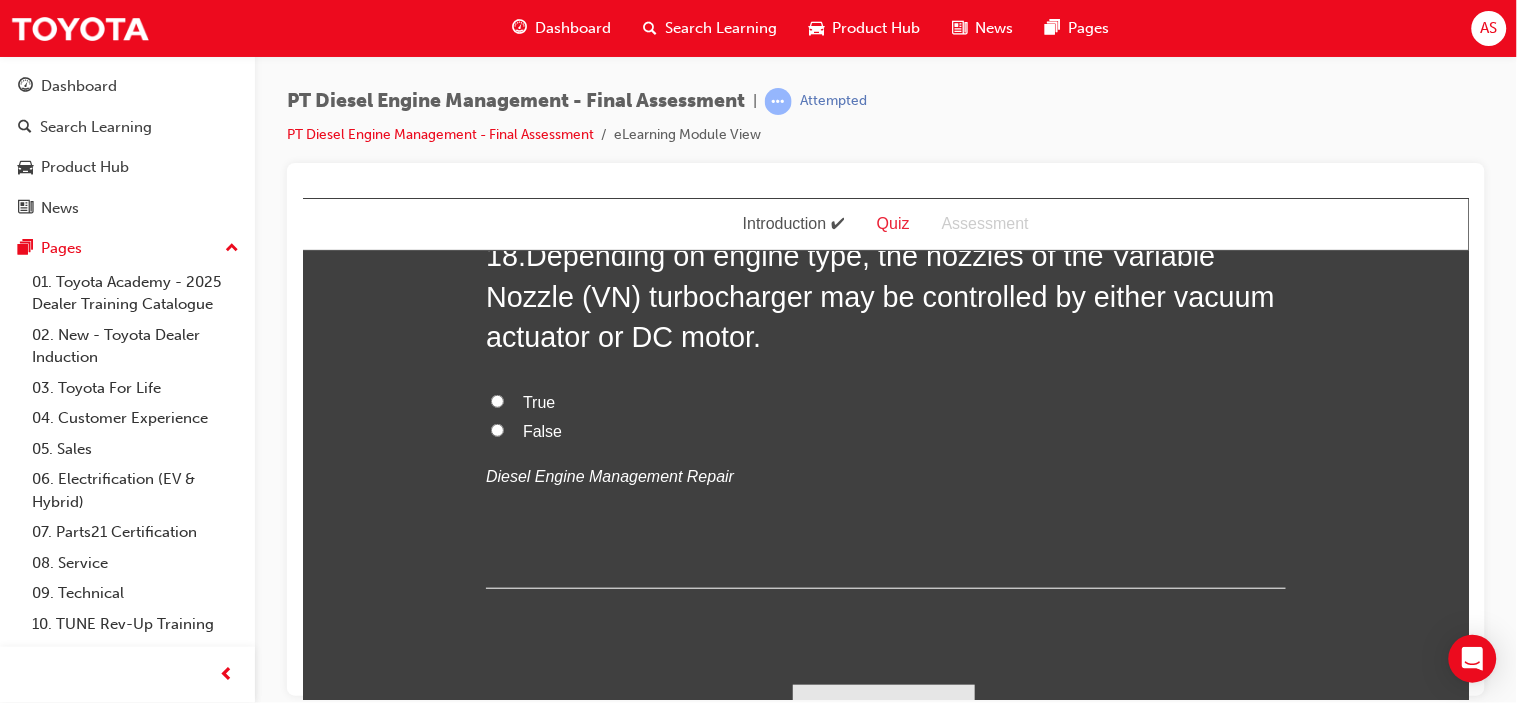 click on "18 .  Depending on engine type, the nozzles of the Variable Nozzle (VN) turbocharger may be controlled by either vacuum actuator or DC motor. True False
Diesel Engine Management Repair" at bounding box center [885, 411] 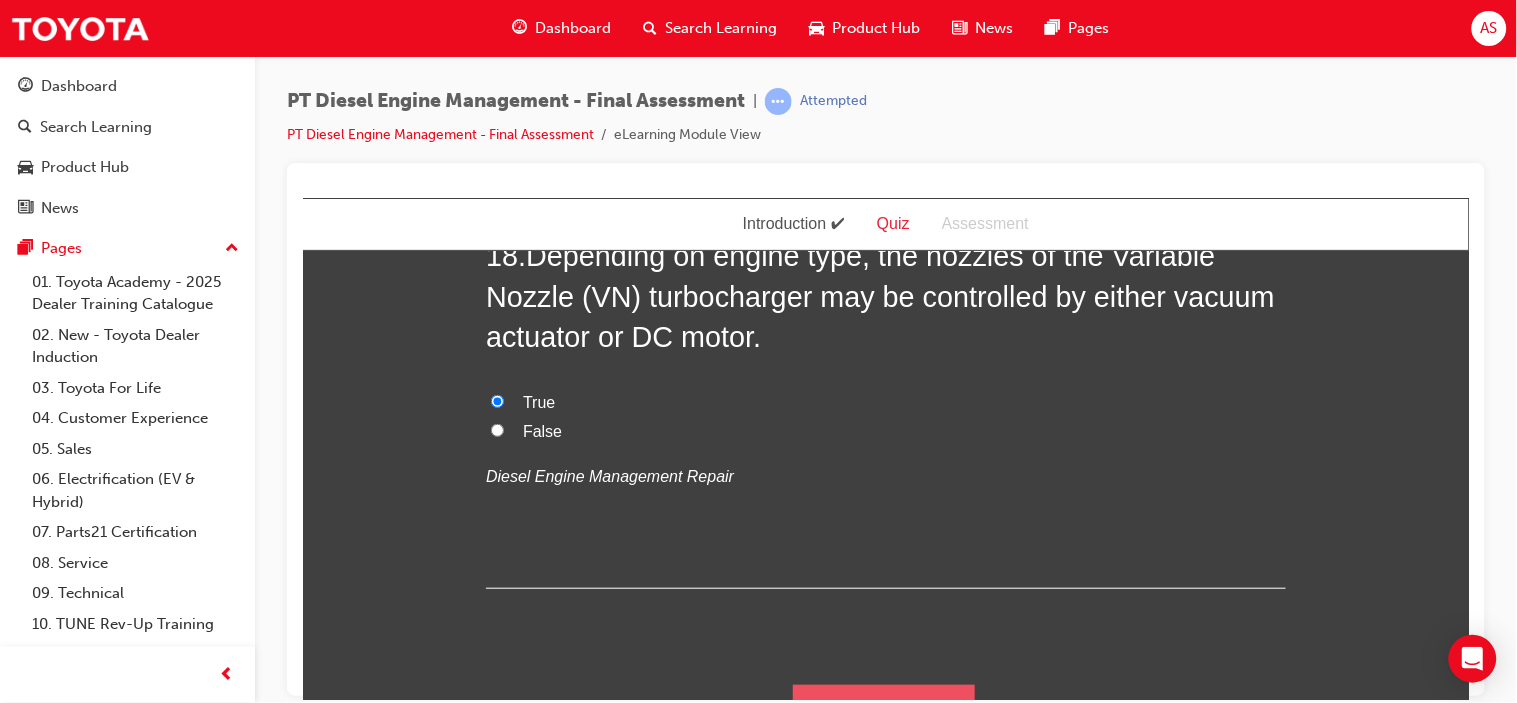 click on "Submit Answers" at bounding box center [883, 712] 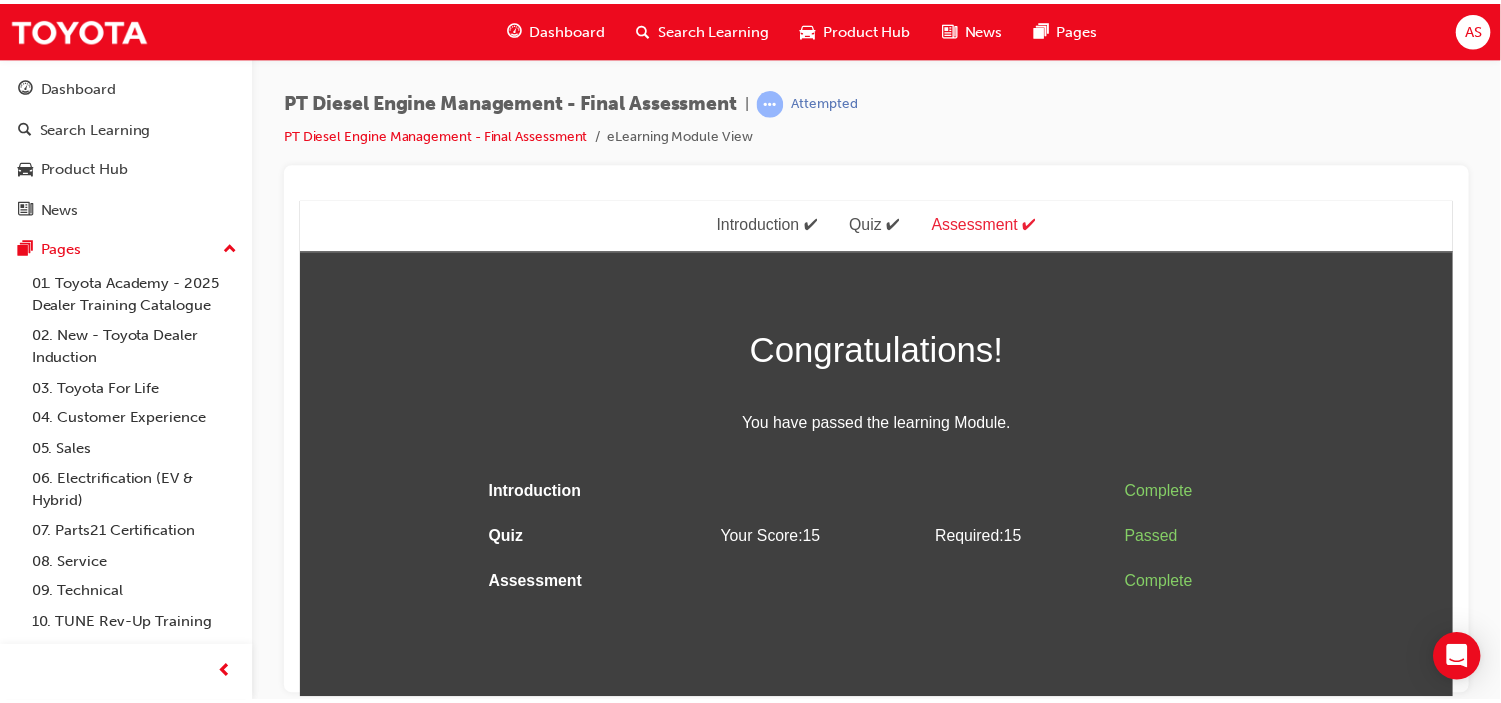 scroll, scrollTop: 0, scrollLeft: 0, axis: both 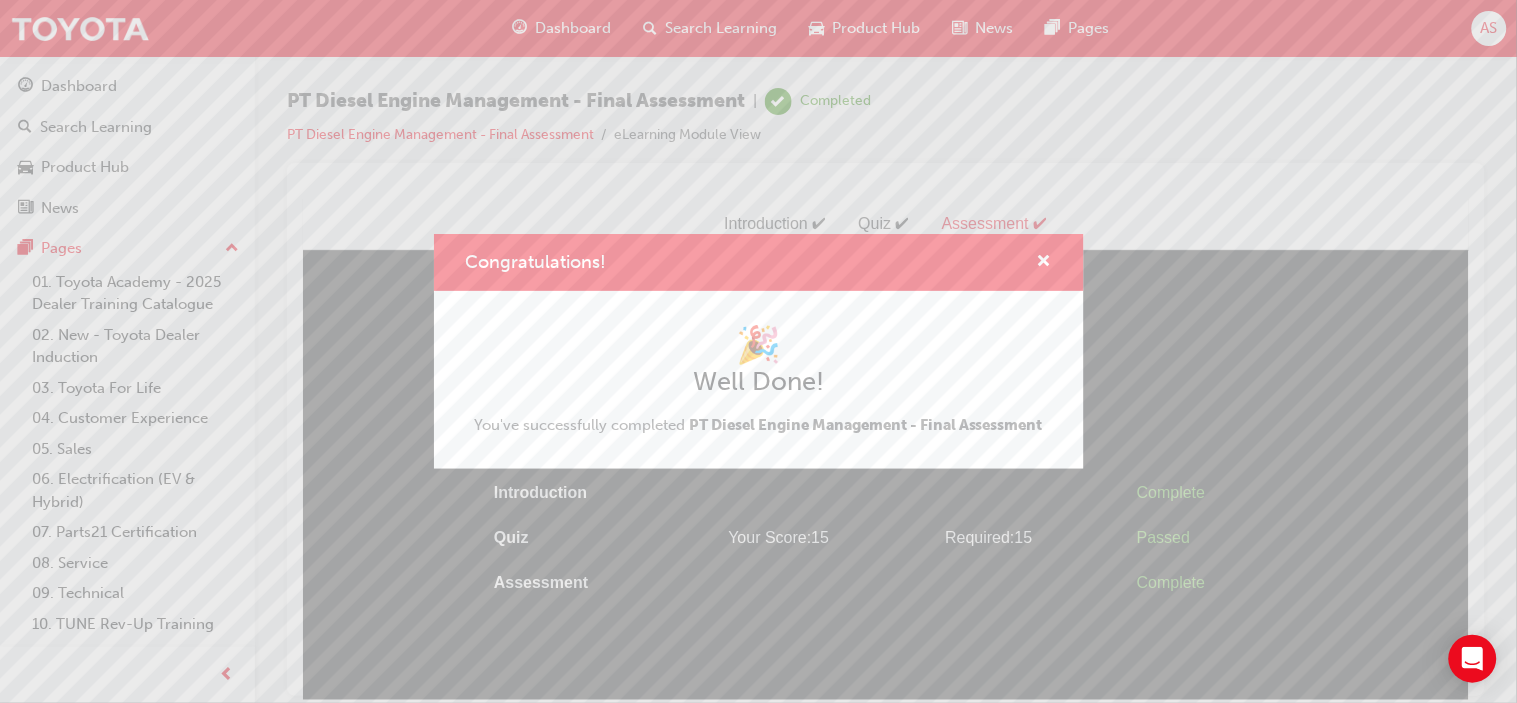 drag, startPoint x: 1035, startPoint y: 245, endPoint x: 1053, endPoint y: 262, distance: 24.758837 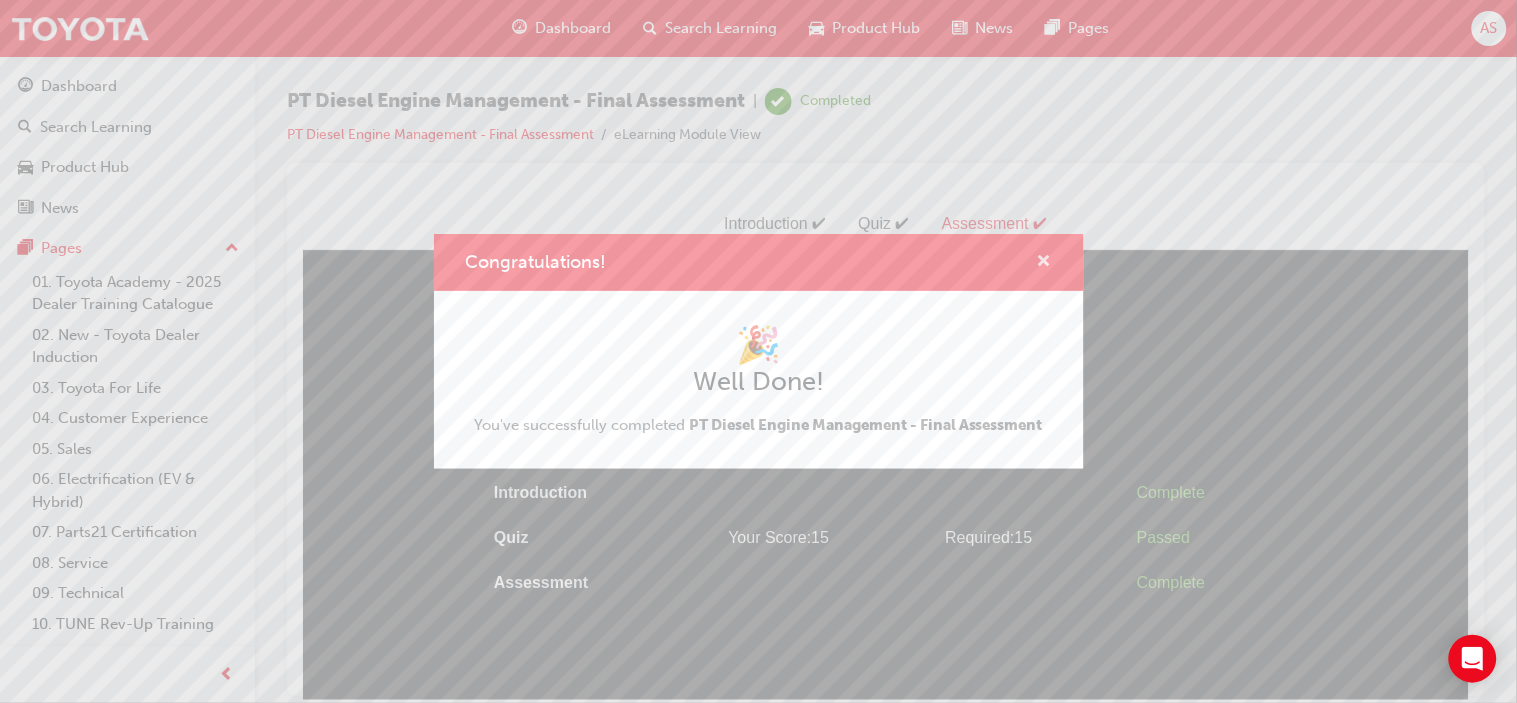 click at bounding box center (1044, 263) 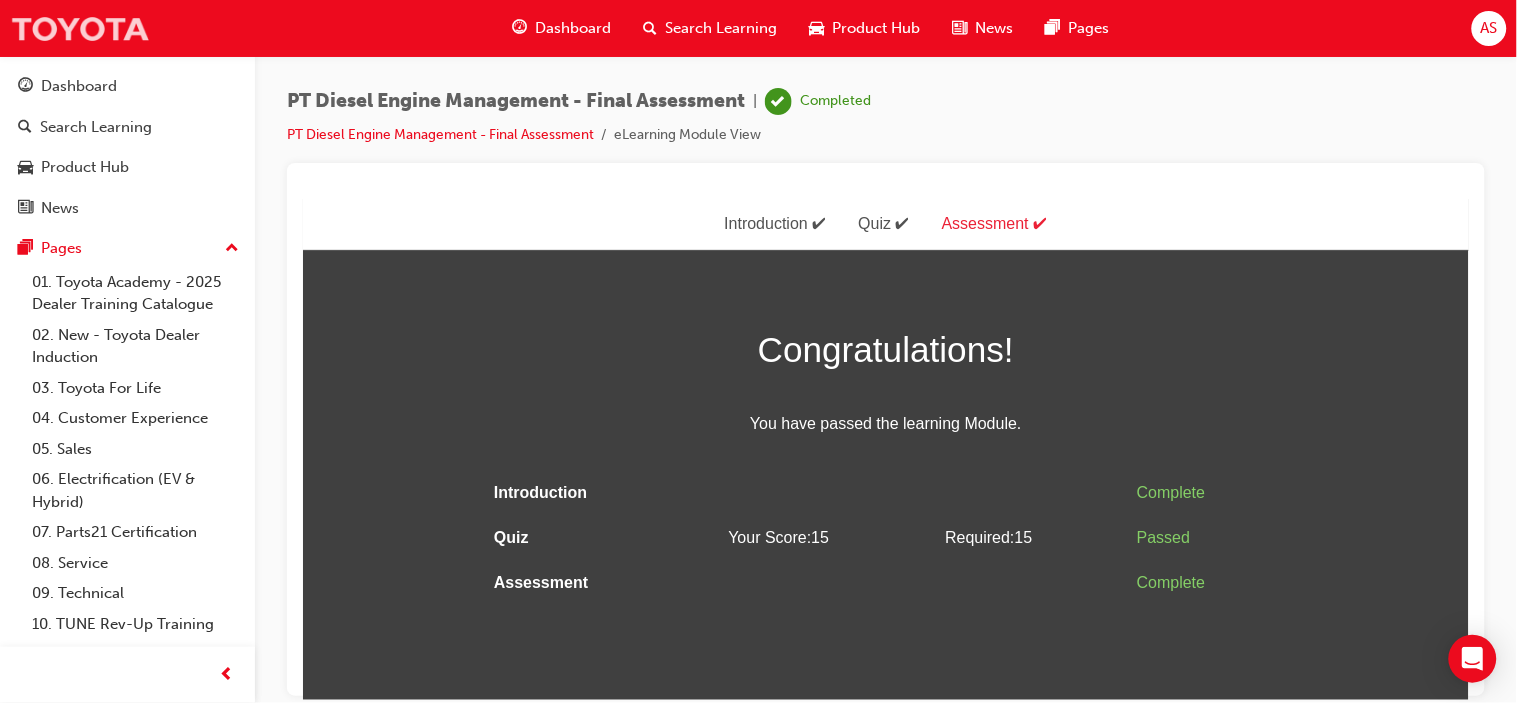 click at bounding box center (80, 28) 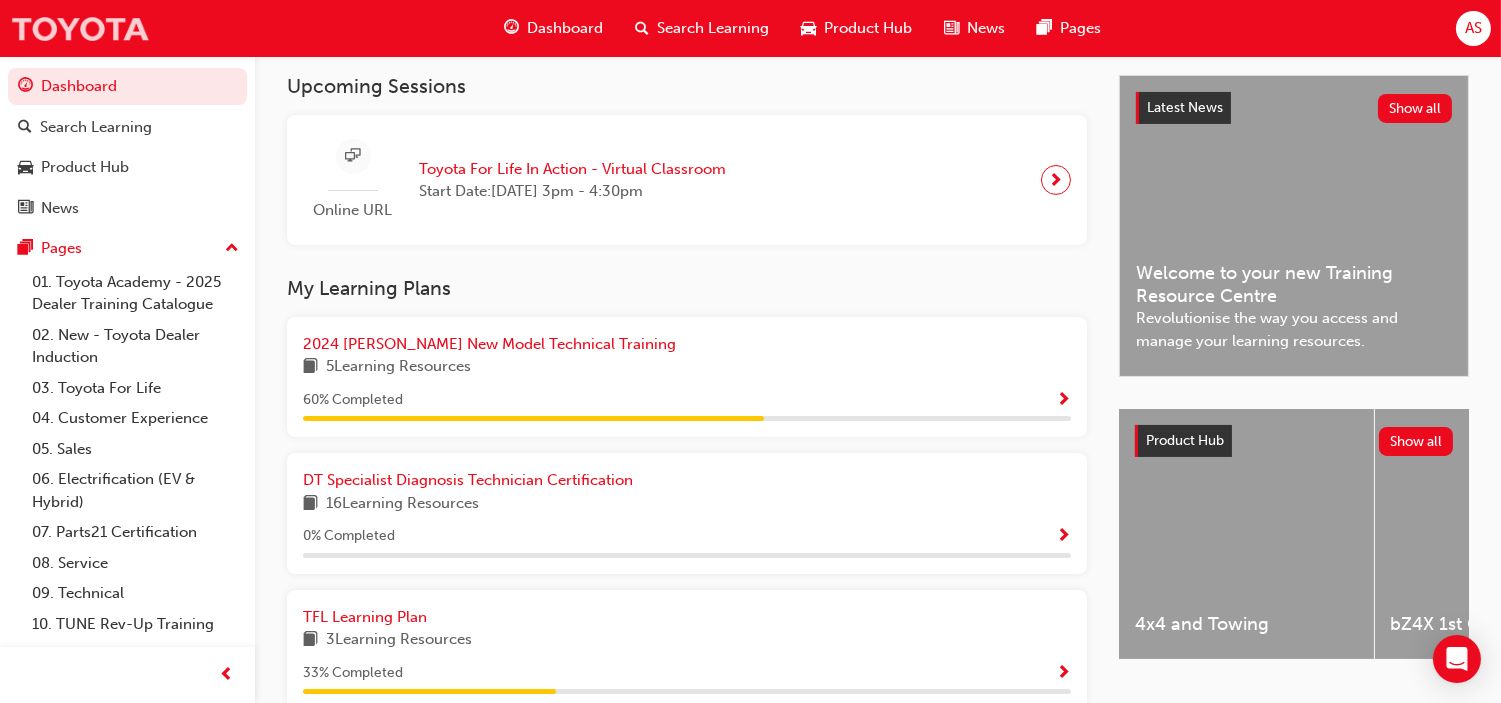 scroll, scrollTop: 666, scrollLeft: 0, axis: vertical 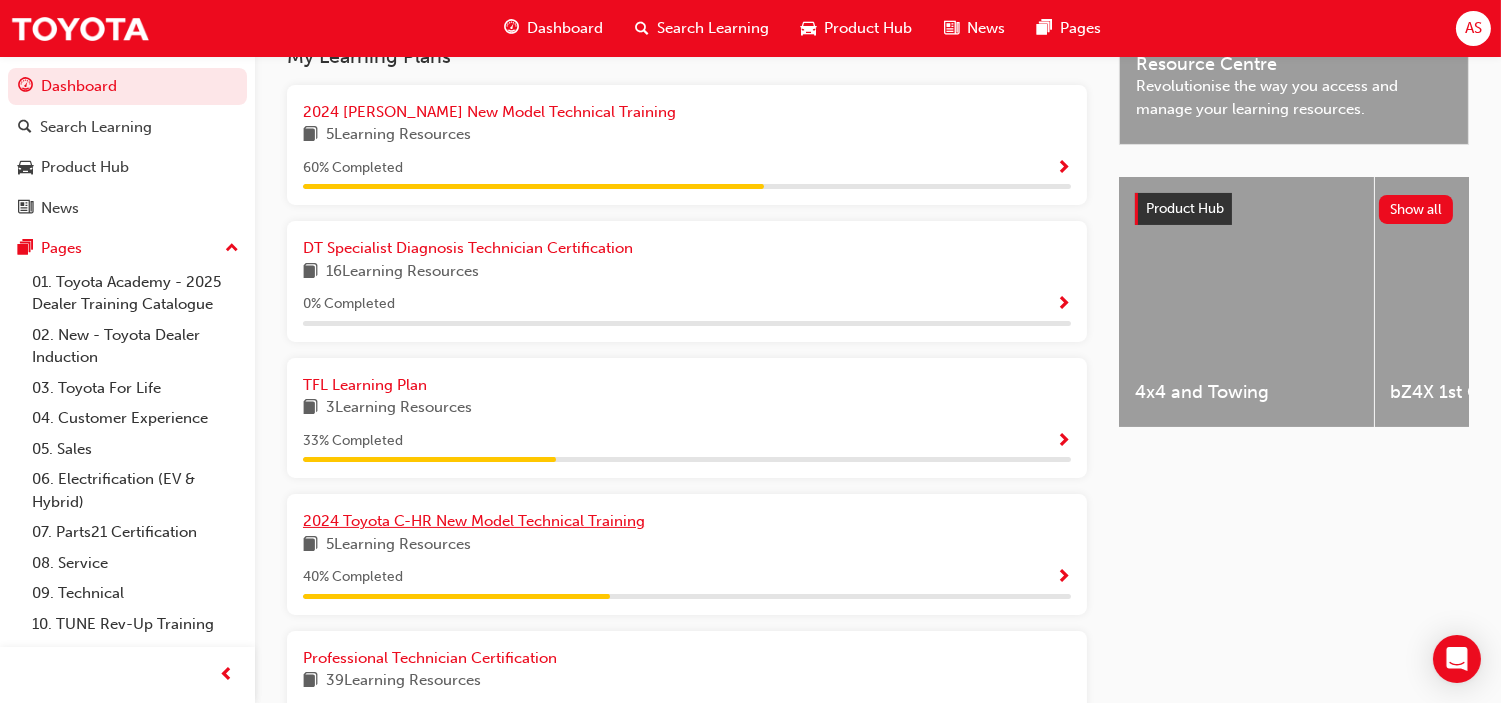 click on "2024 Toyota C-HR New Model Technical Training" at bounding box center (474, 521) 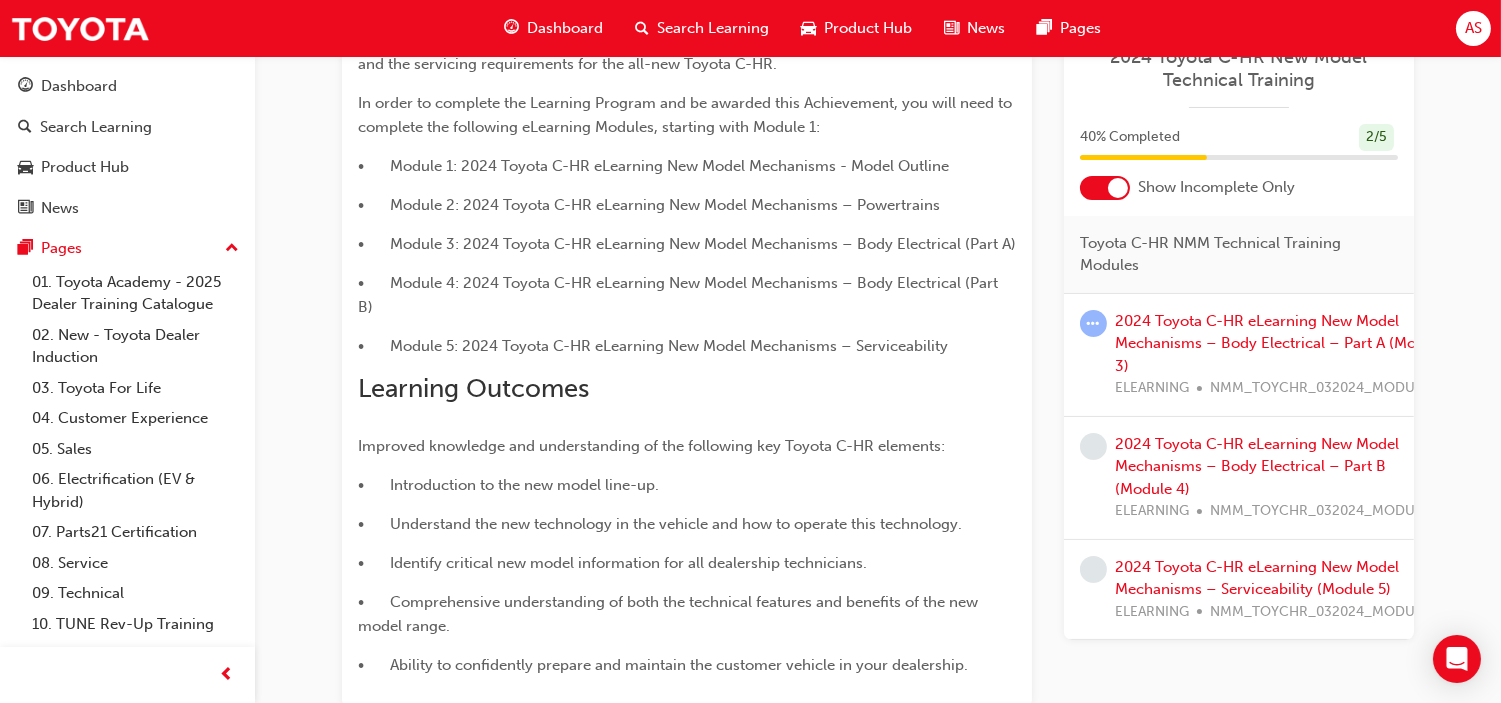 scroll, scrollTop: 555, scrollLeft: 0, axis: vertical 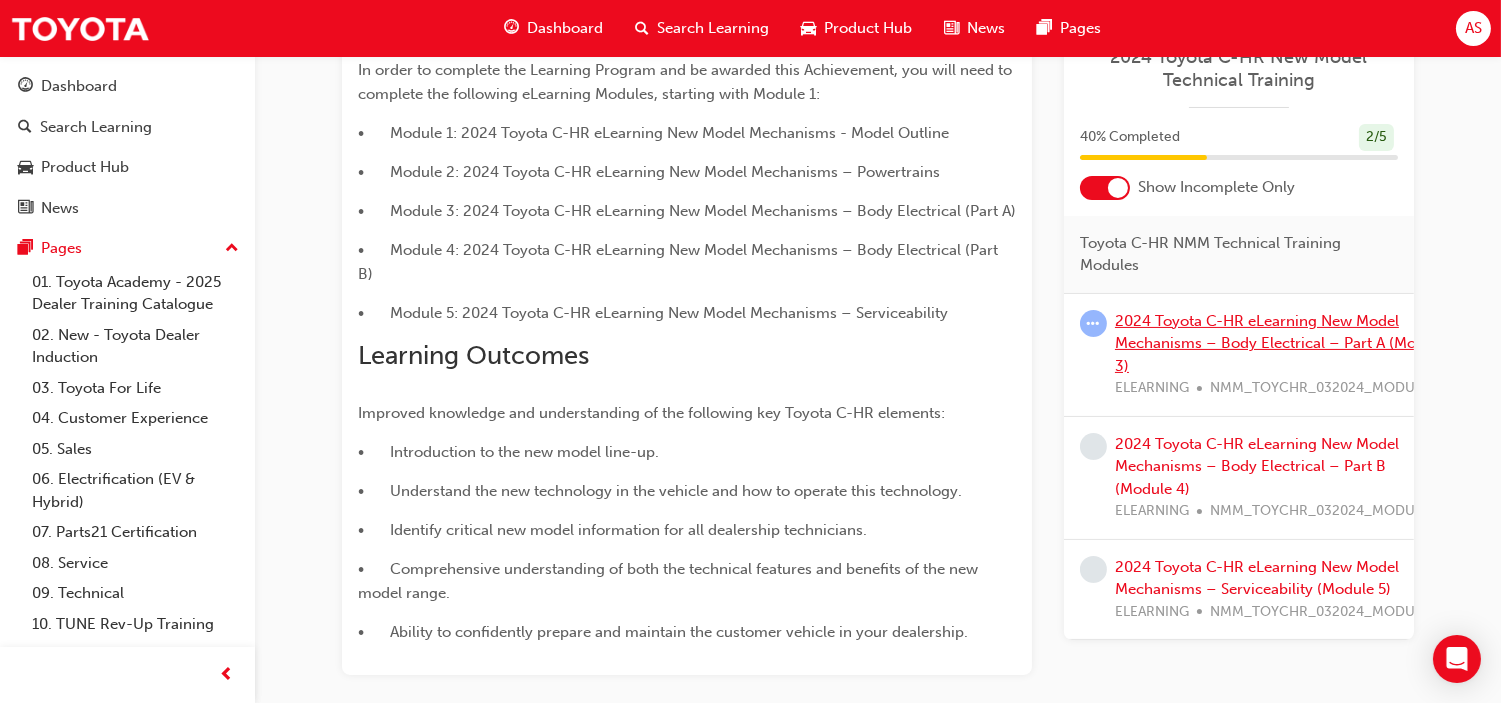 click on "2024 Toyota C-HR eLearning New Model Mechanisms – Body Electrical – Part A (Module 3)" at bounding box center (1280, 343) 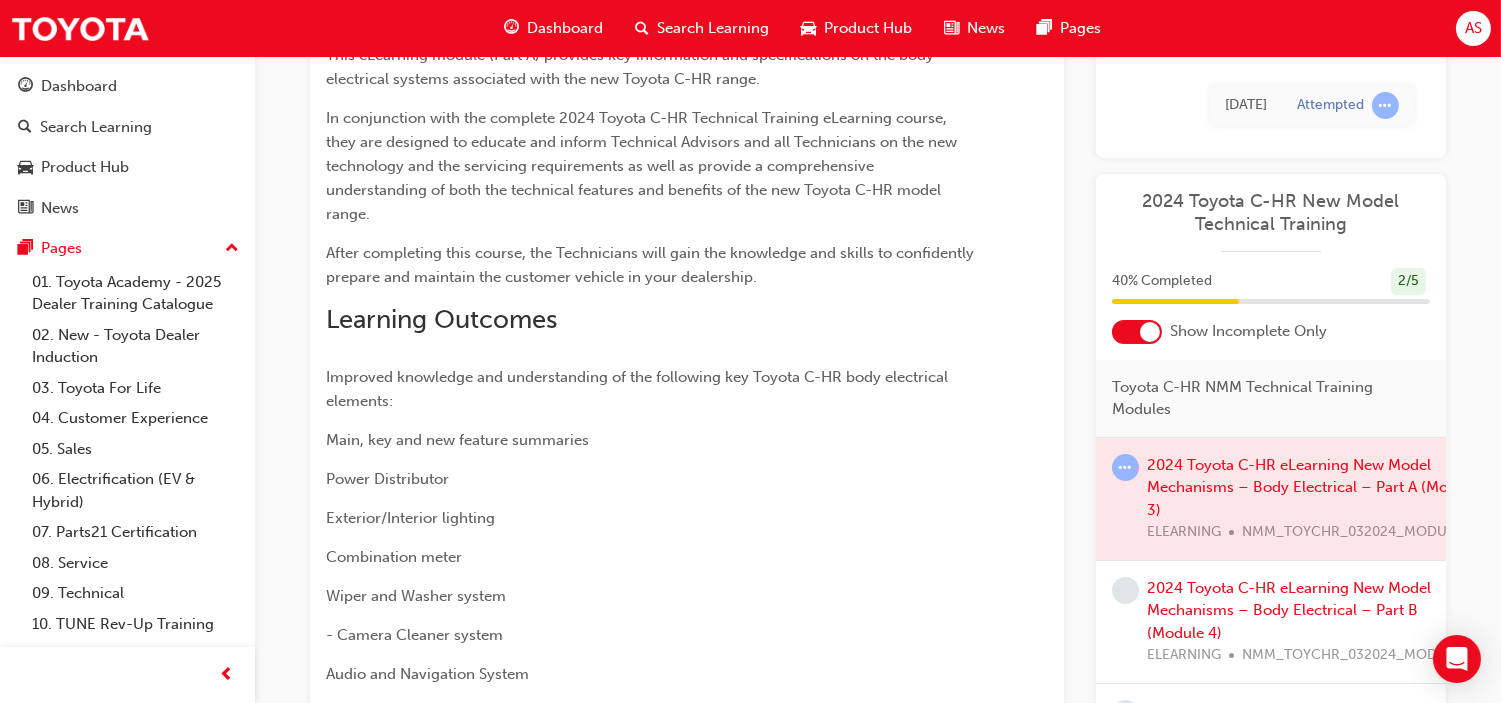 scroll, scrollTop: 222, scrollLeft: 0, axis: vertical 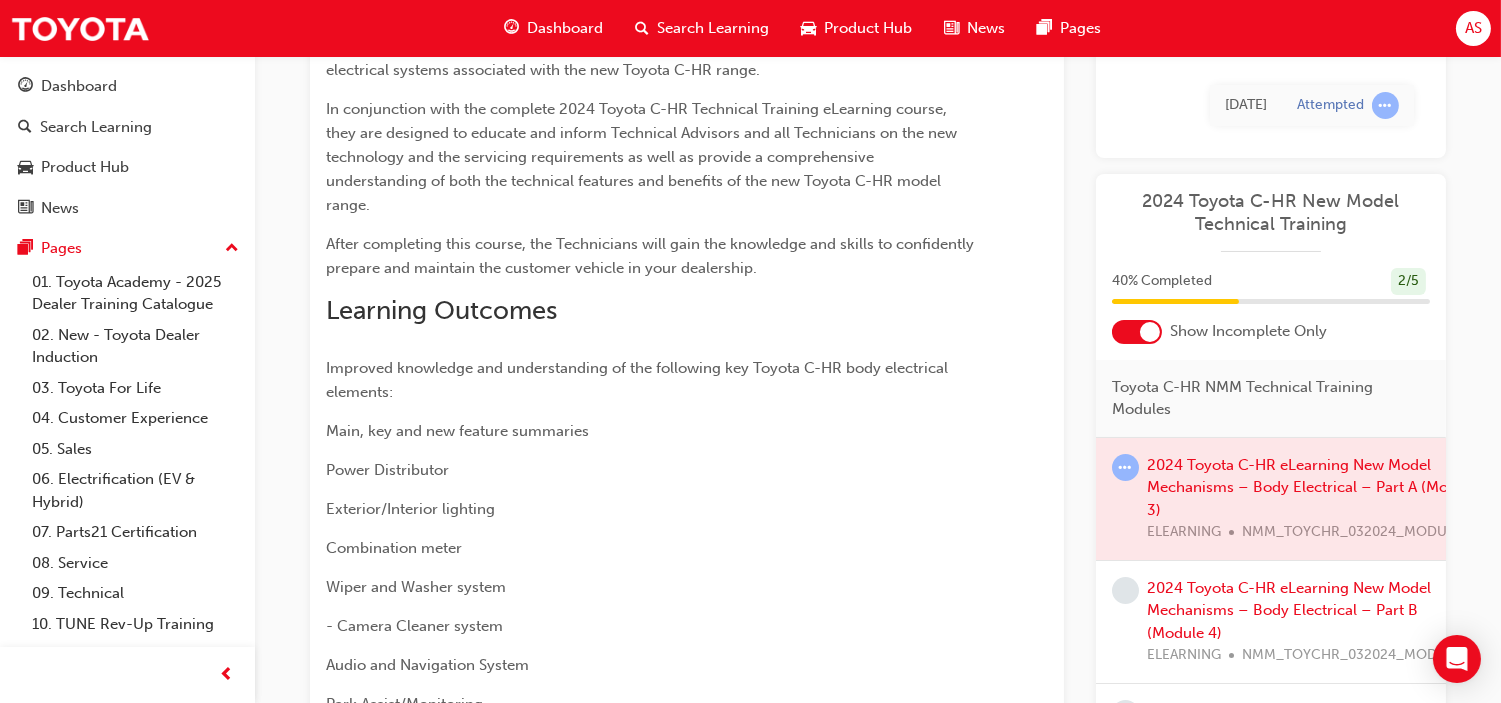 click at bounding box center (1271, 498) 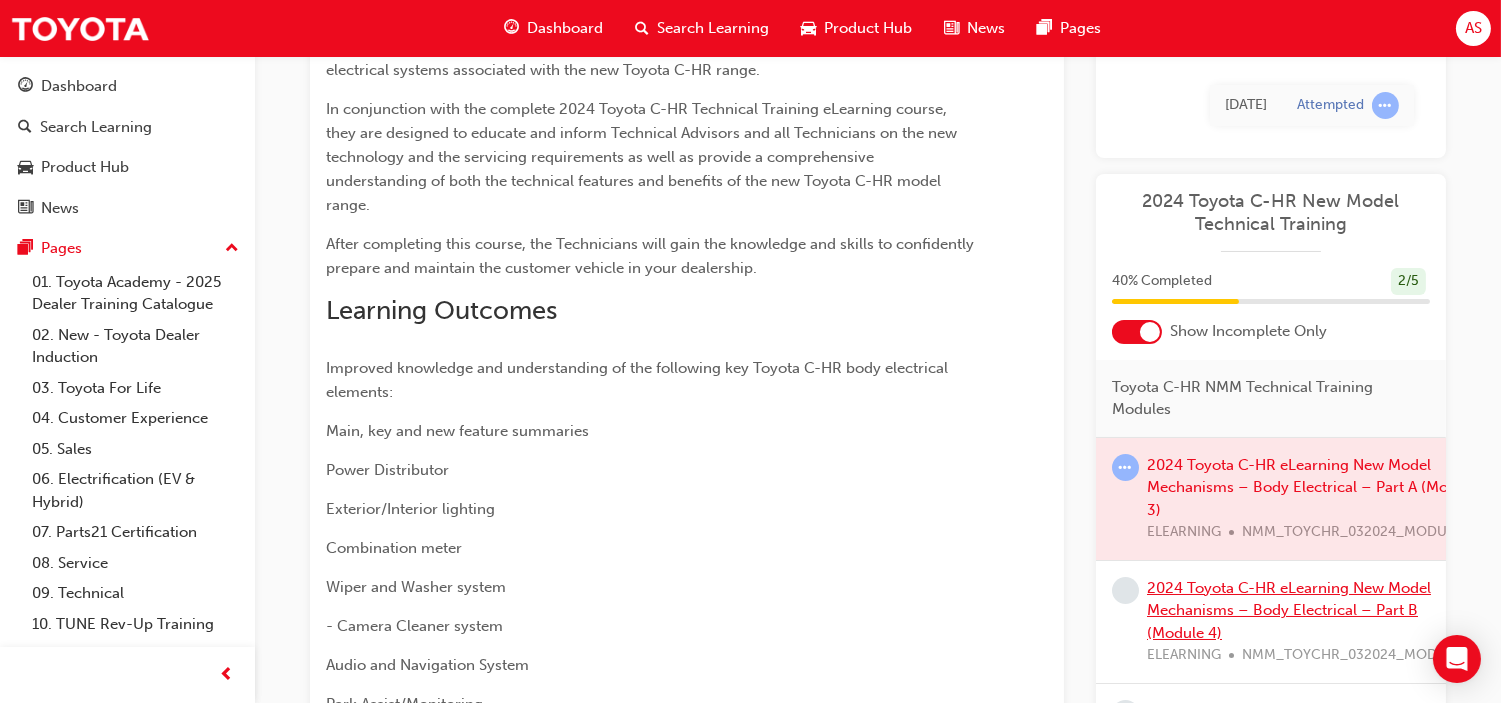 click on "2024 Toyota C-HR eLearning New Model Mechanisms – Body Electrical – Part B (Module 4)" at bounding box center (1289, 609) 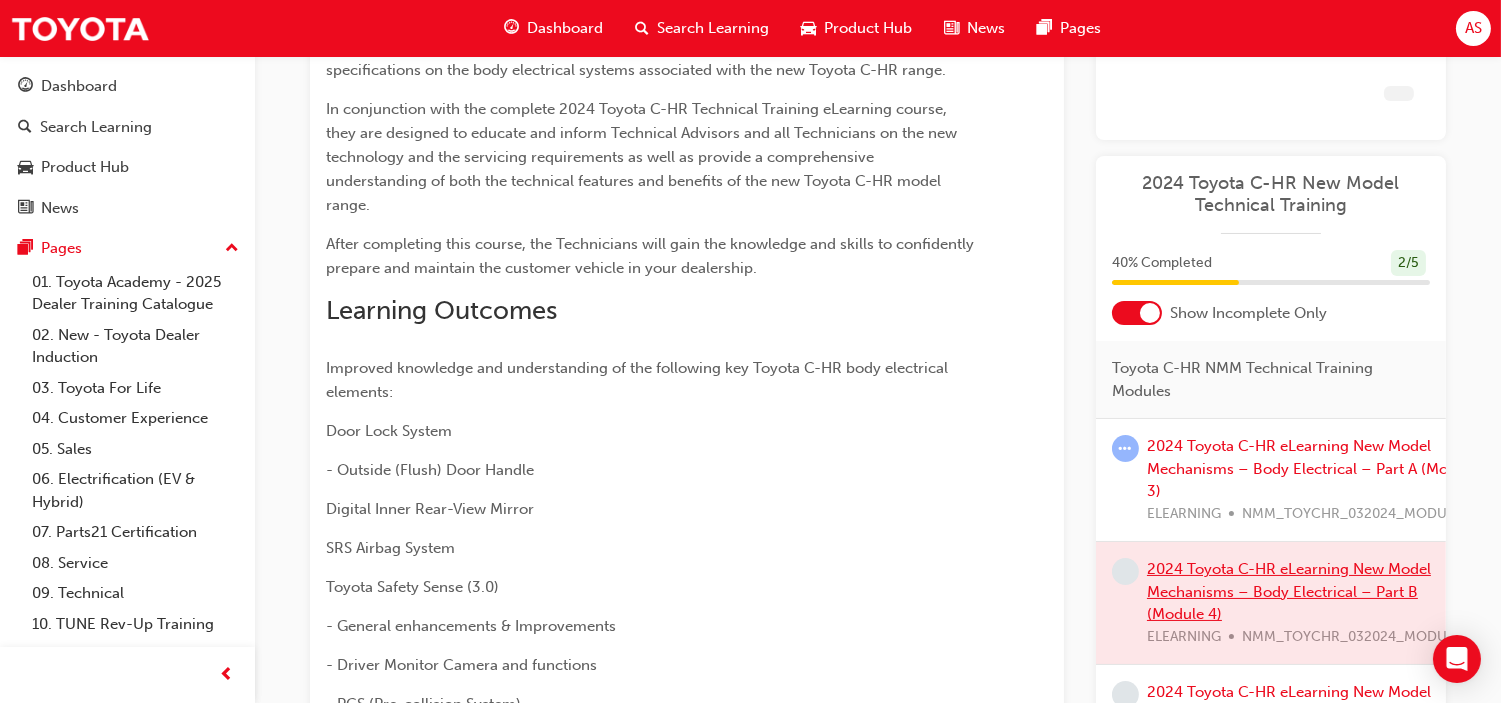 scroll, scrollTop: 222, scrollLeft: 0, axis: vertical 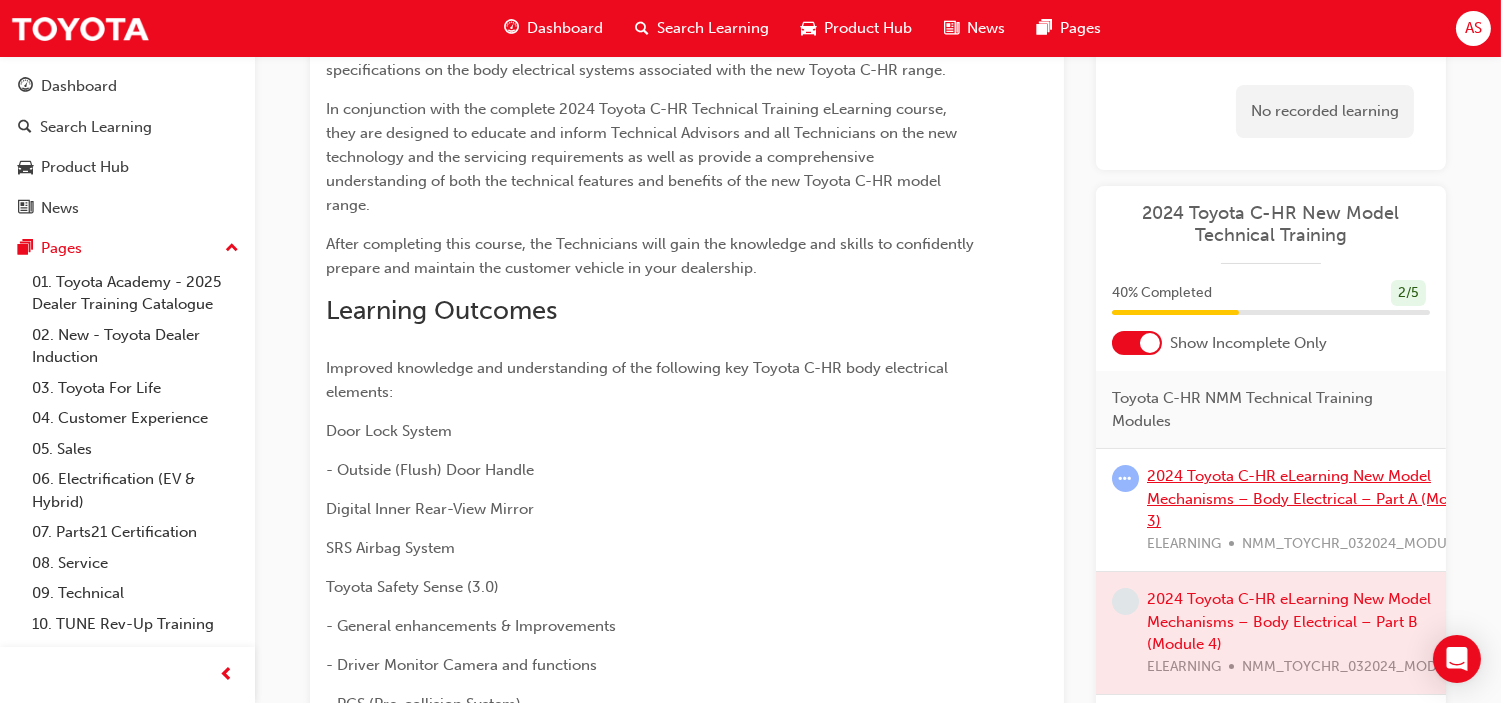 click on "2024 Toyota C-HR eLearning New Model Mechanisms – Body Electrical – Part A (Module 3)" at bounding box center (1312, 498) 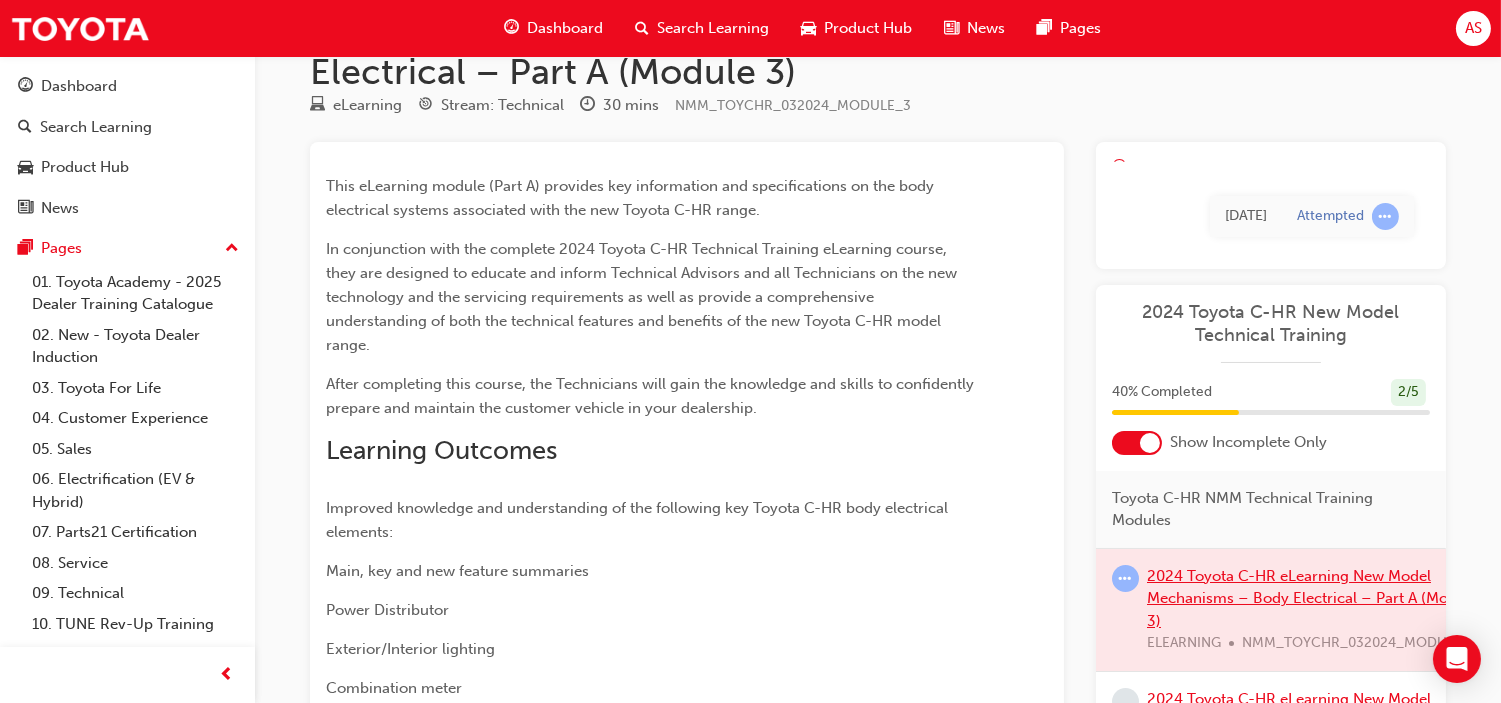 scroll, scrollTop: 0, scrollLeft: 0, axis: both 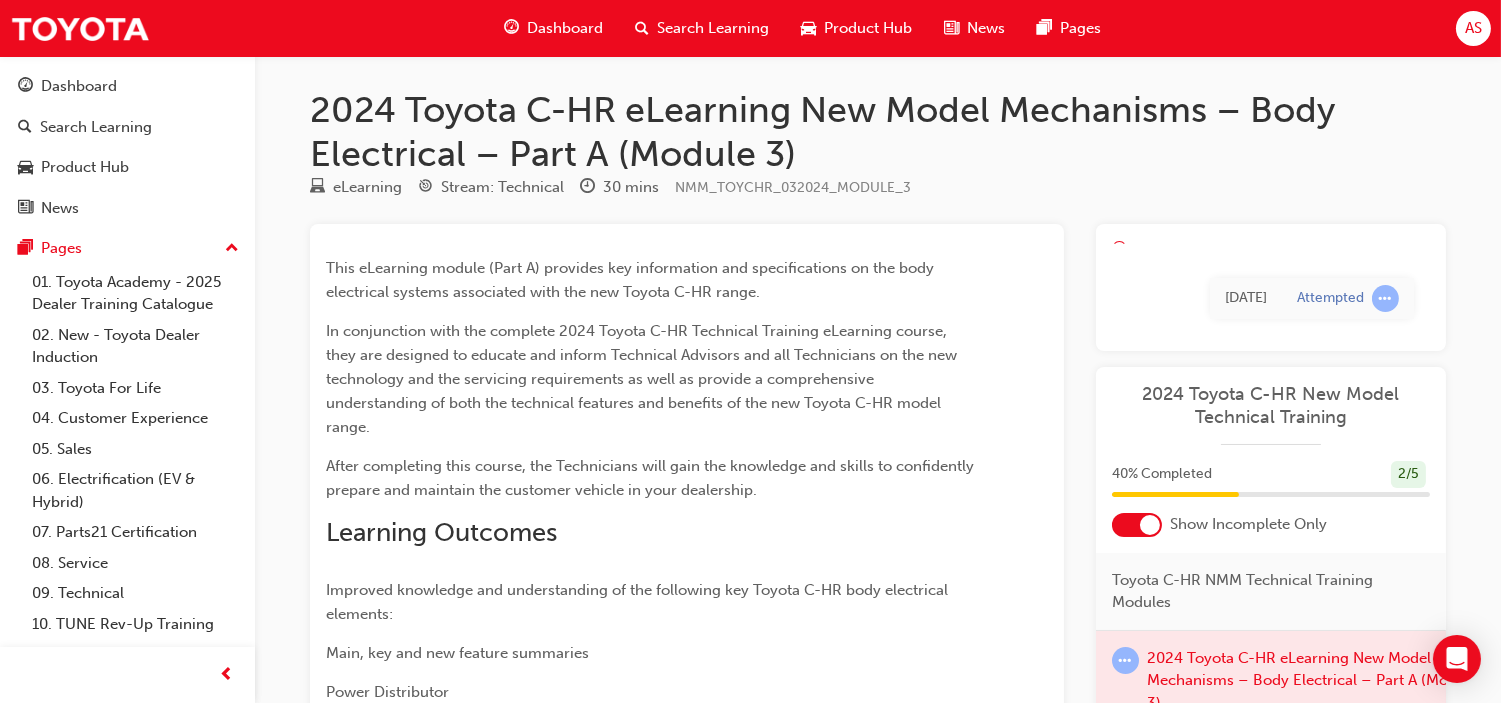 click on "Learning Plan   Sun 15 Jun 2025 Attempted" at bounding box center (1271, 288) 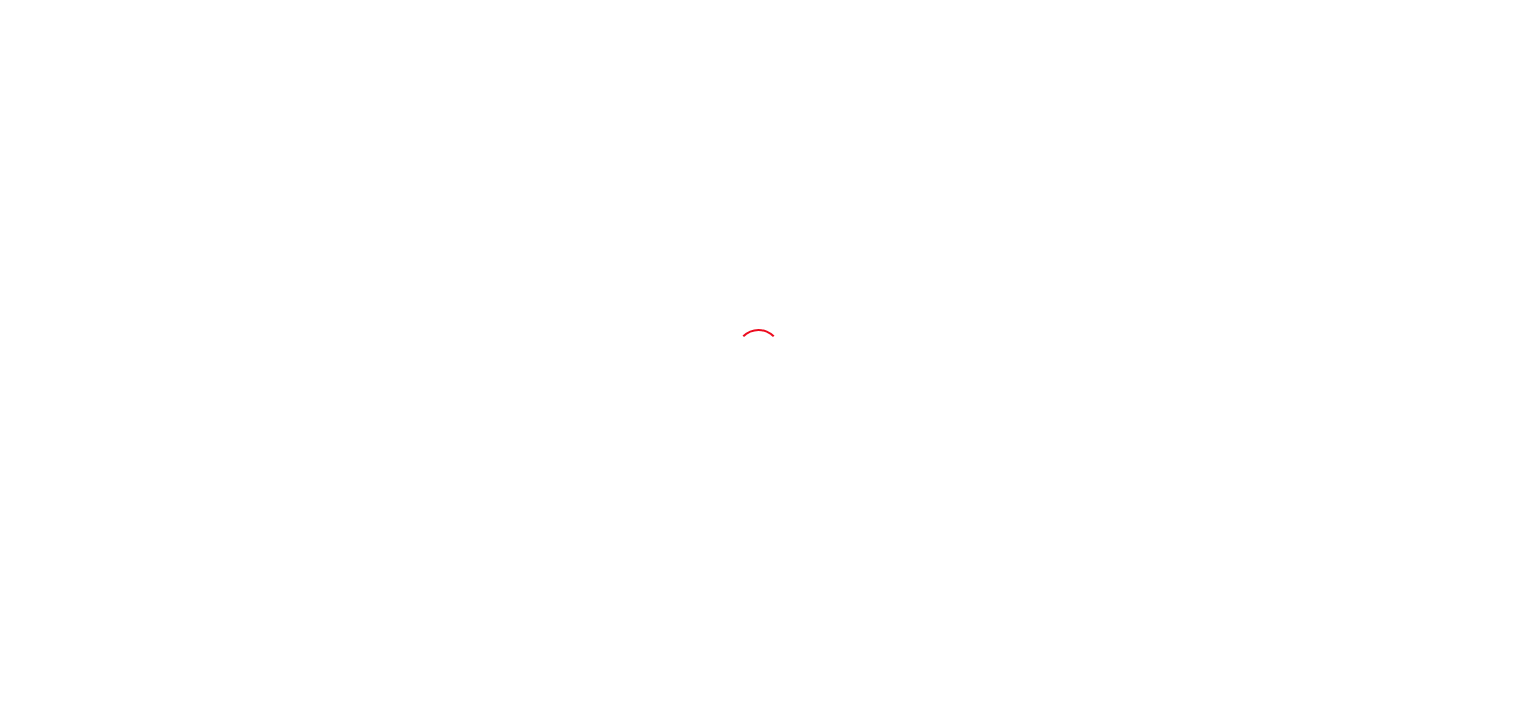 scroll, scrollTop: 0, scrollLeft: 0, axis: both 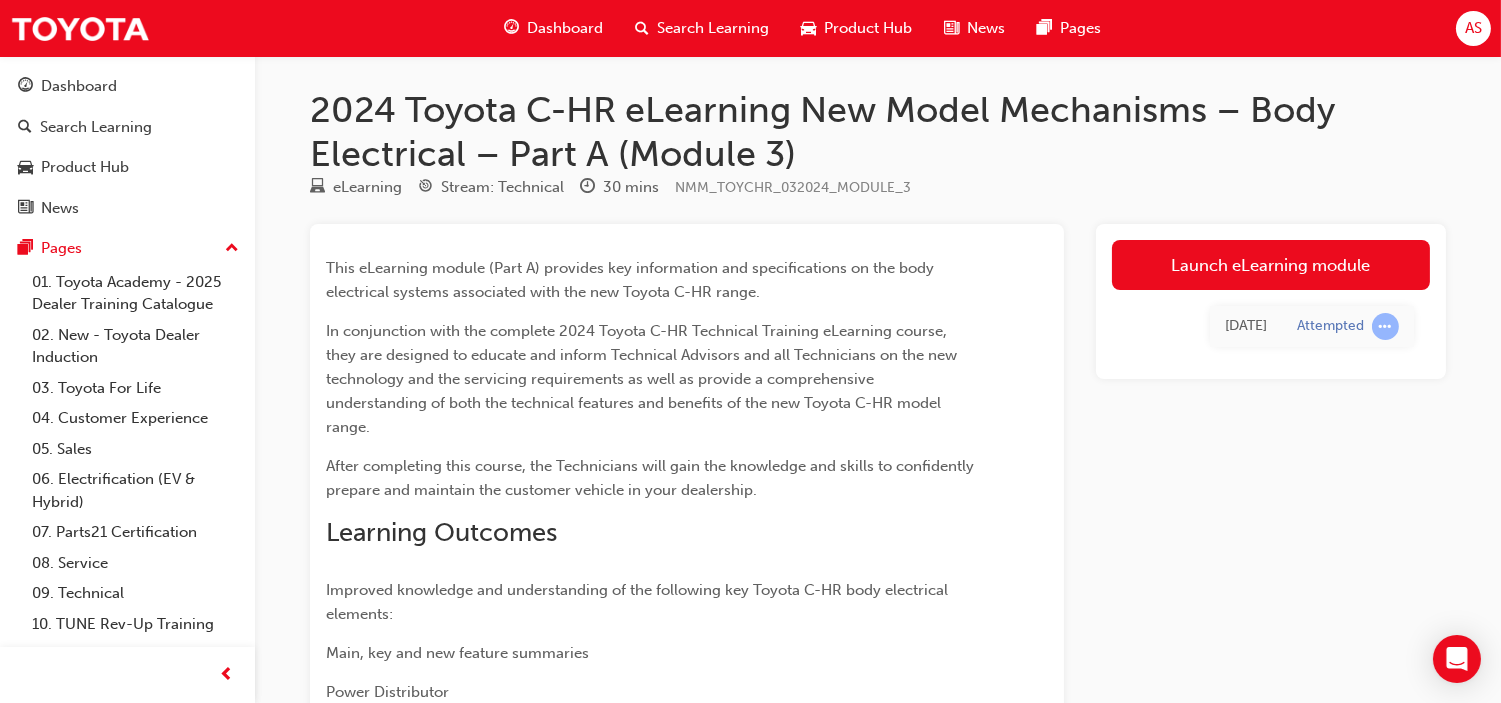 click on "Launch eLearning module" at bounding box center [1271, 265] 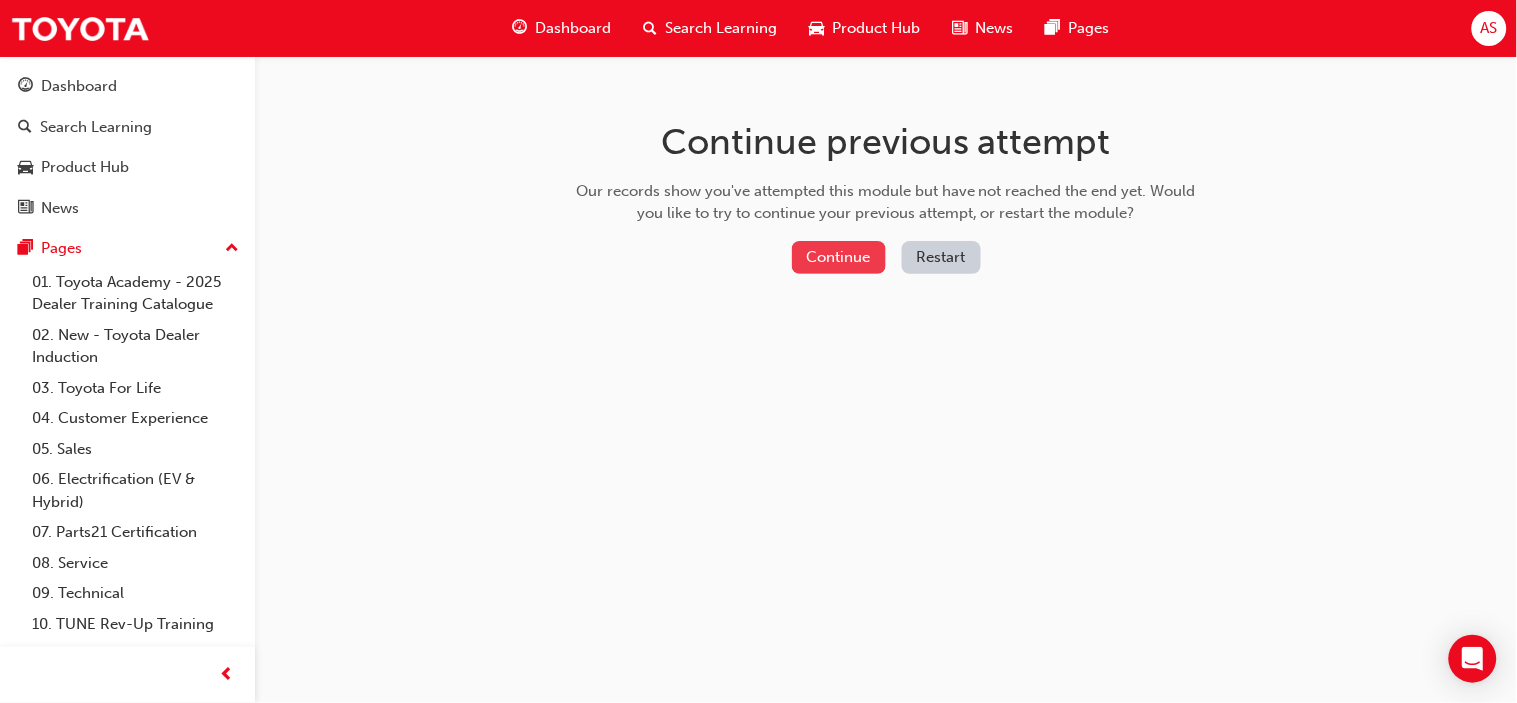 click on "Continue" at bounding box center [839, 257] 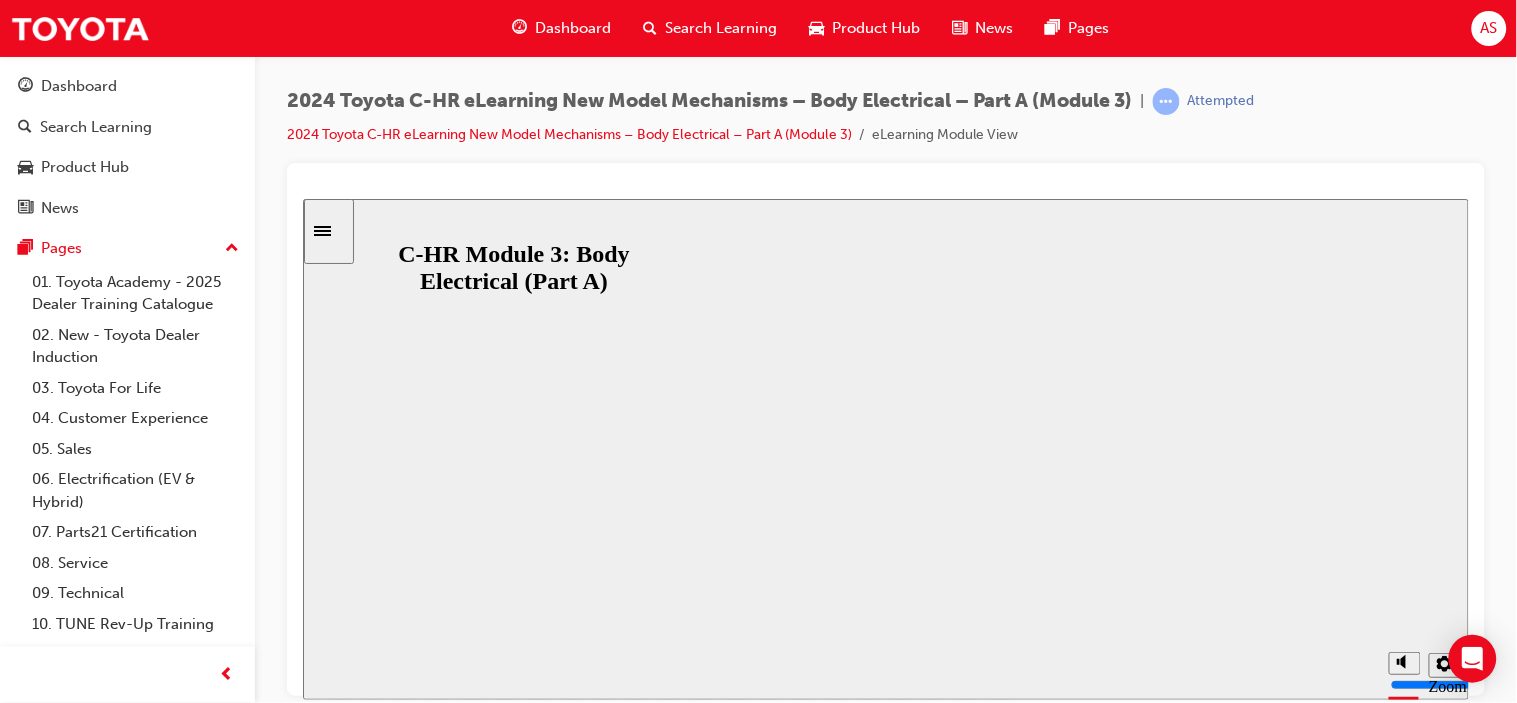 click on "Resume" at bounding box center [340, 840] 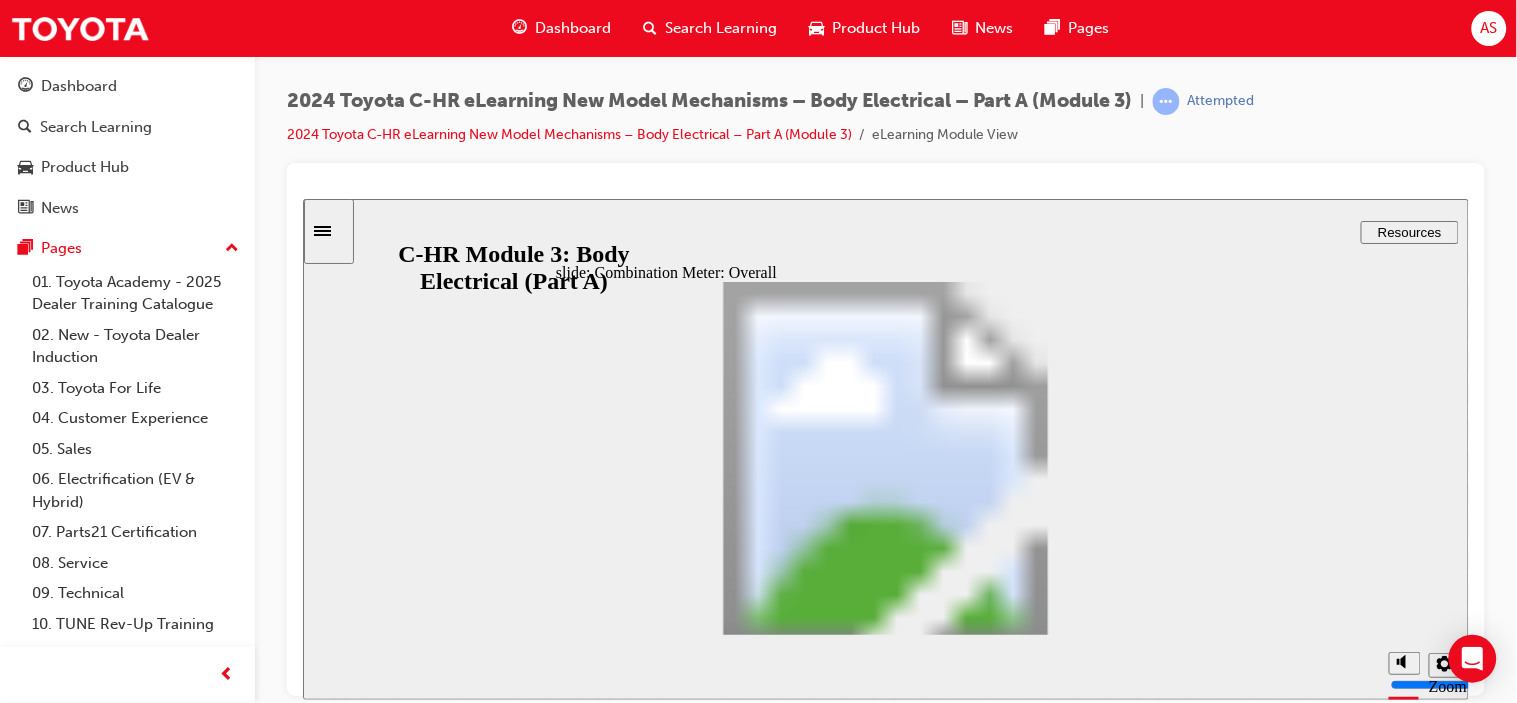 click 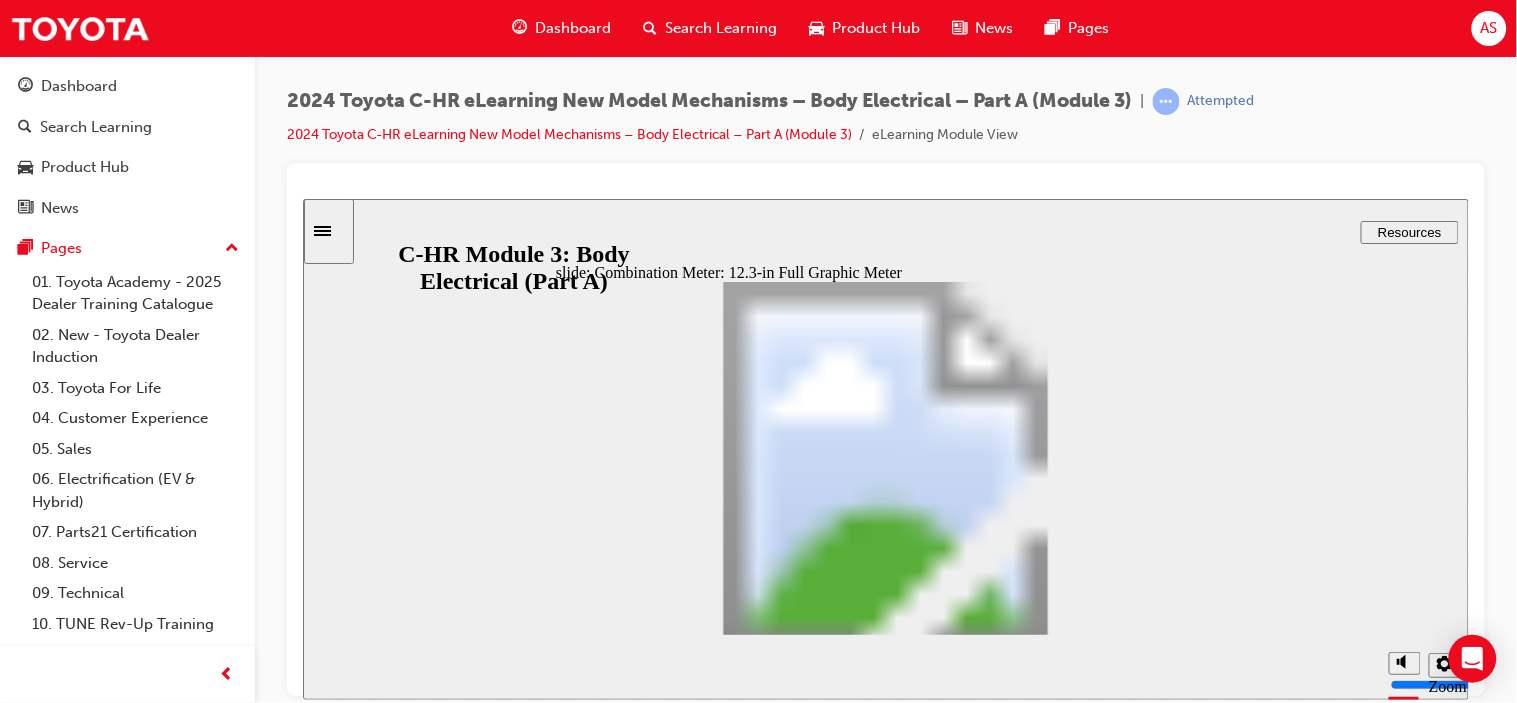 click 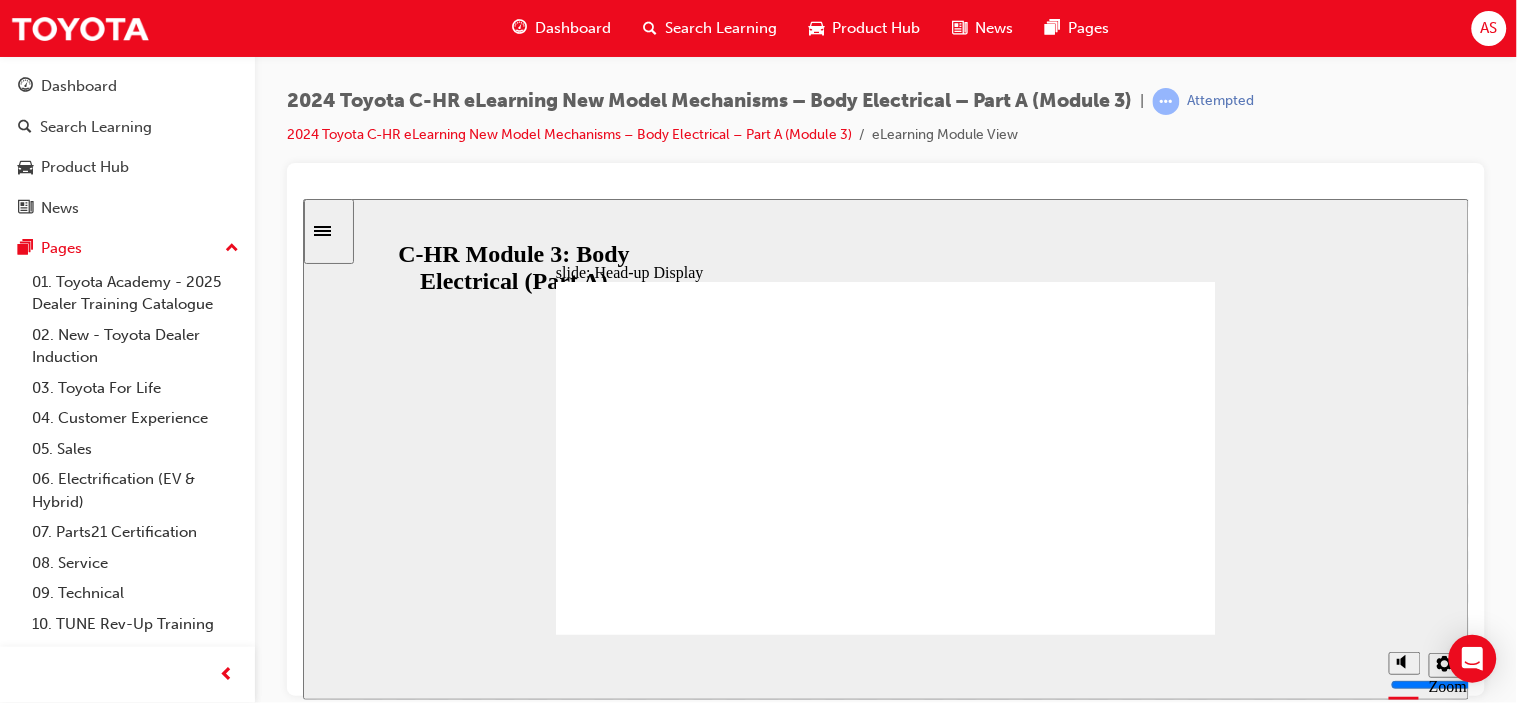 click 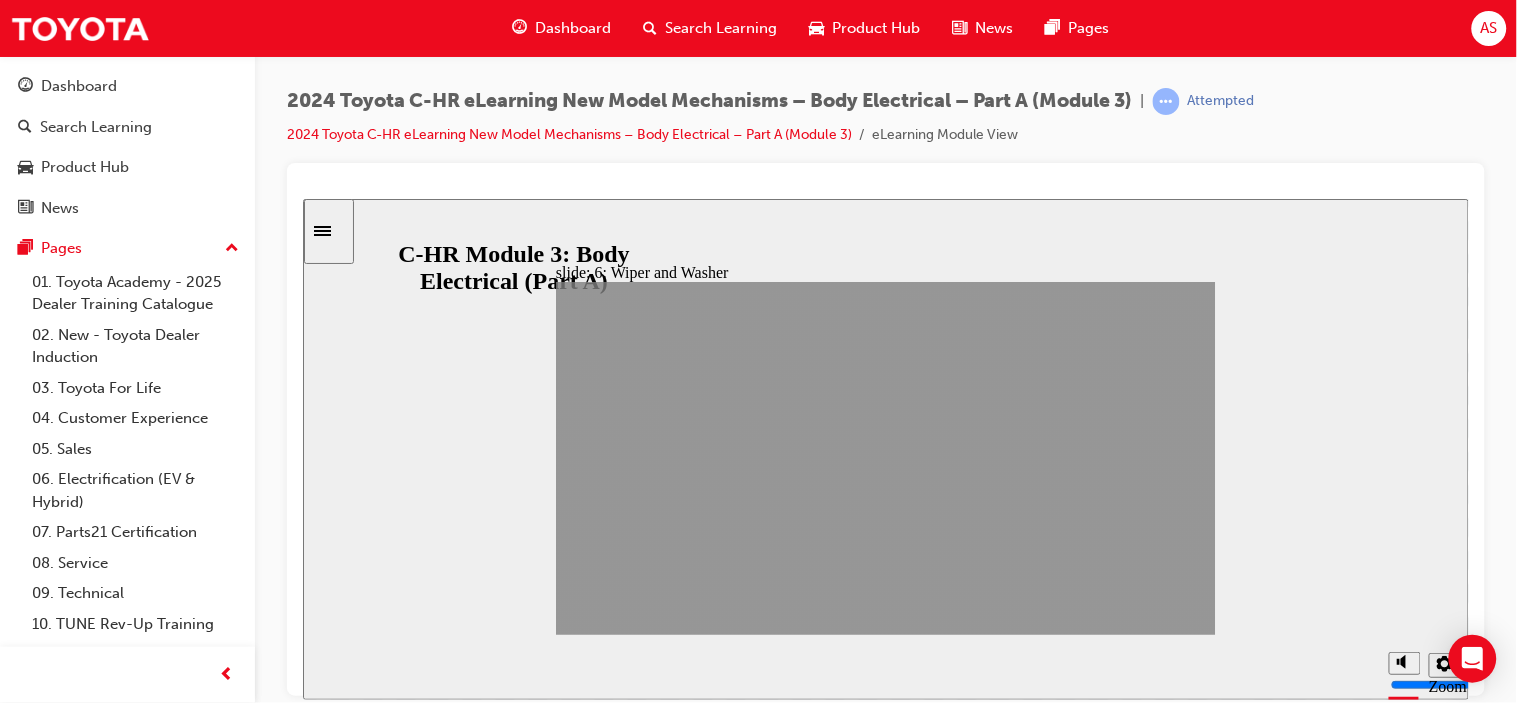 click 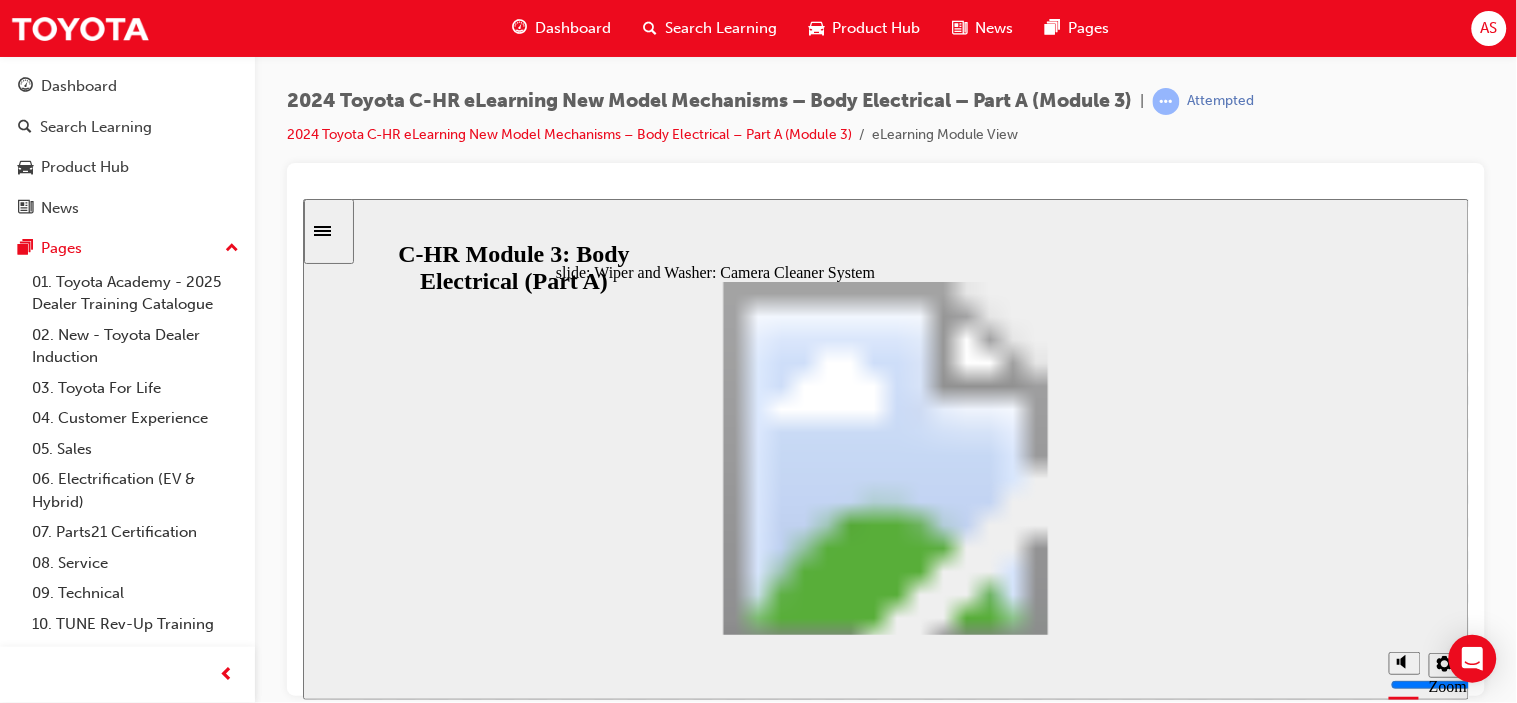 click 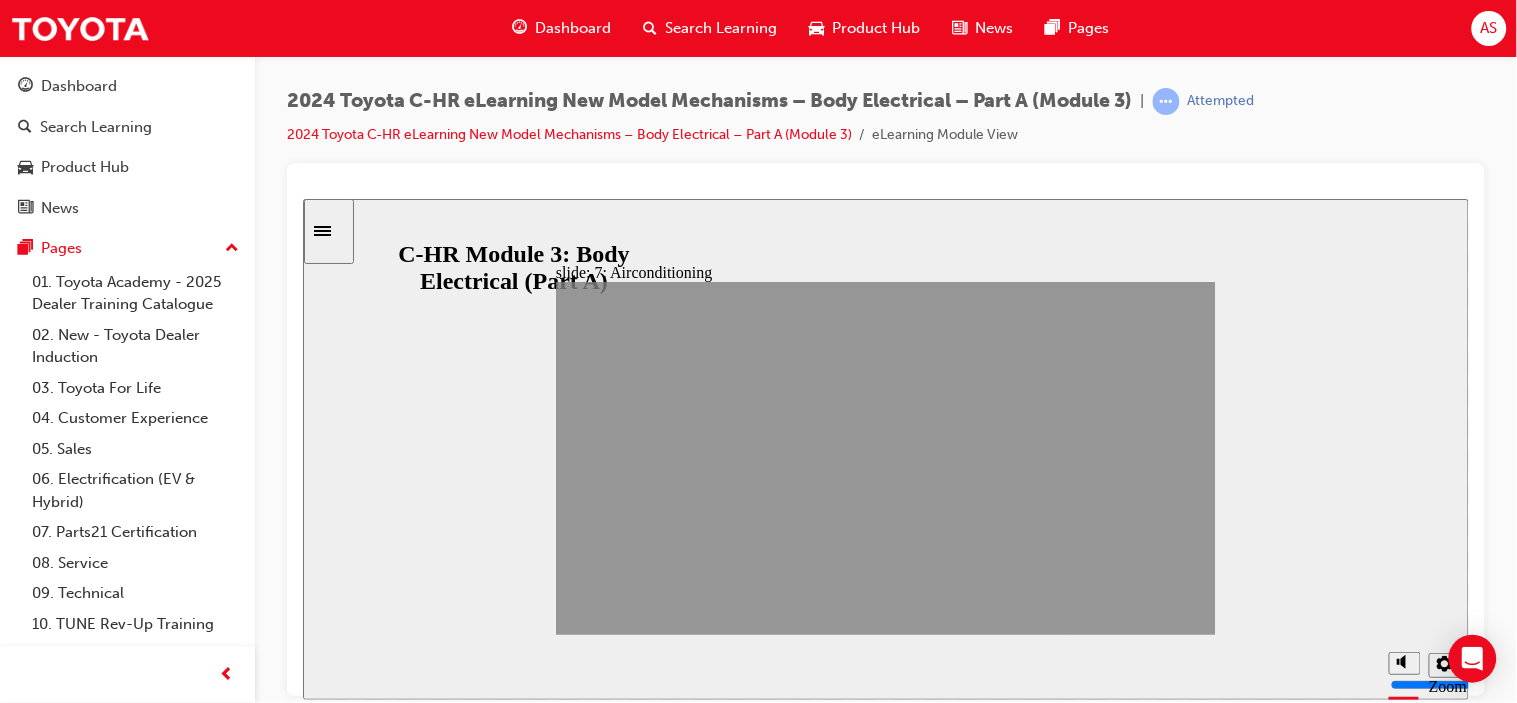 click 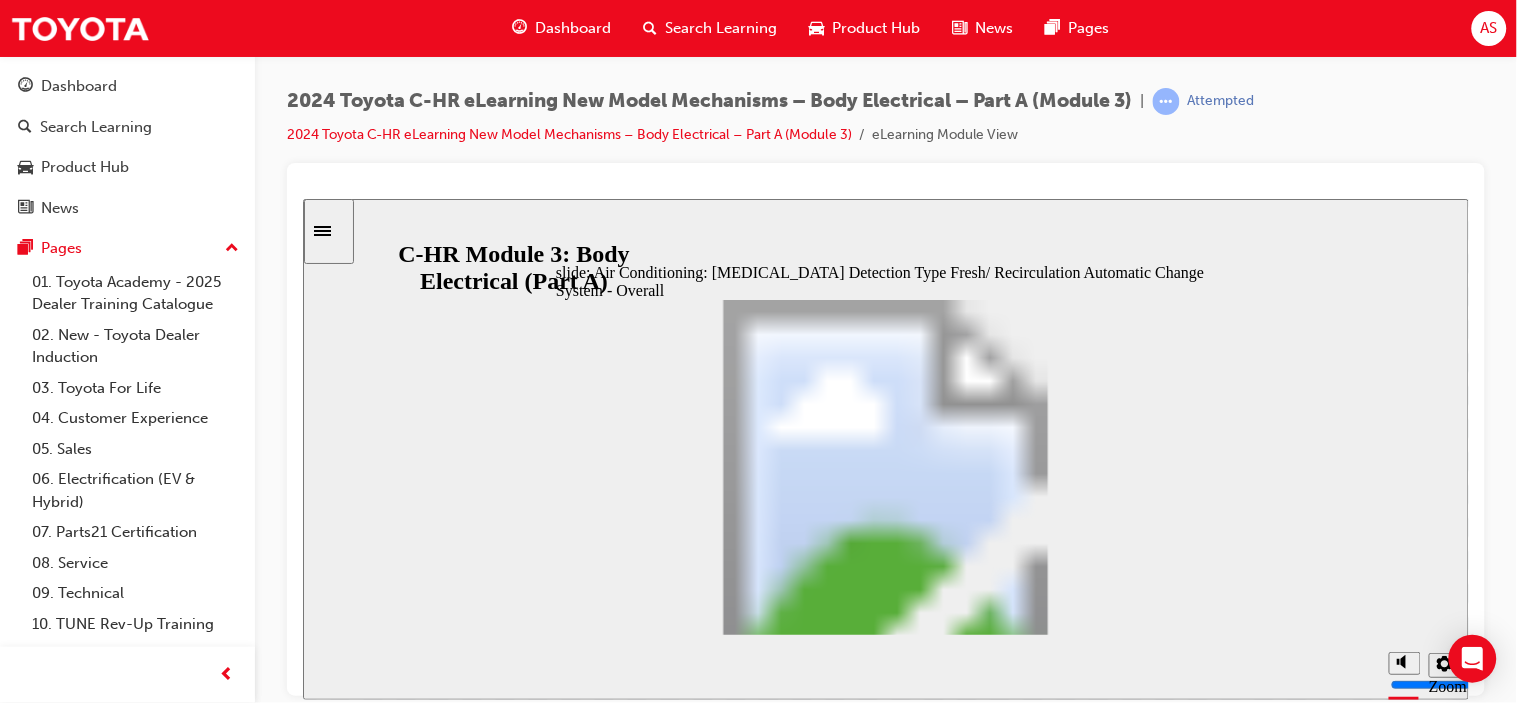 click 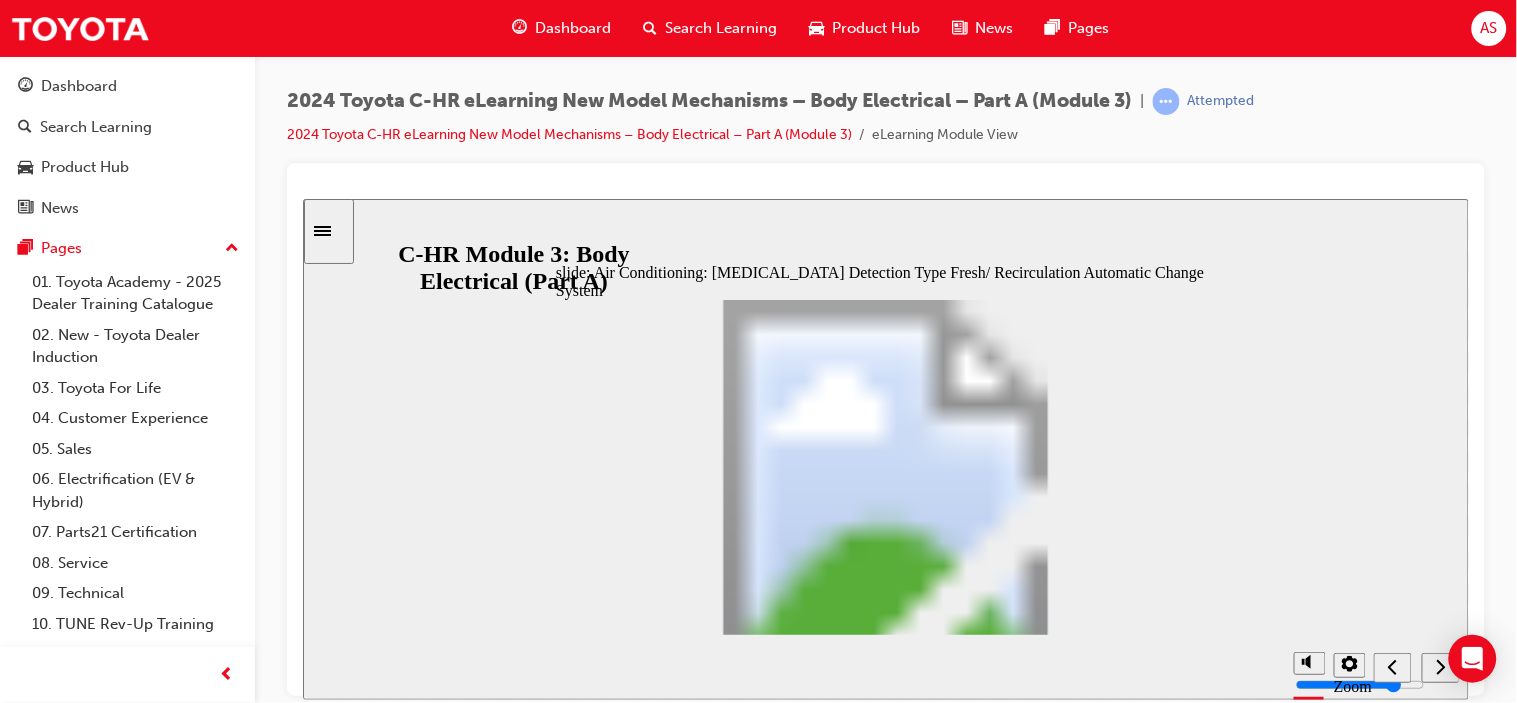 click 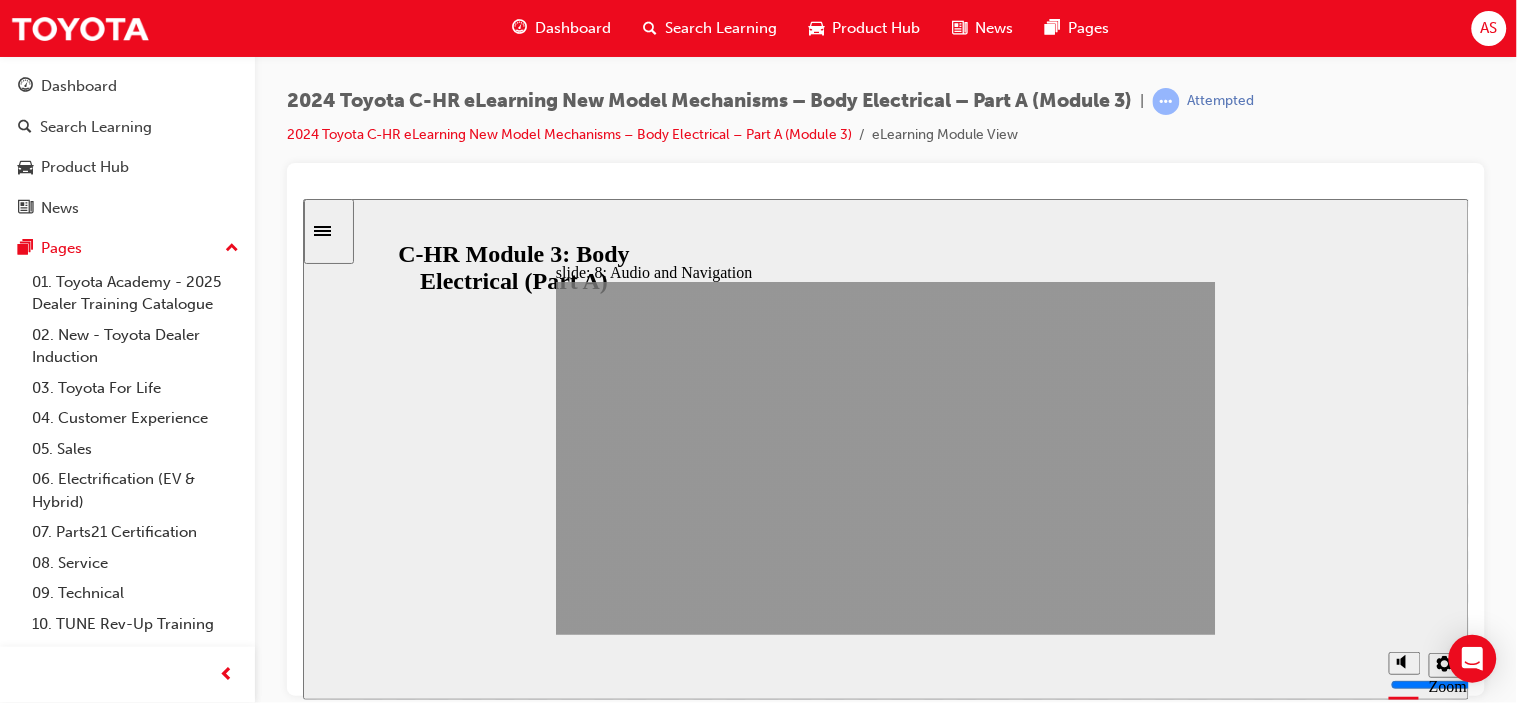 click 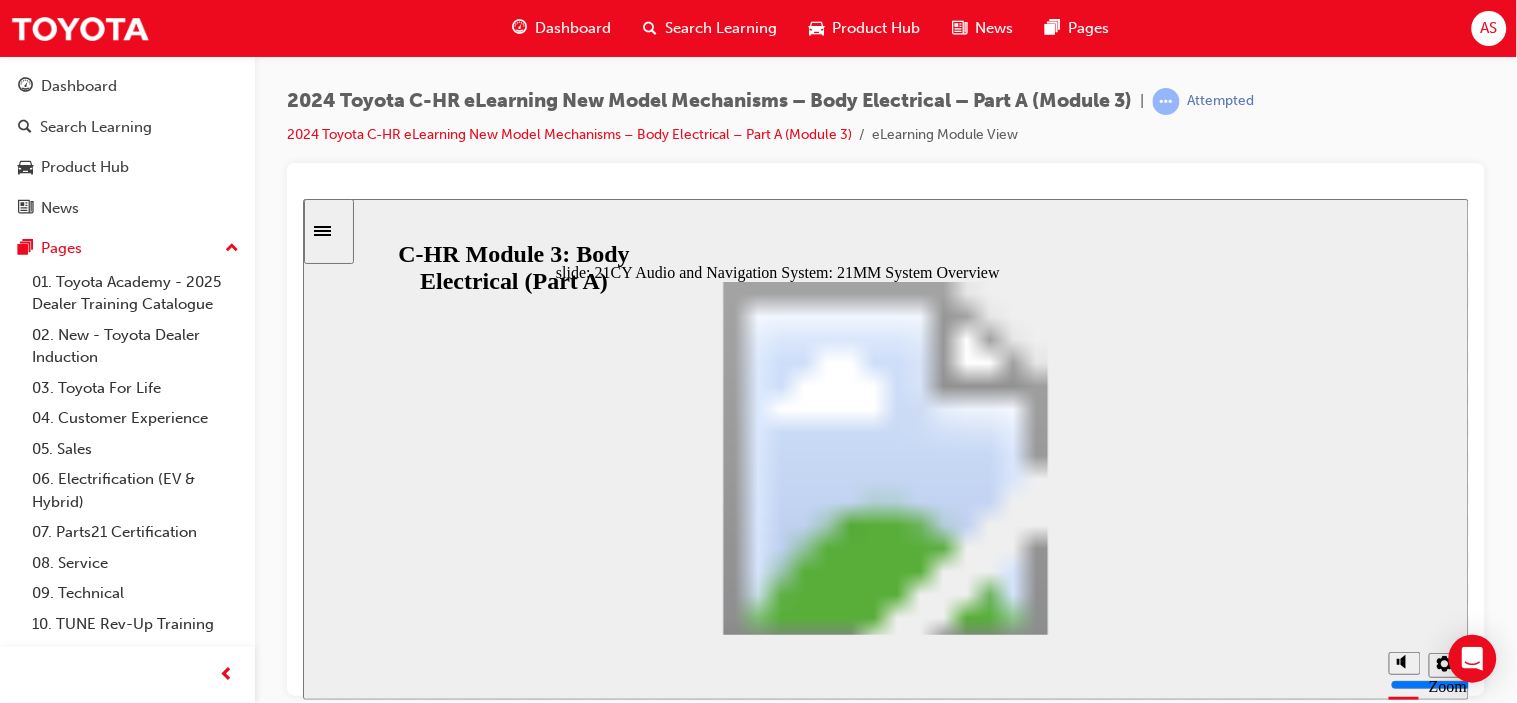 click 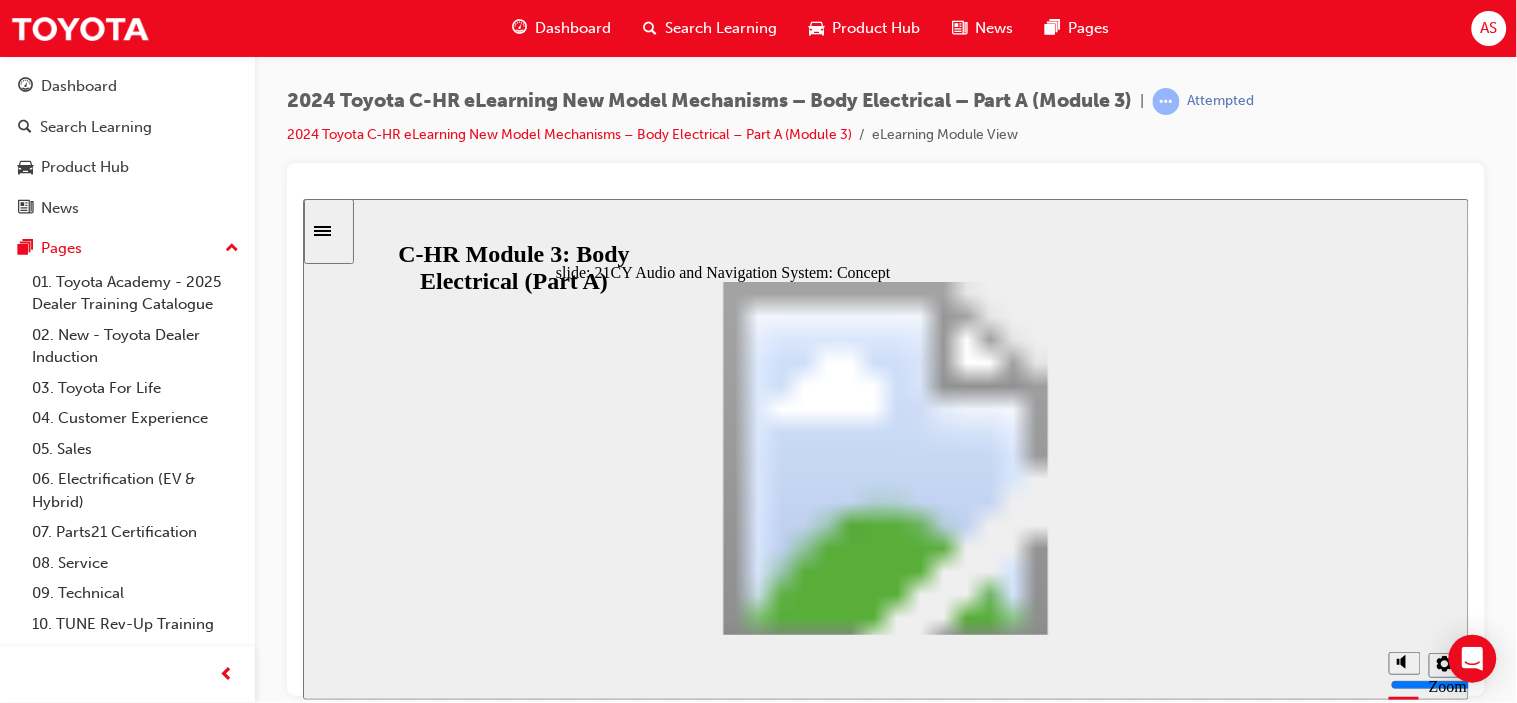 click 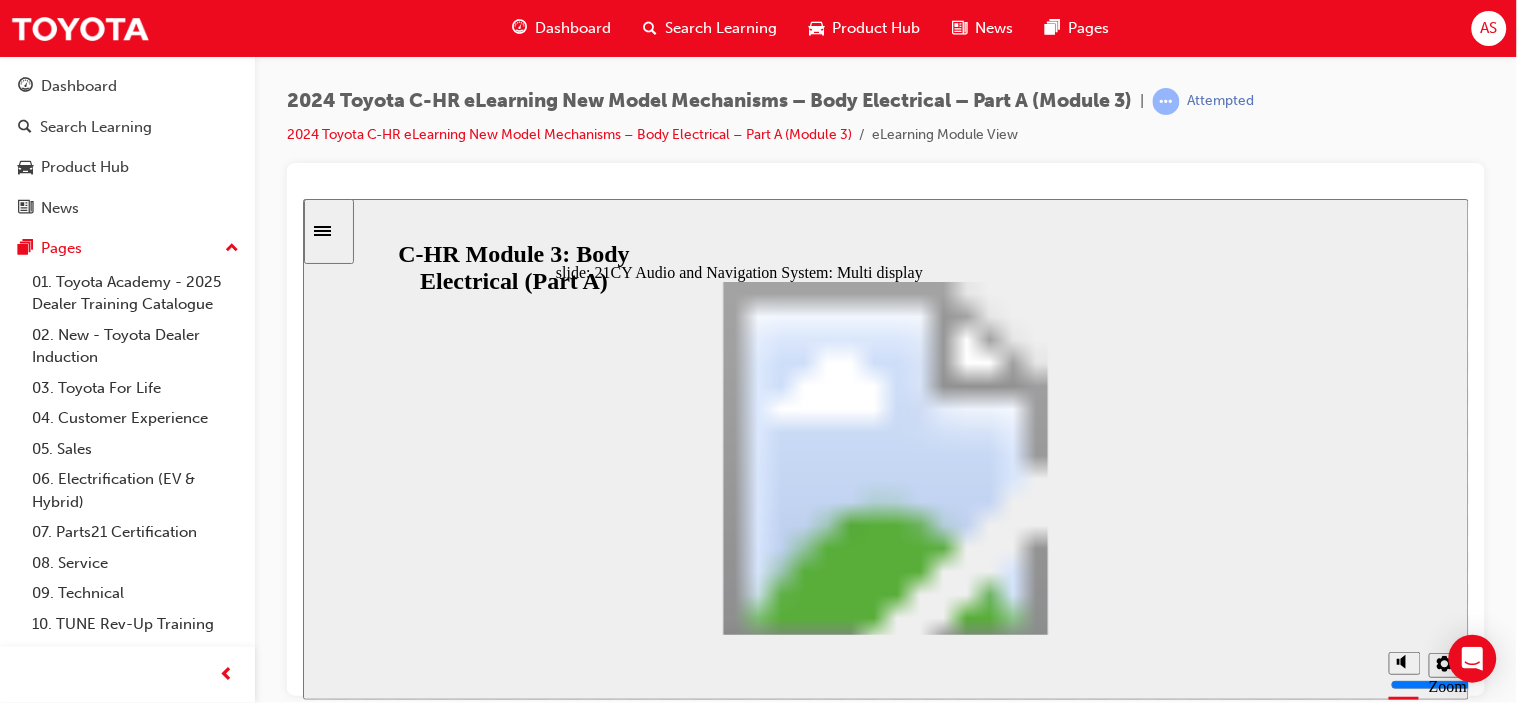 click 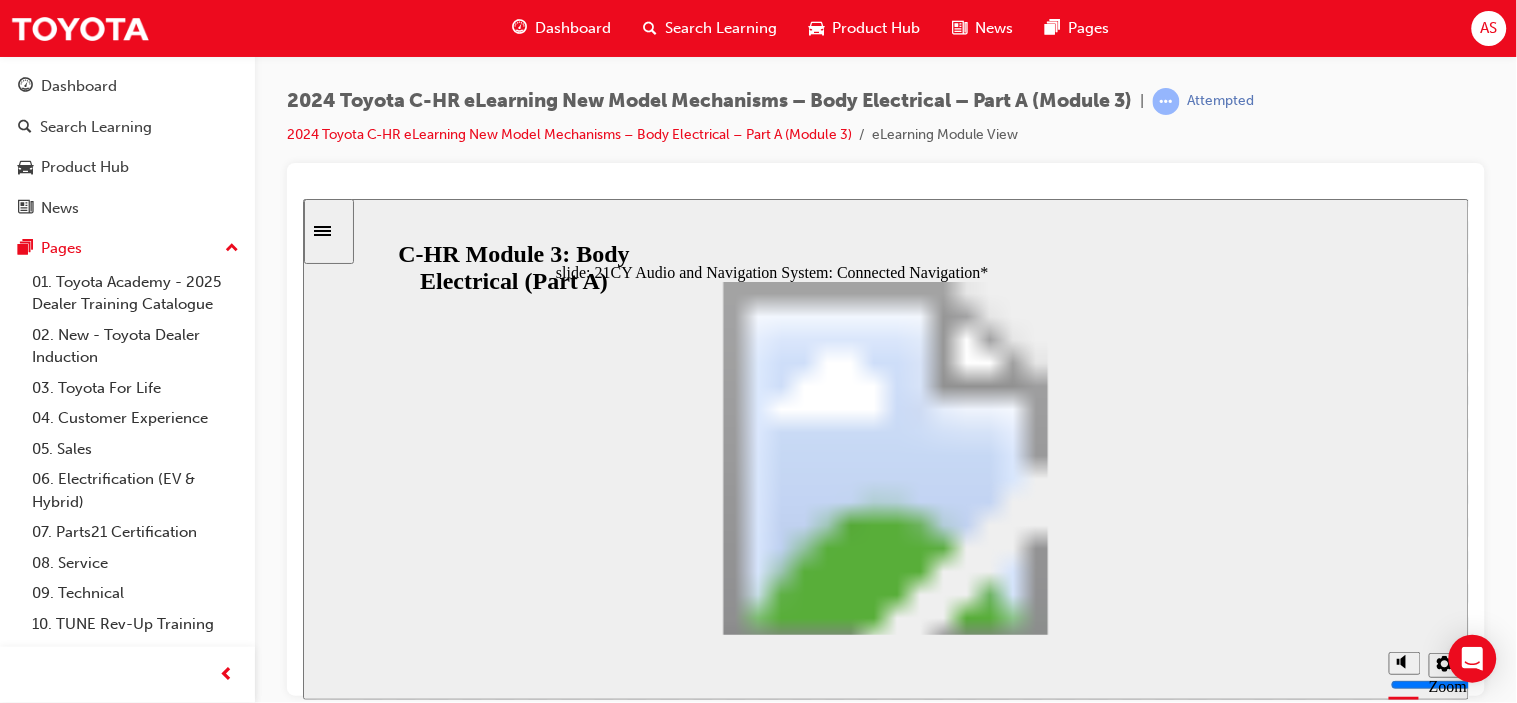 click 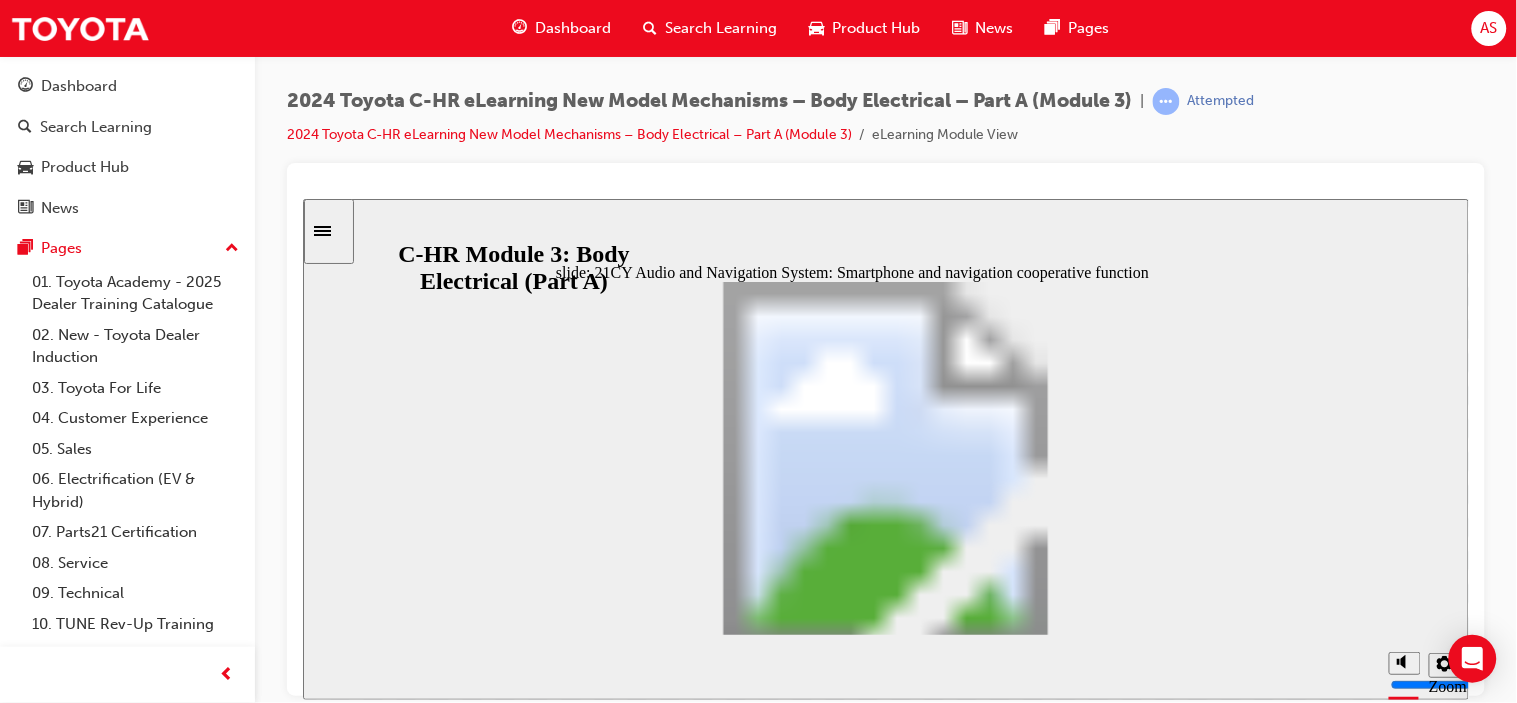click 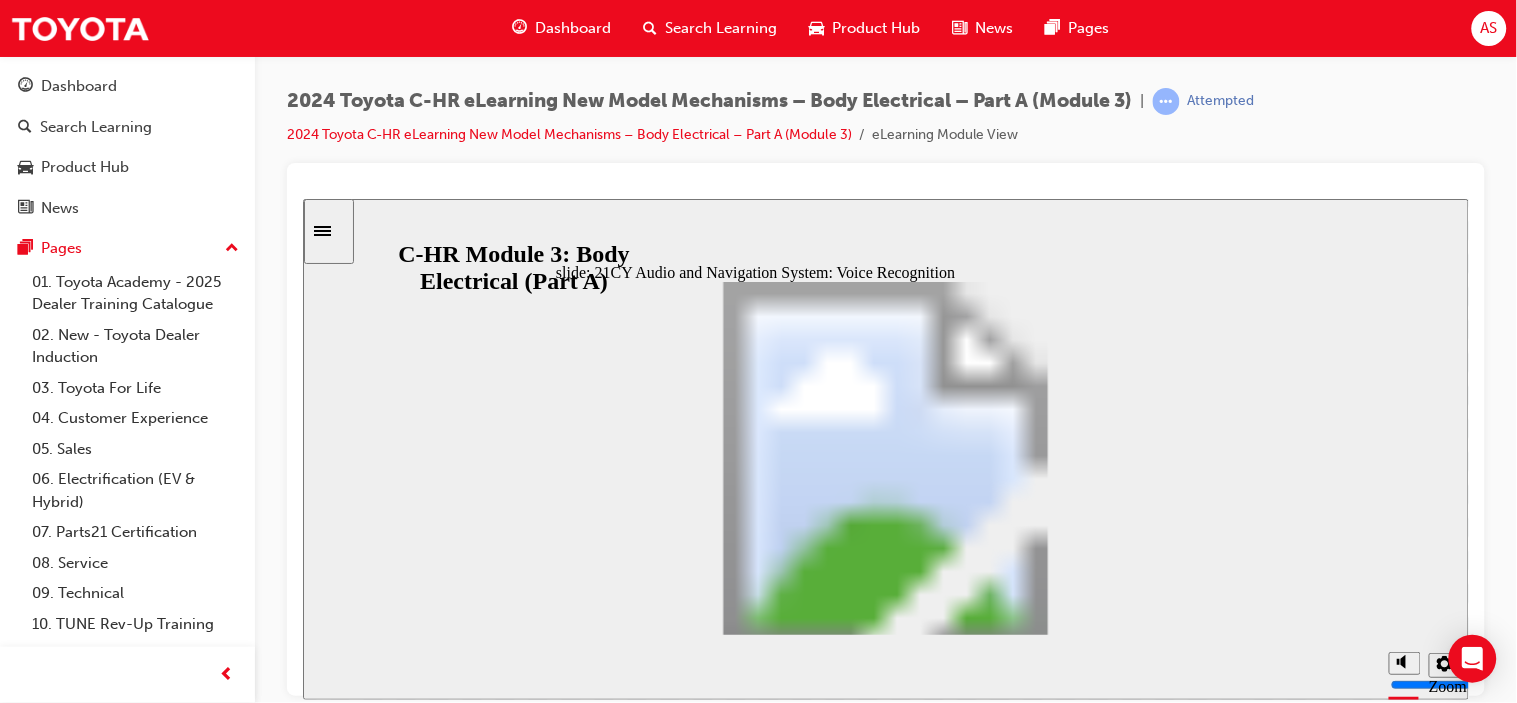 click 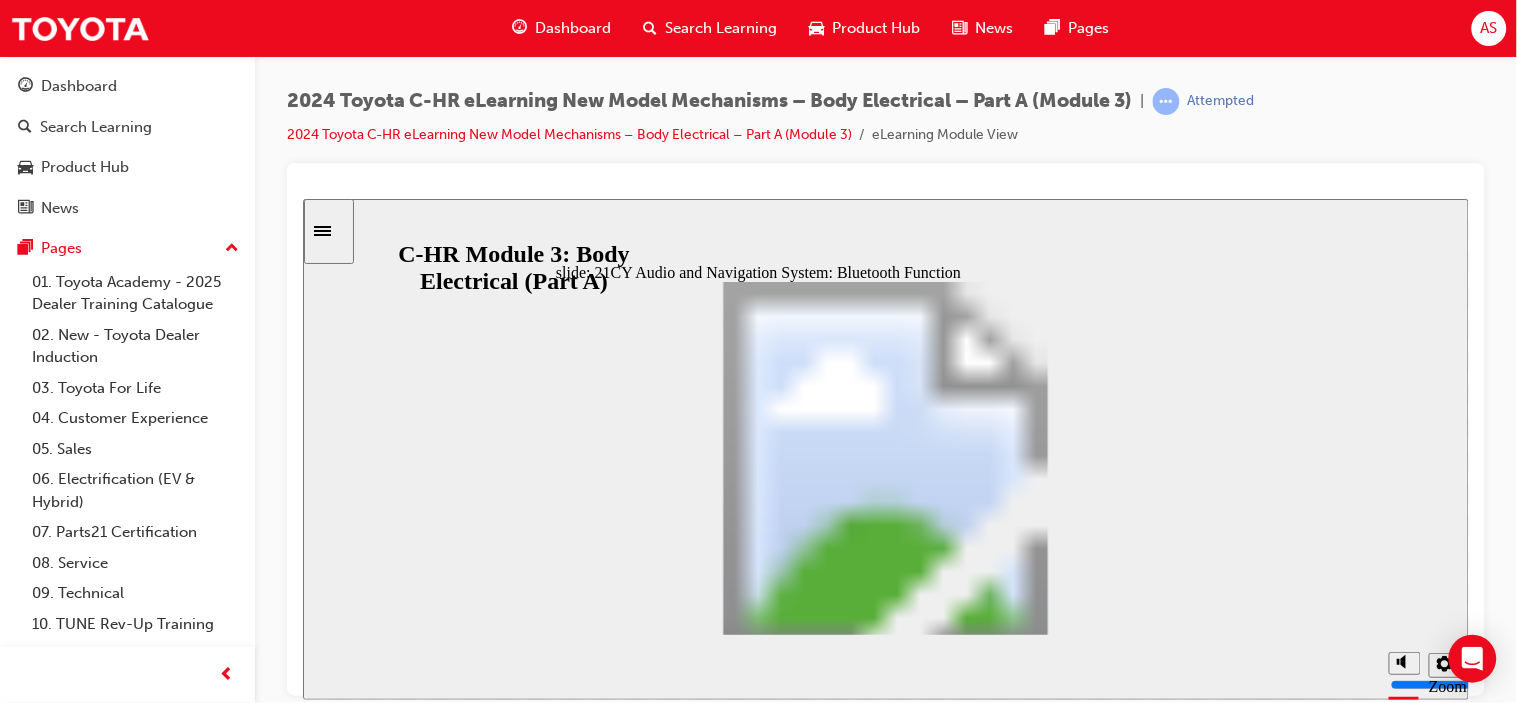 click 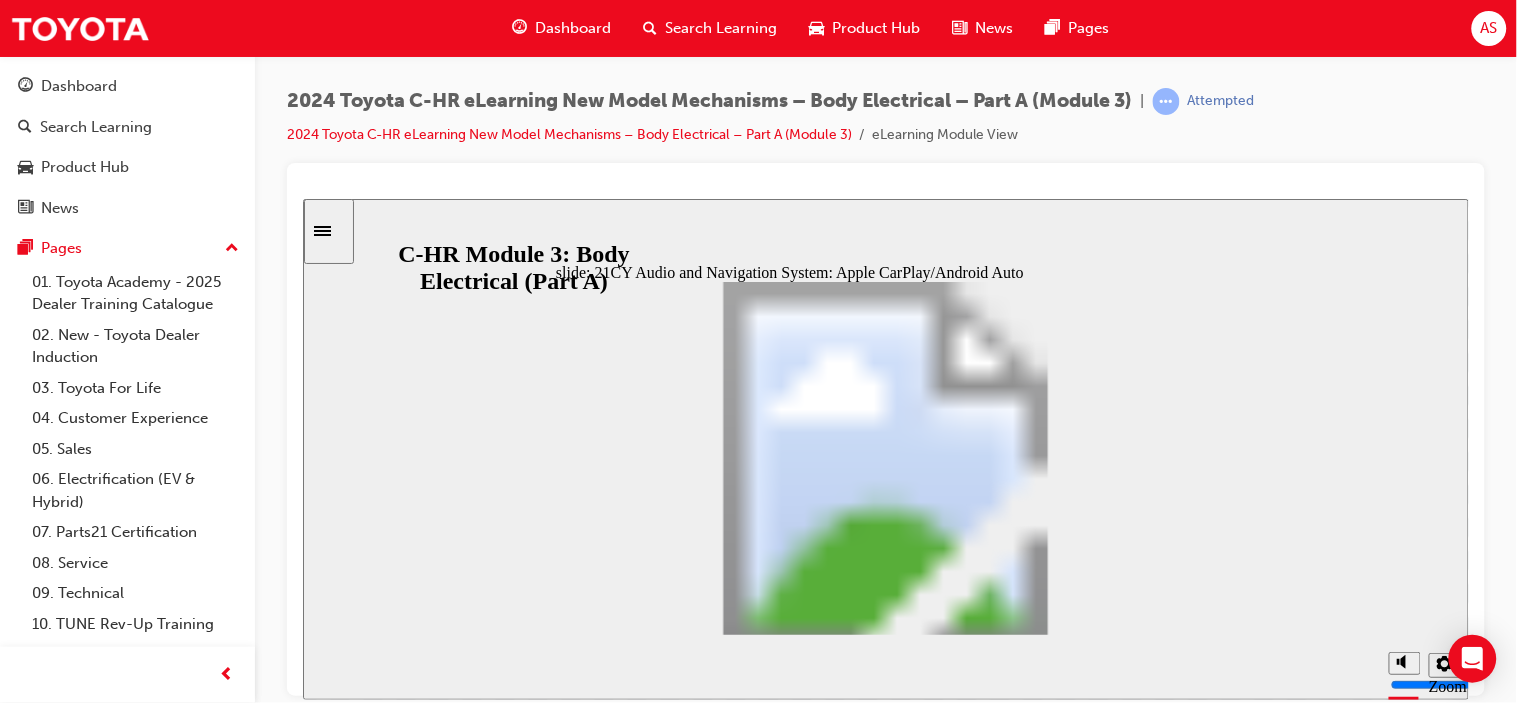 click 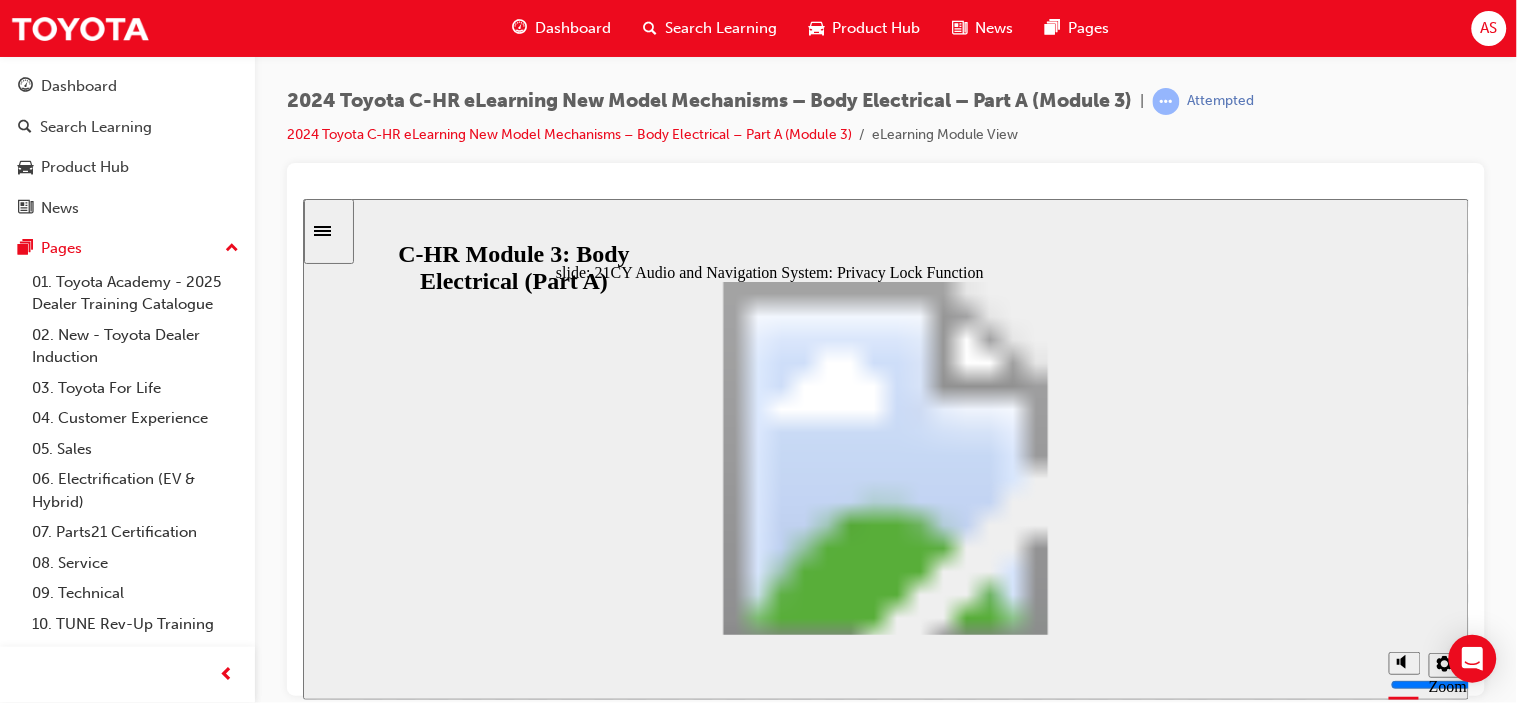 click 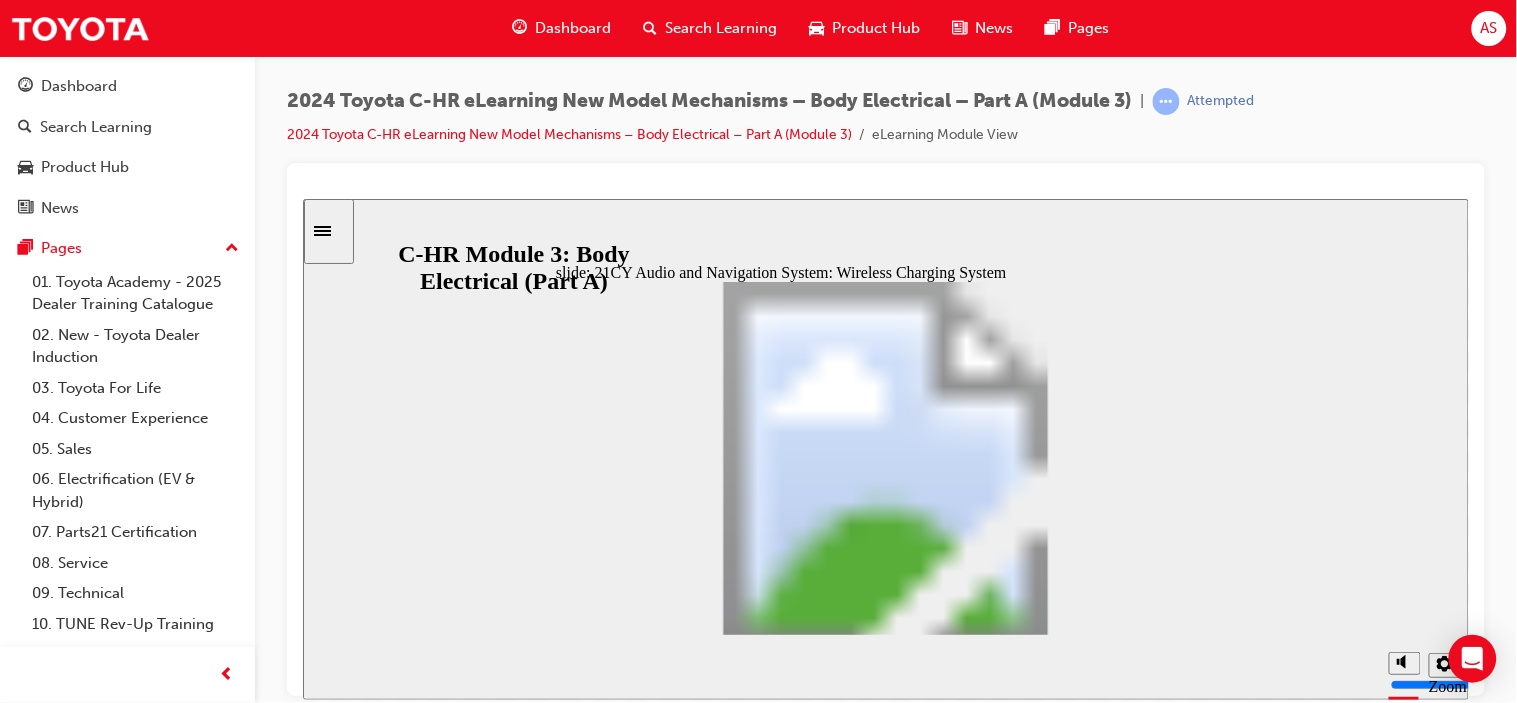 click 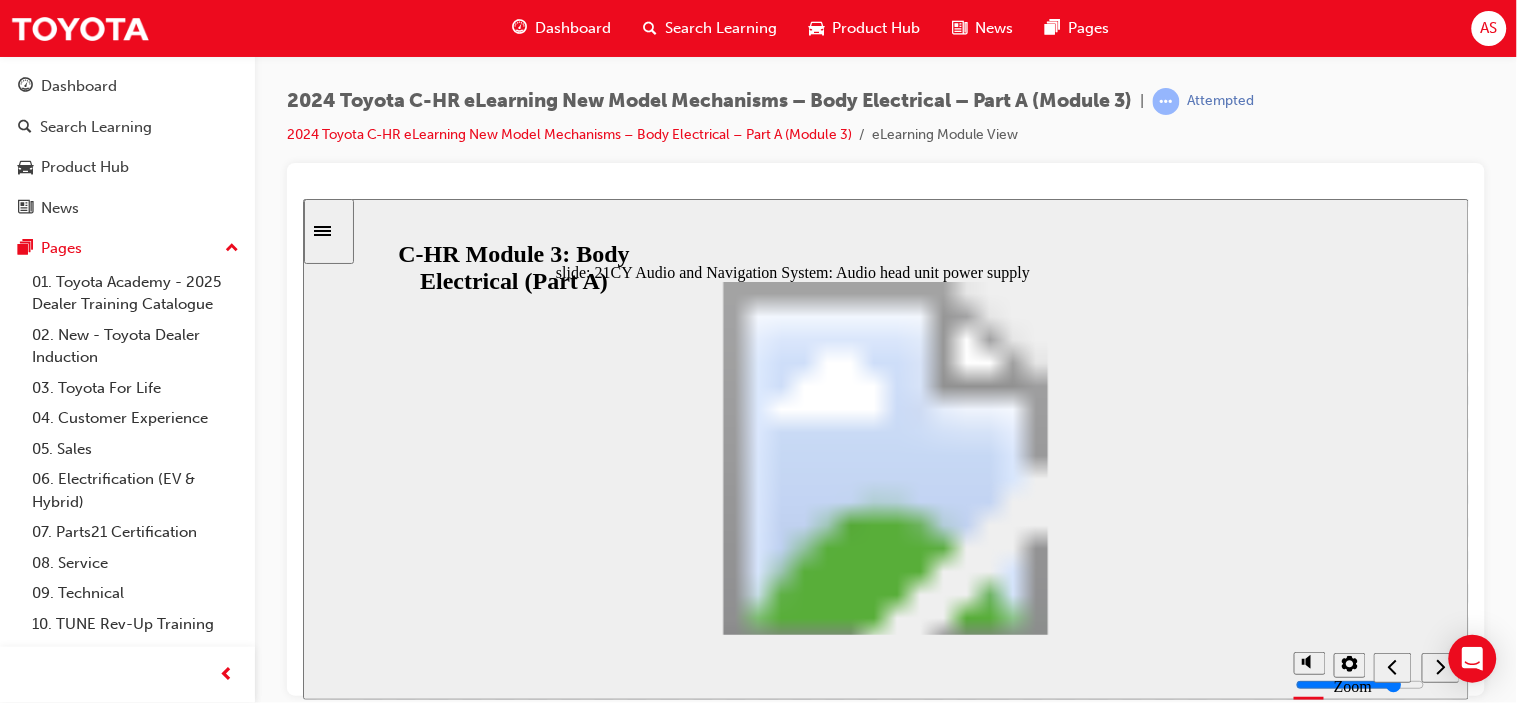 click 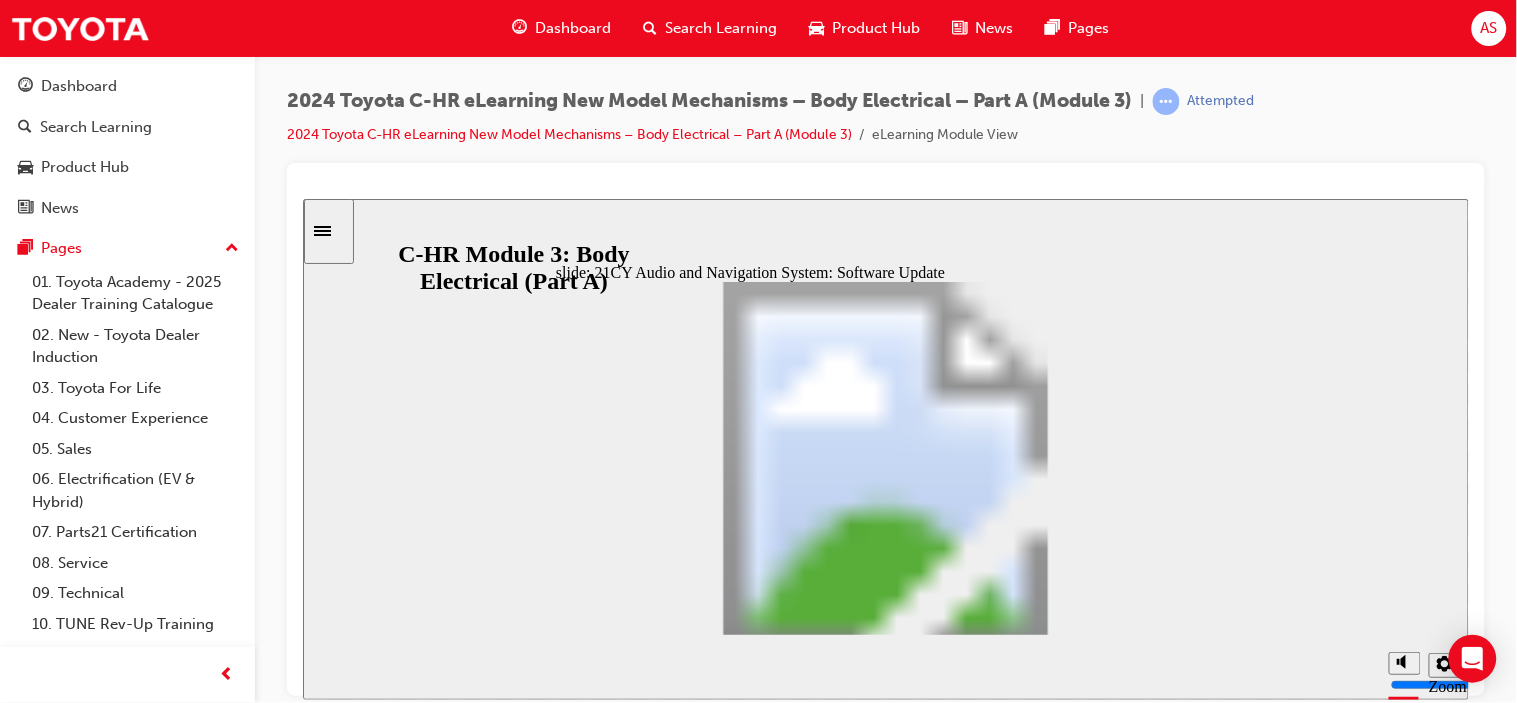 click 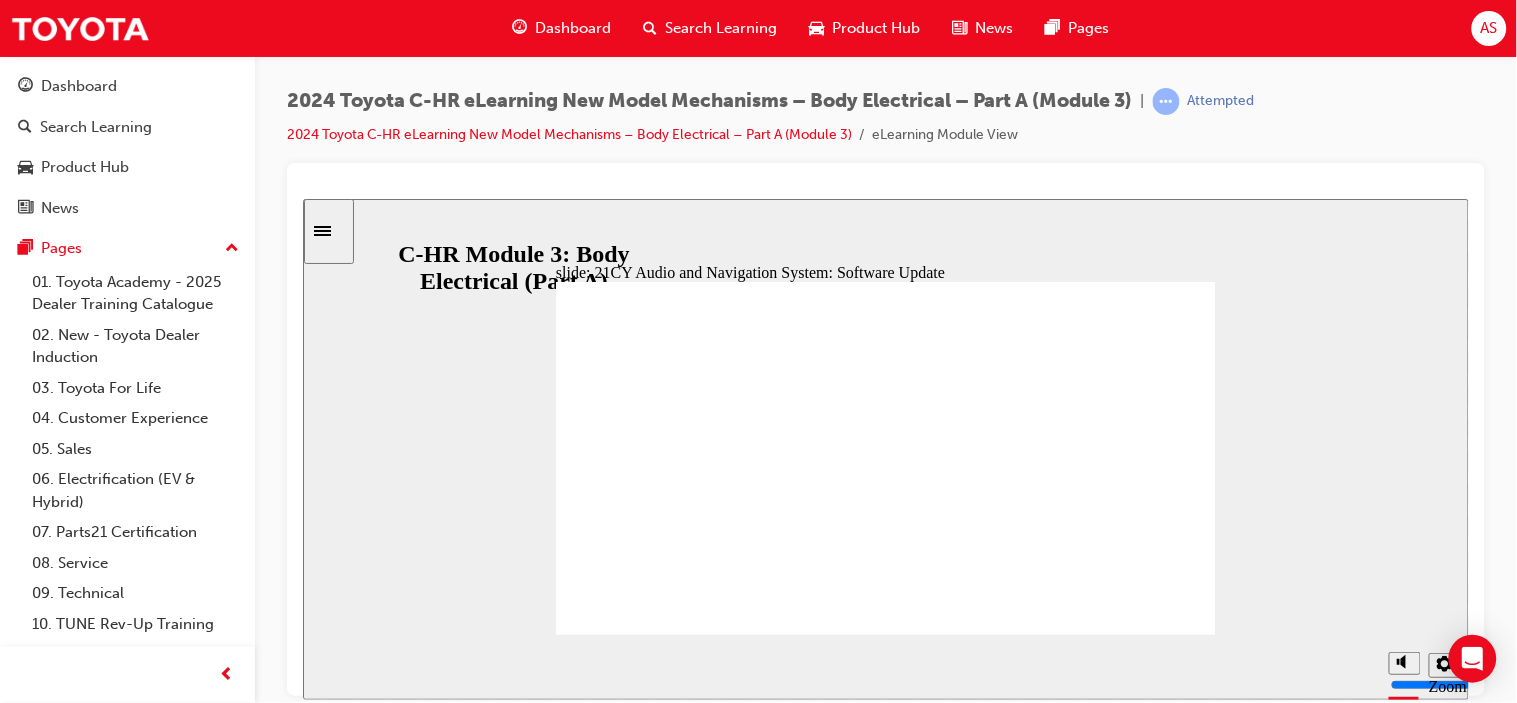 click 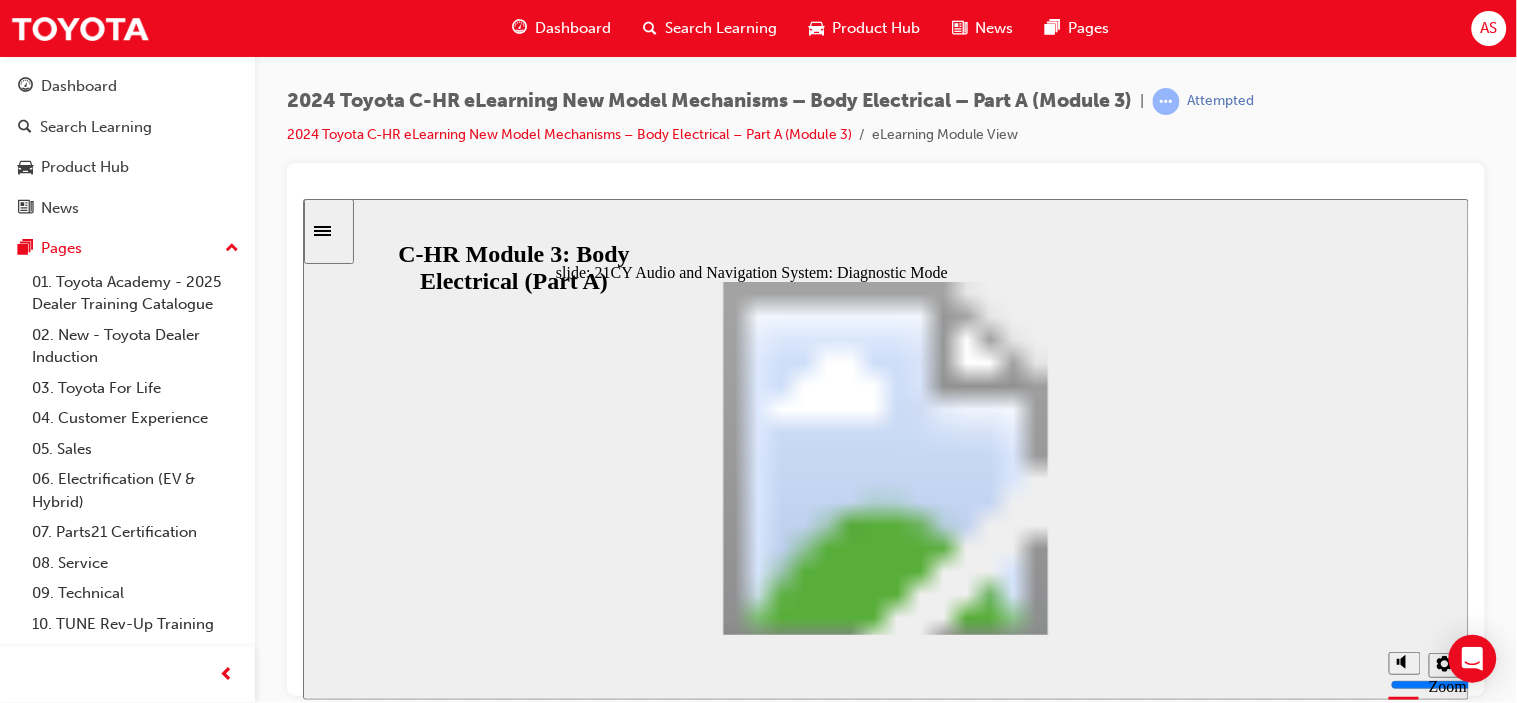 click 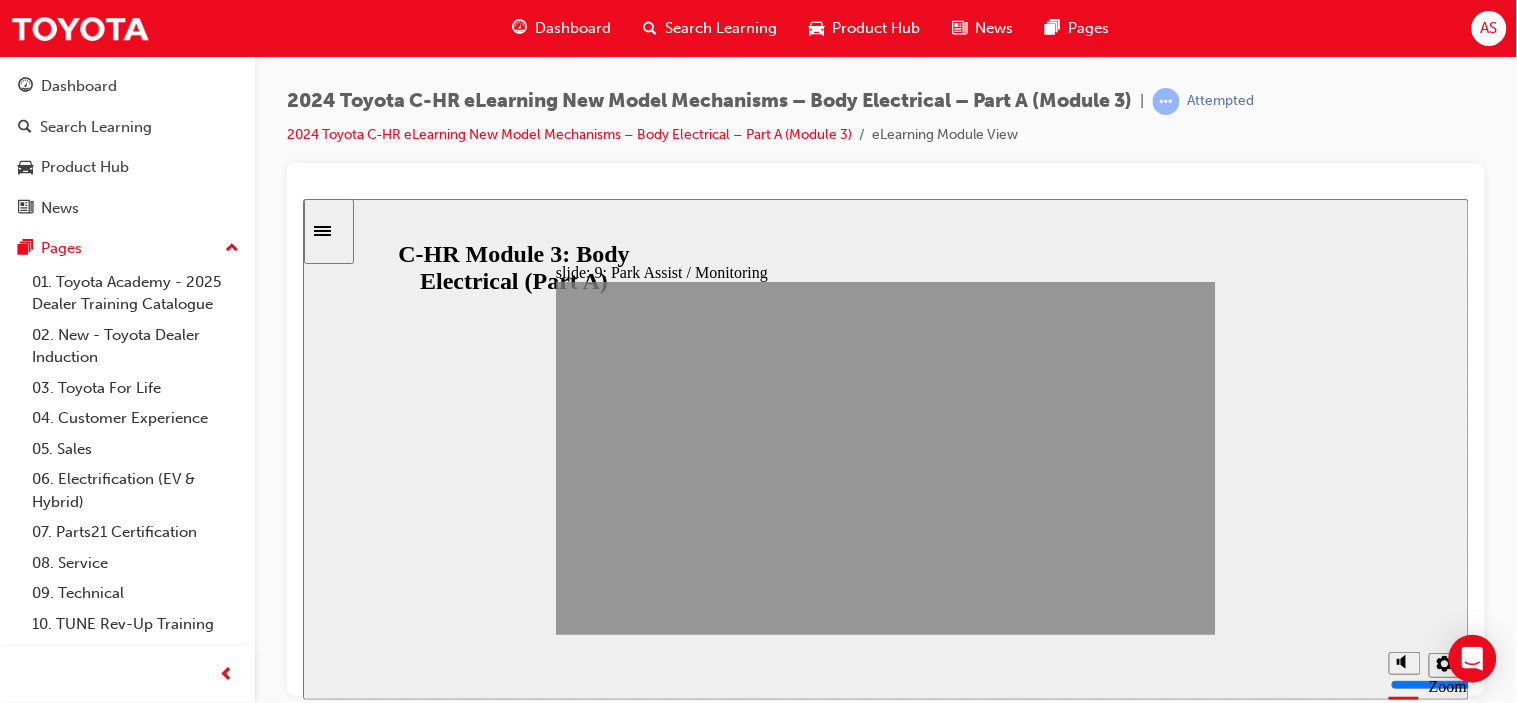 click 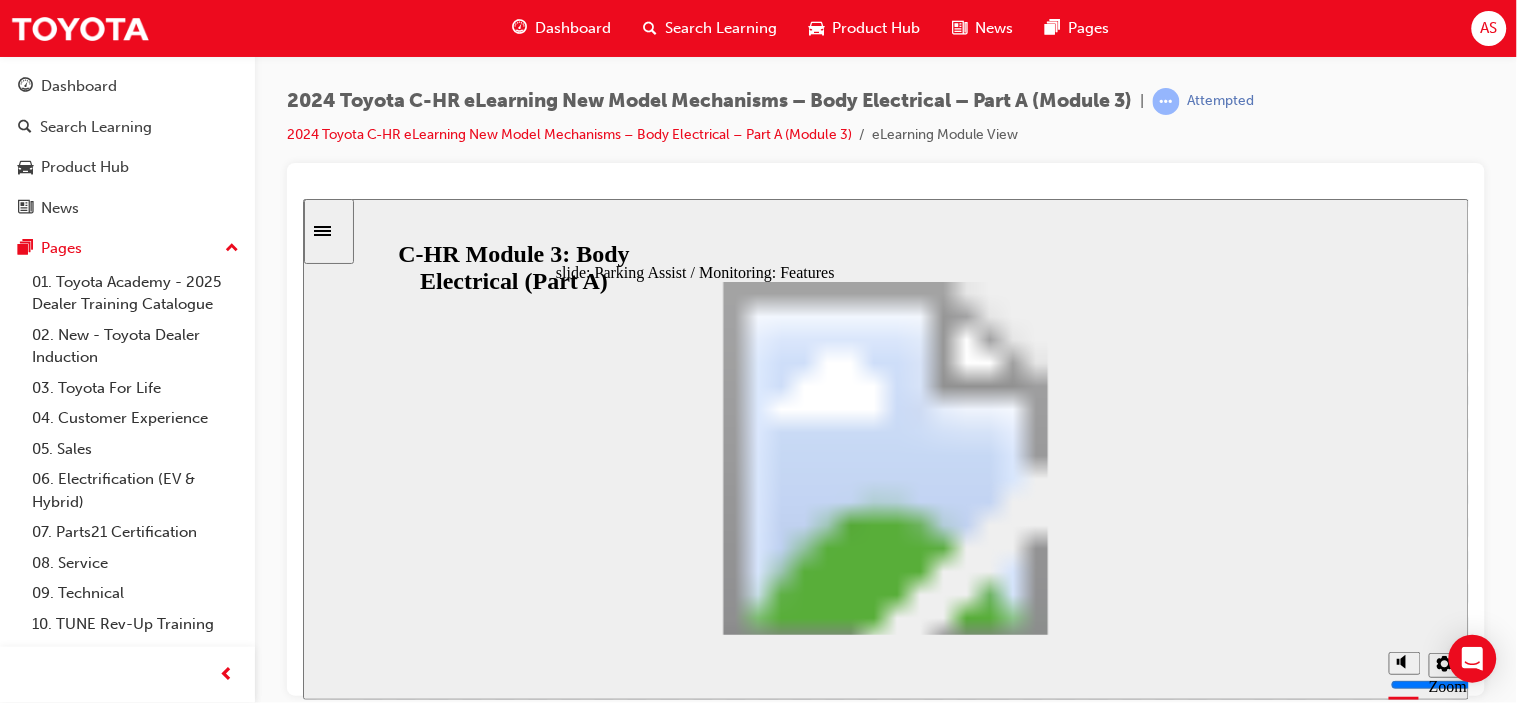 click 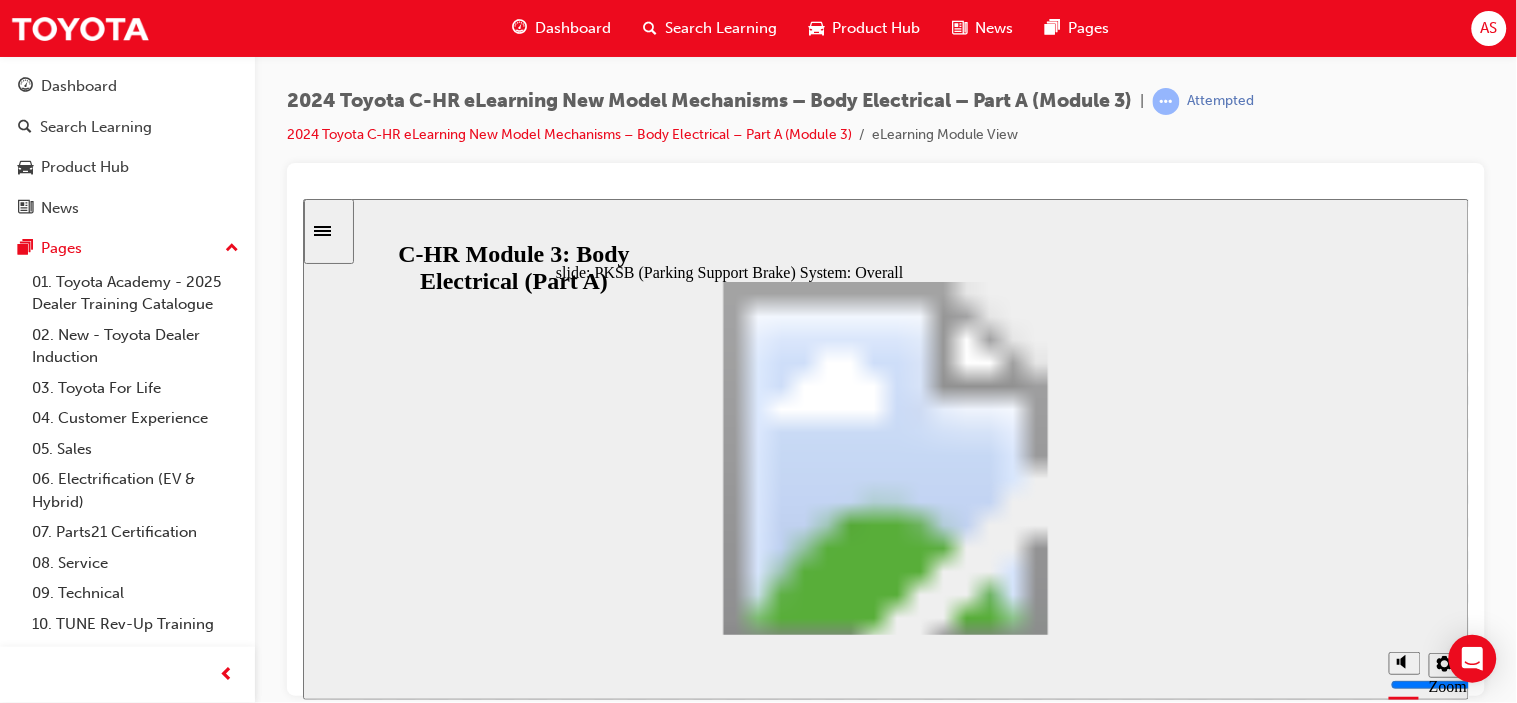 click 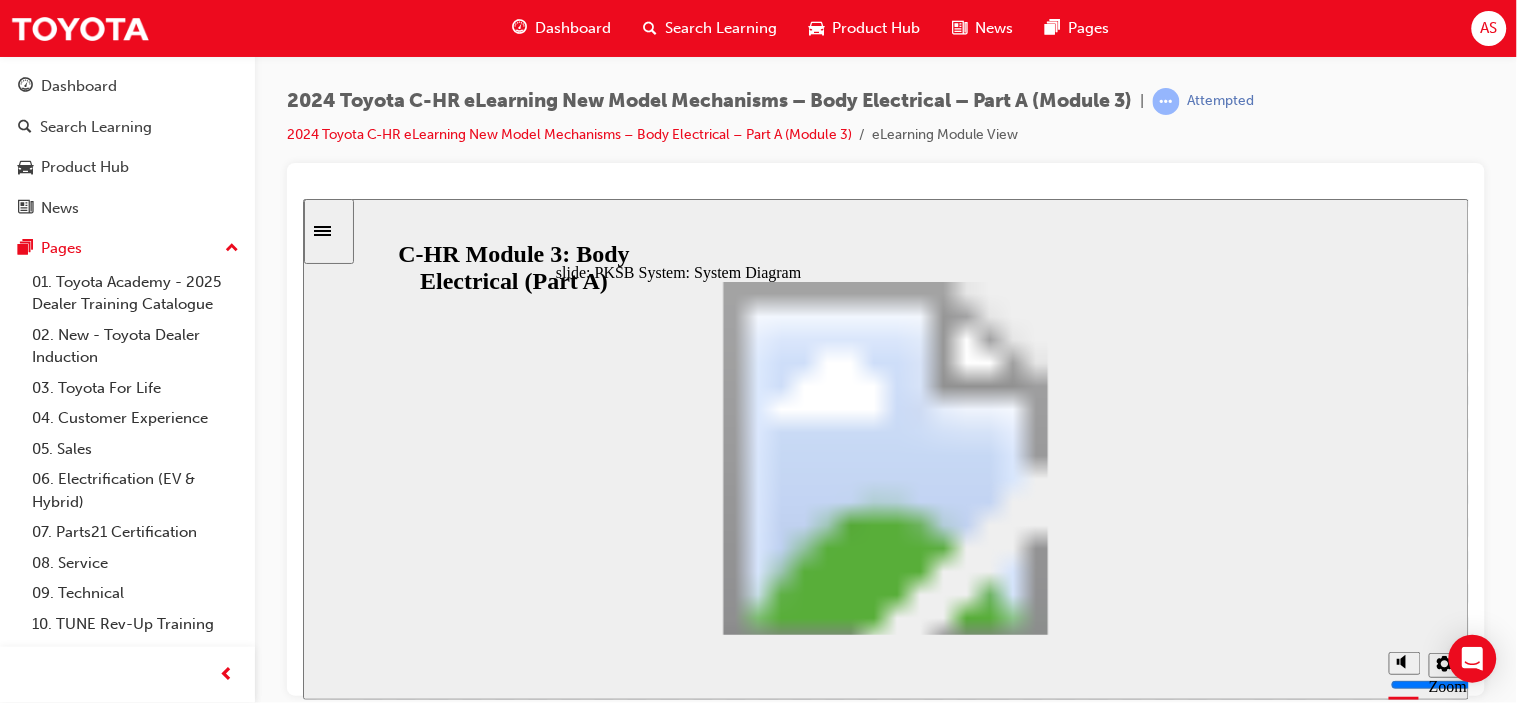click 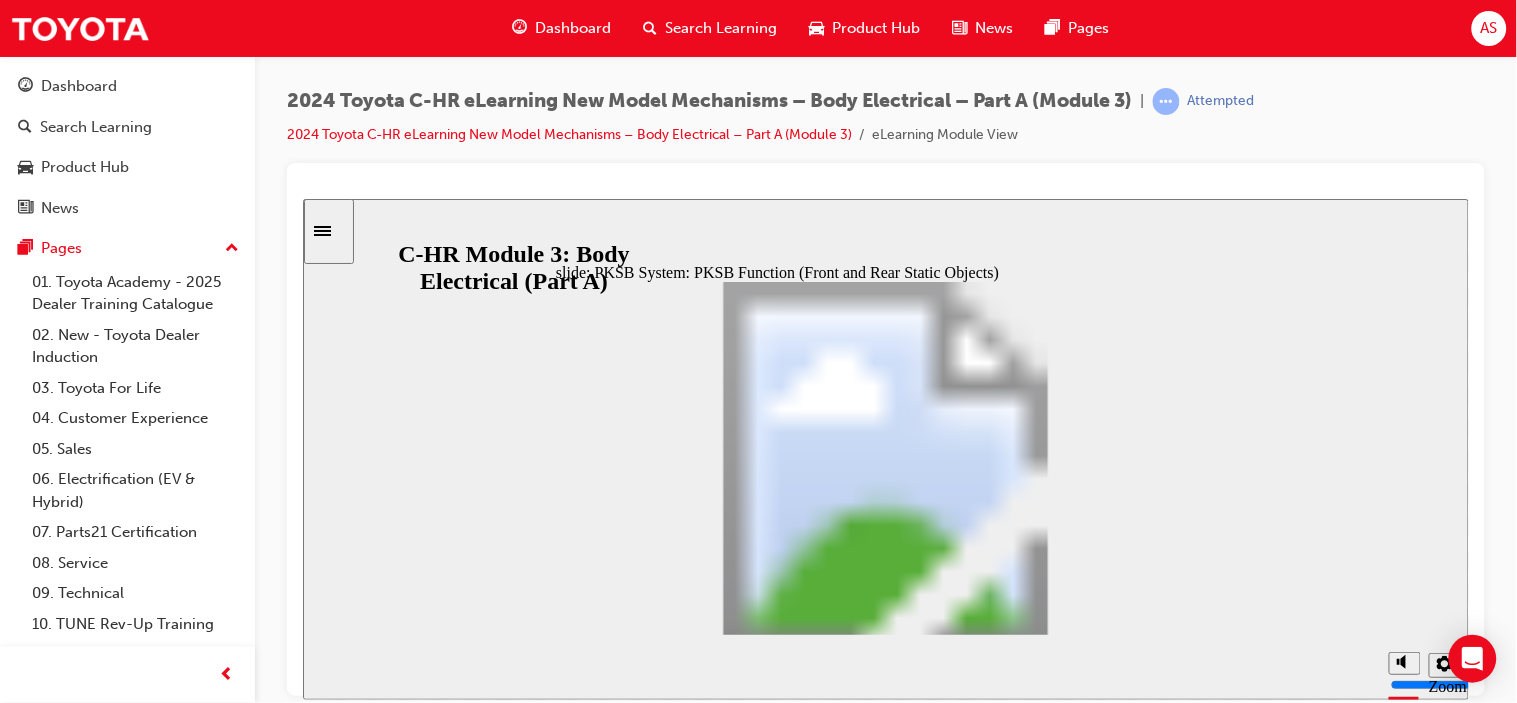 click 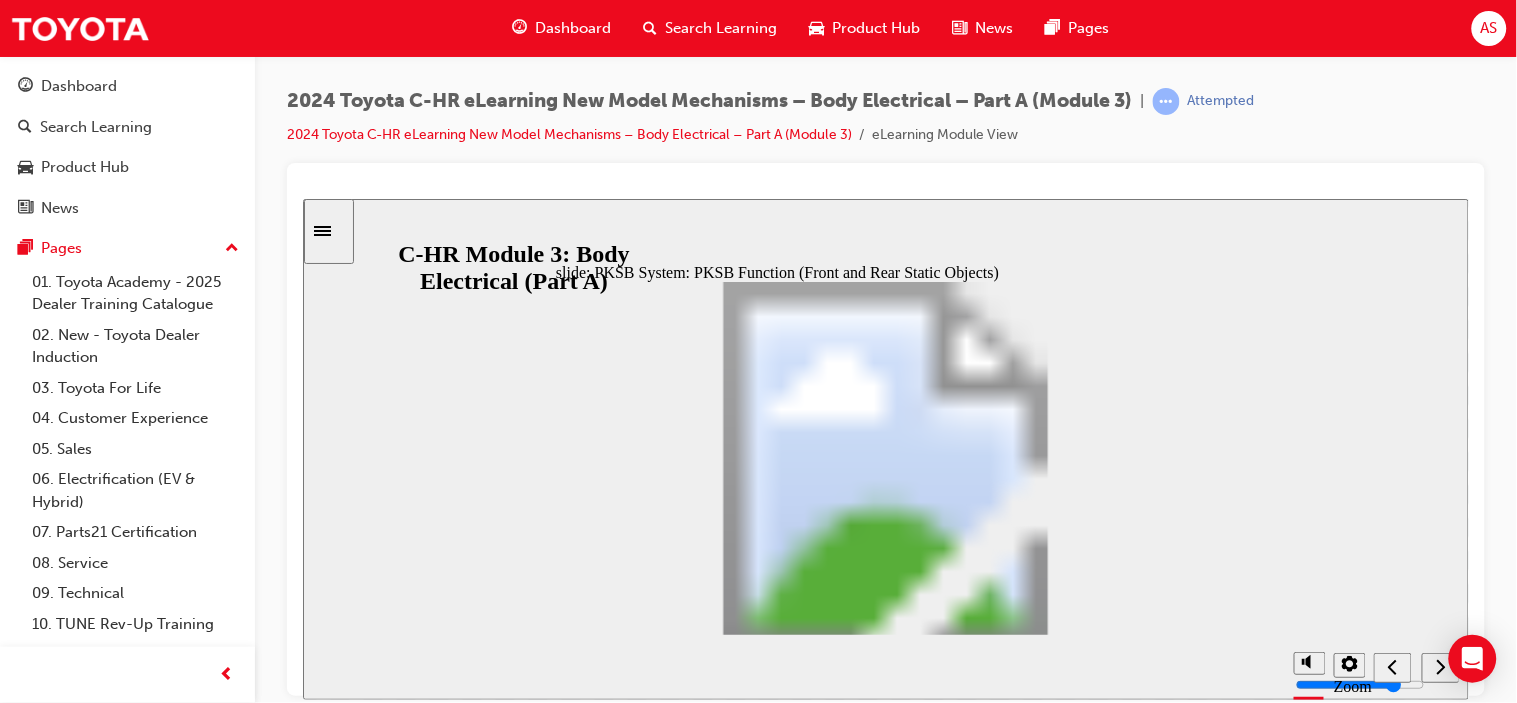 click 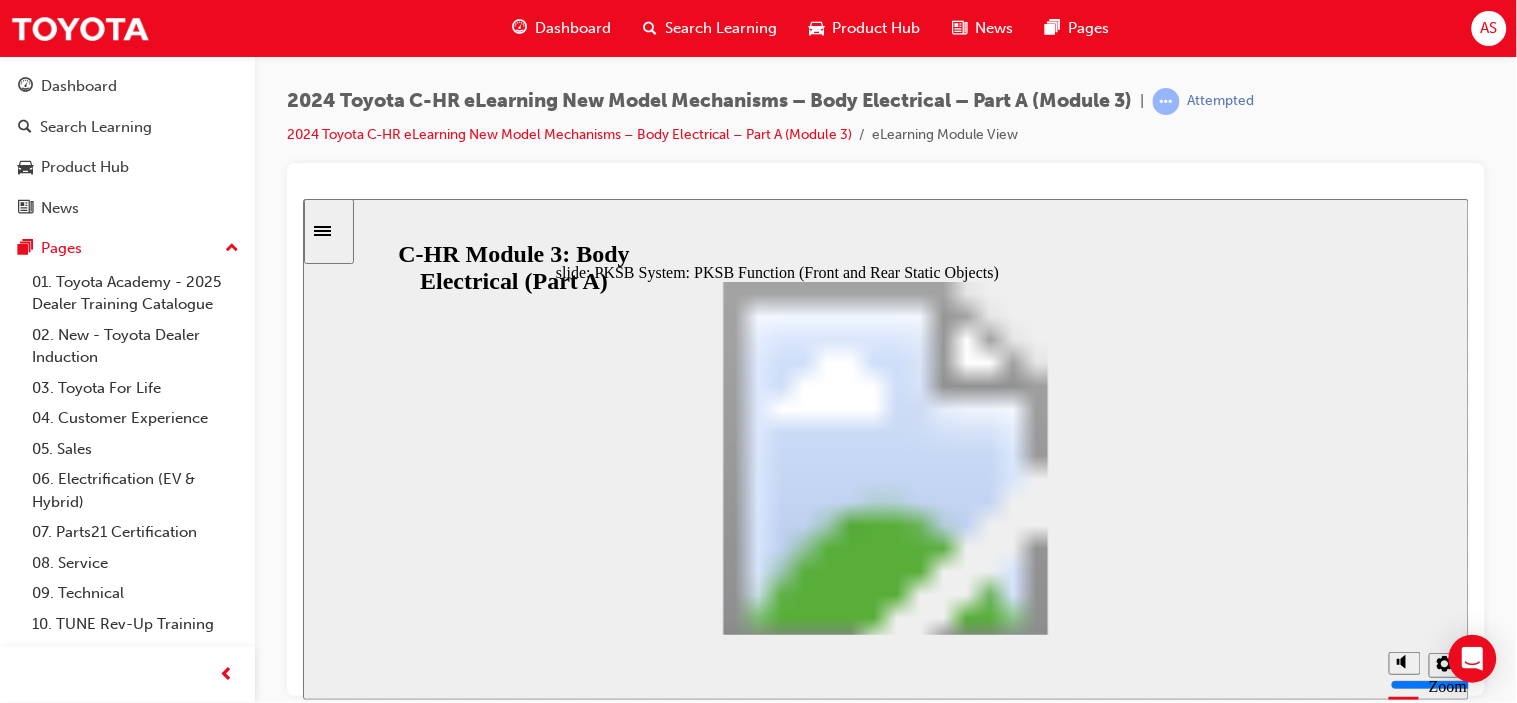click 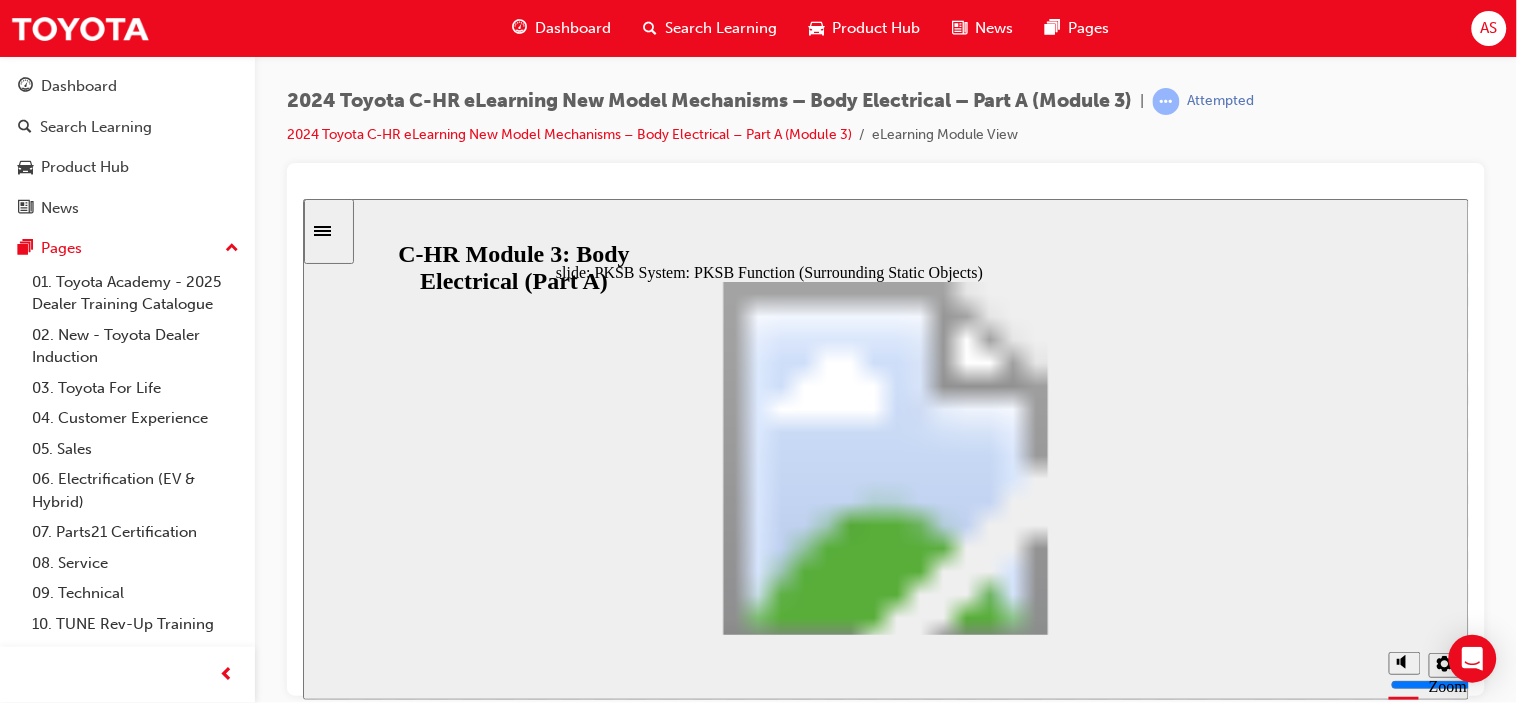 click 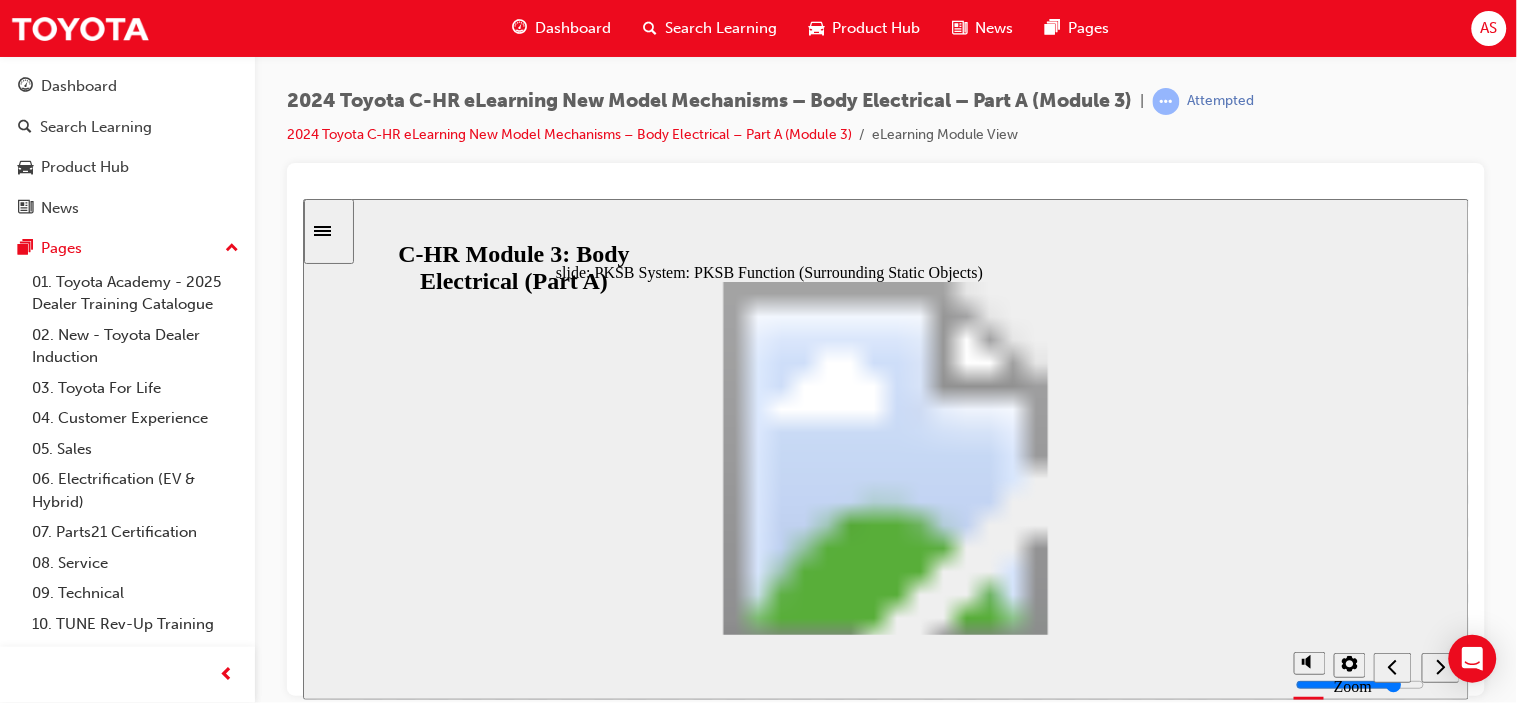 click 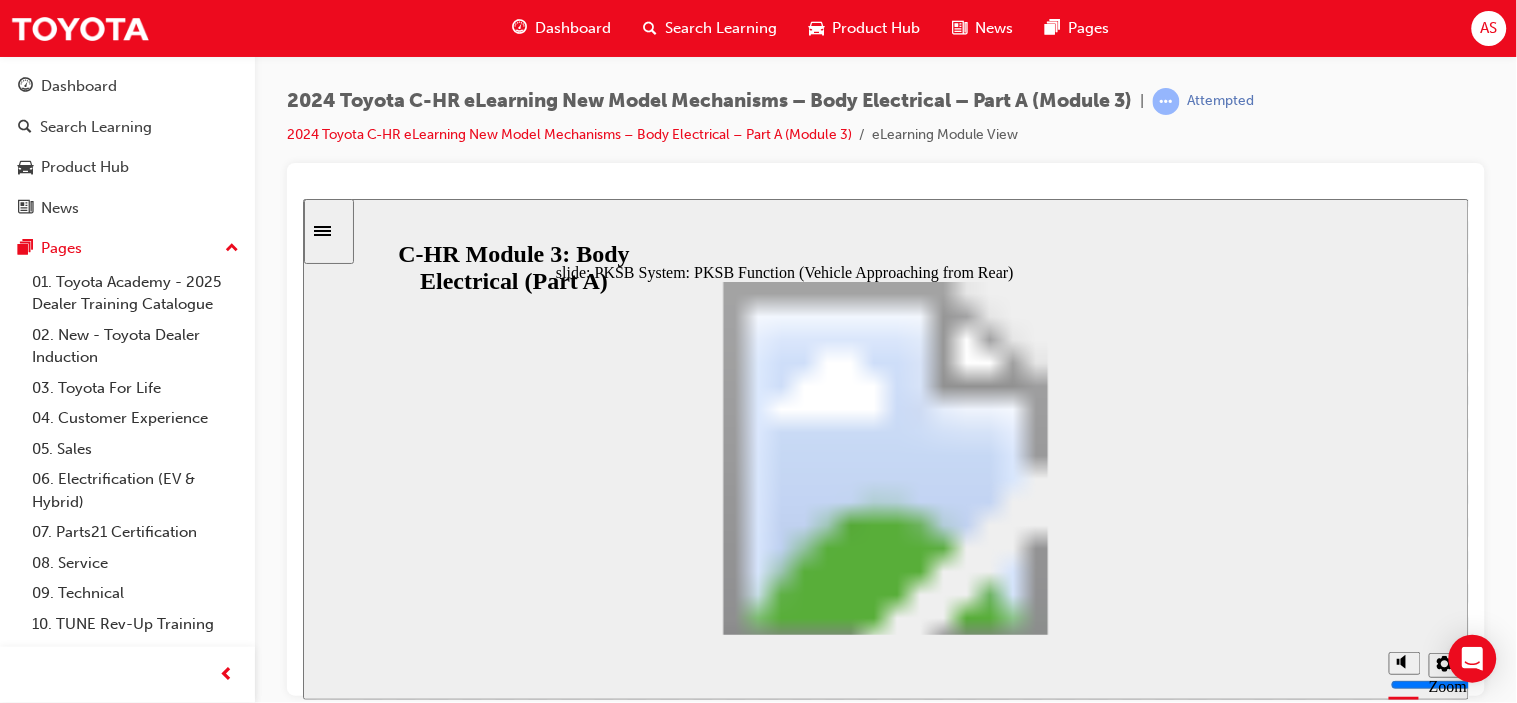 click 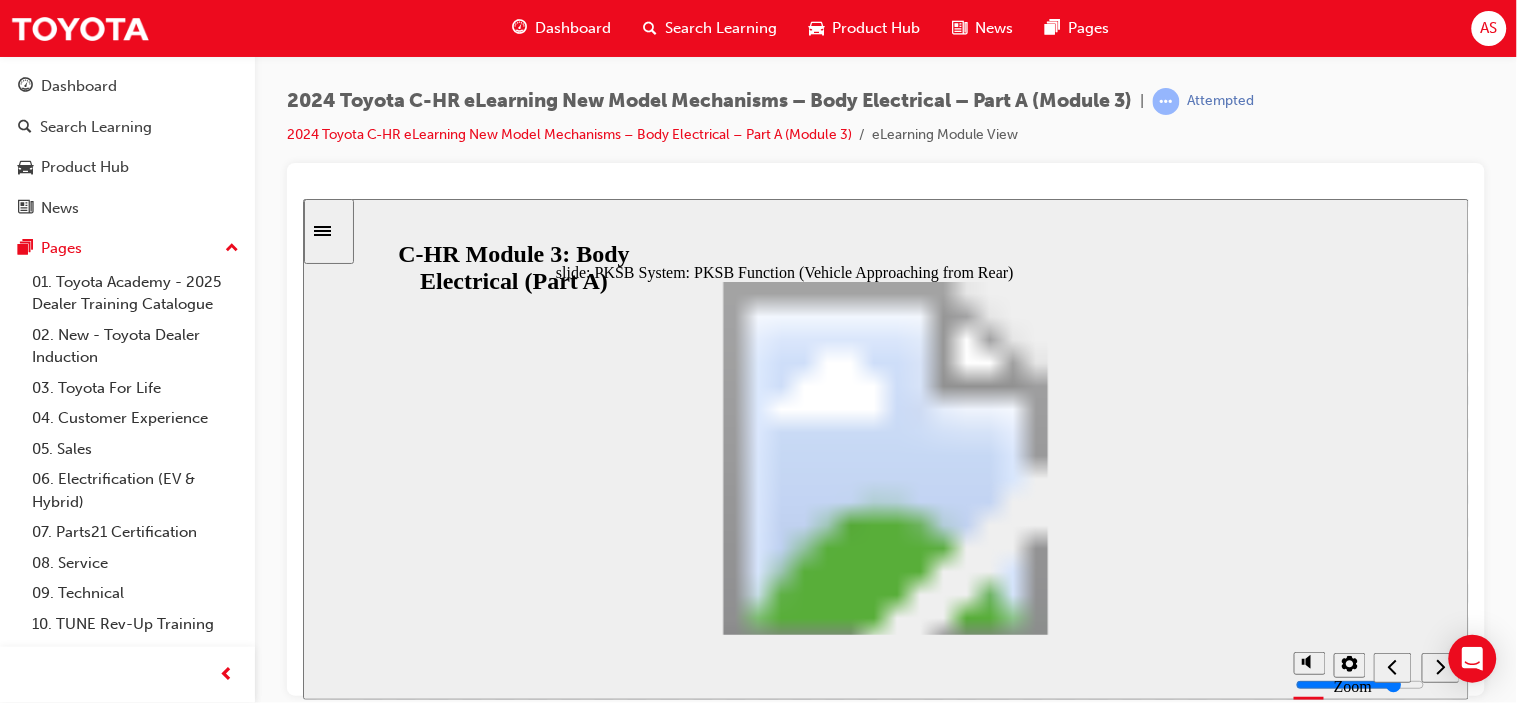 click 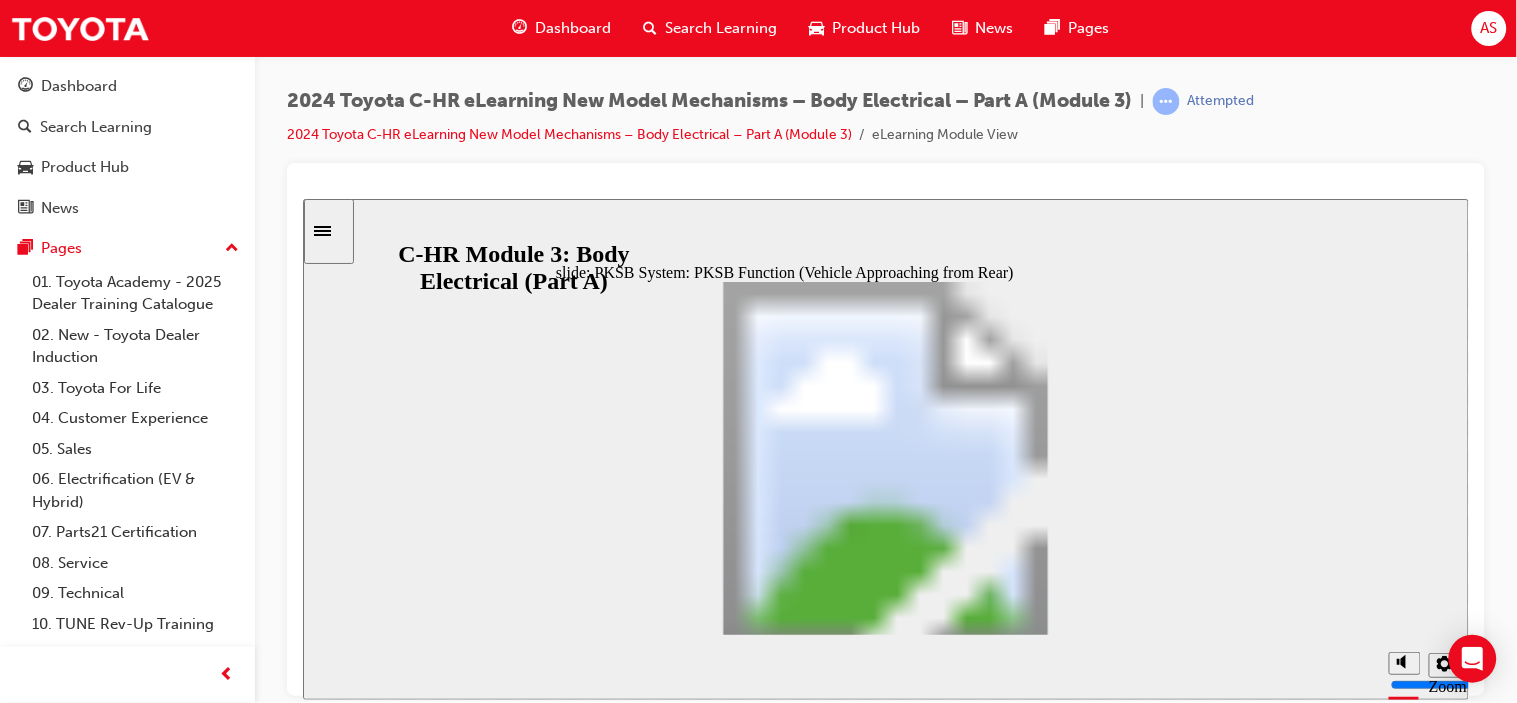 click 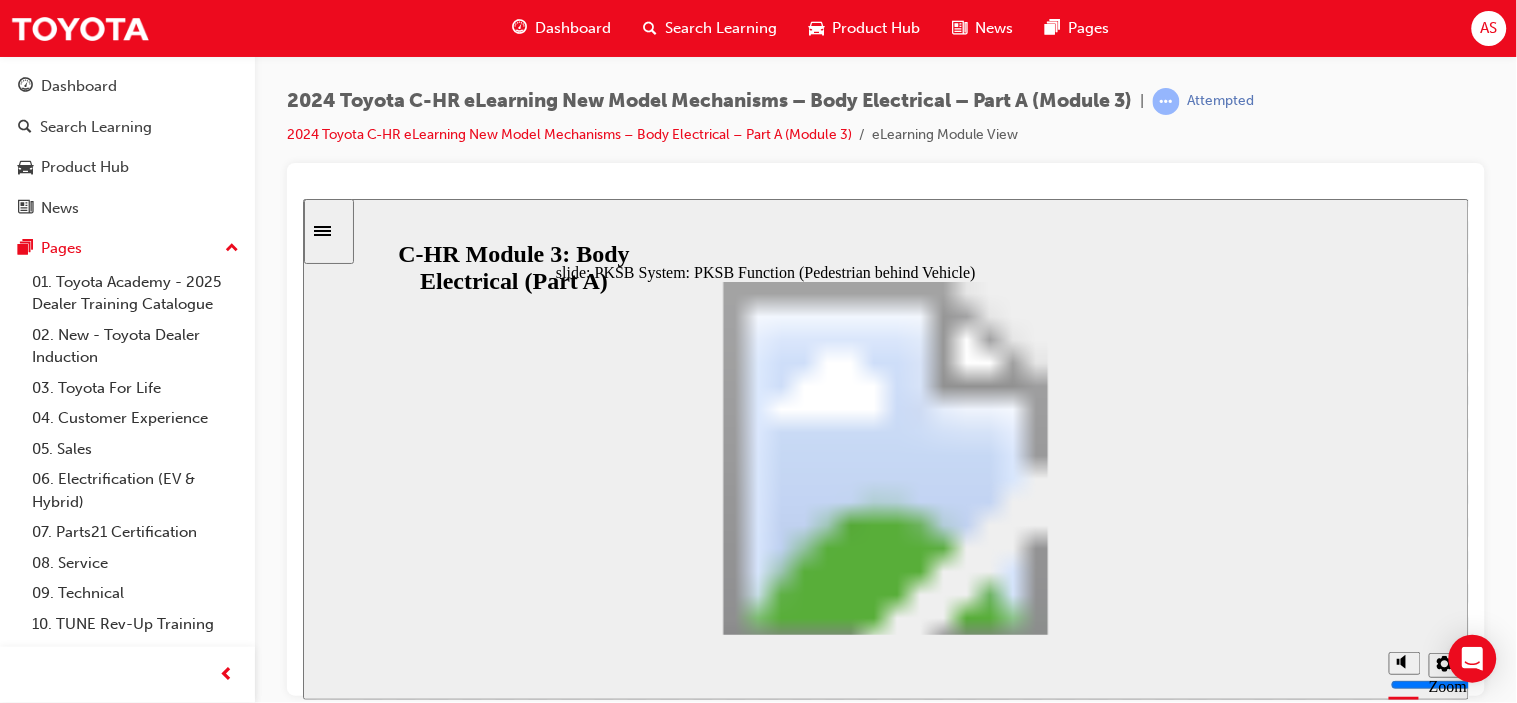 click 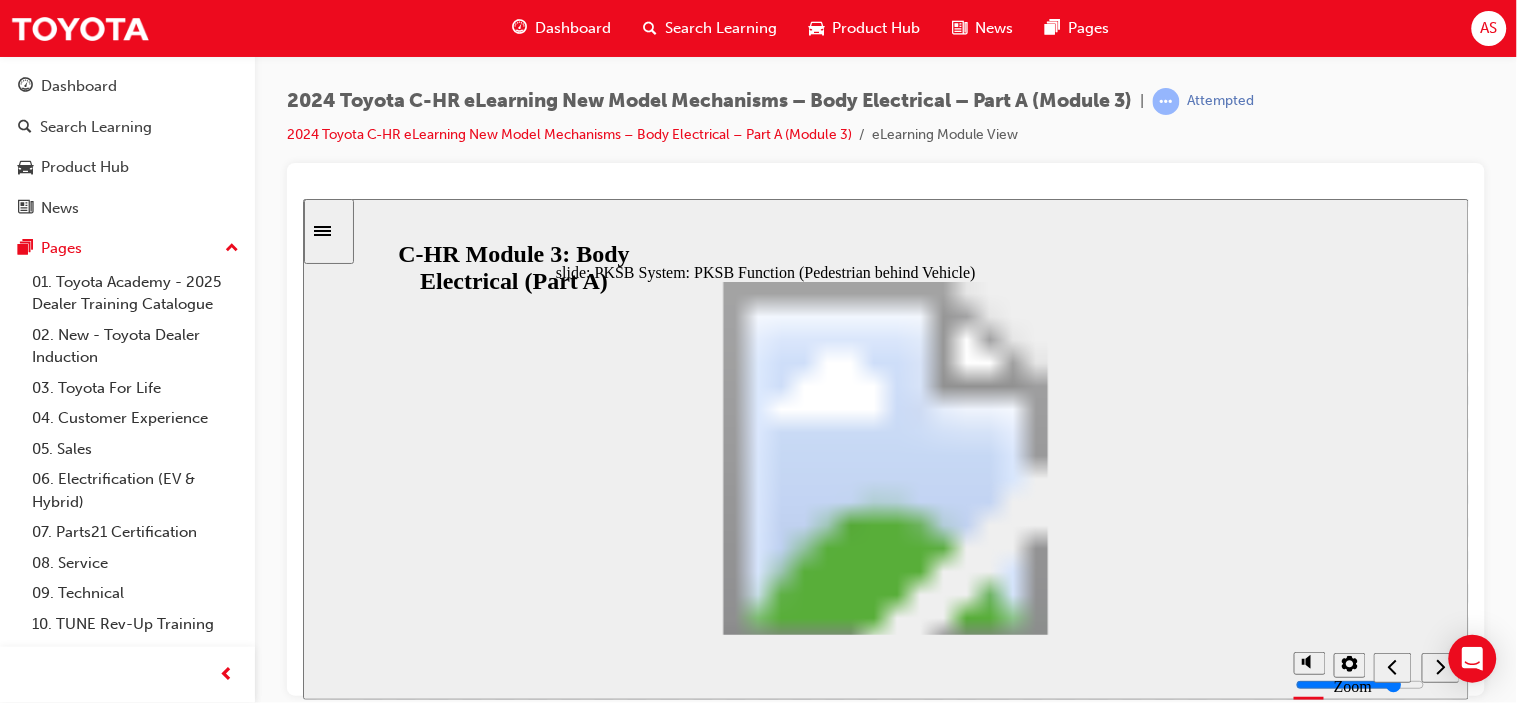 click 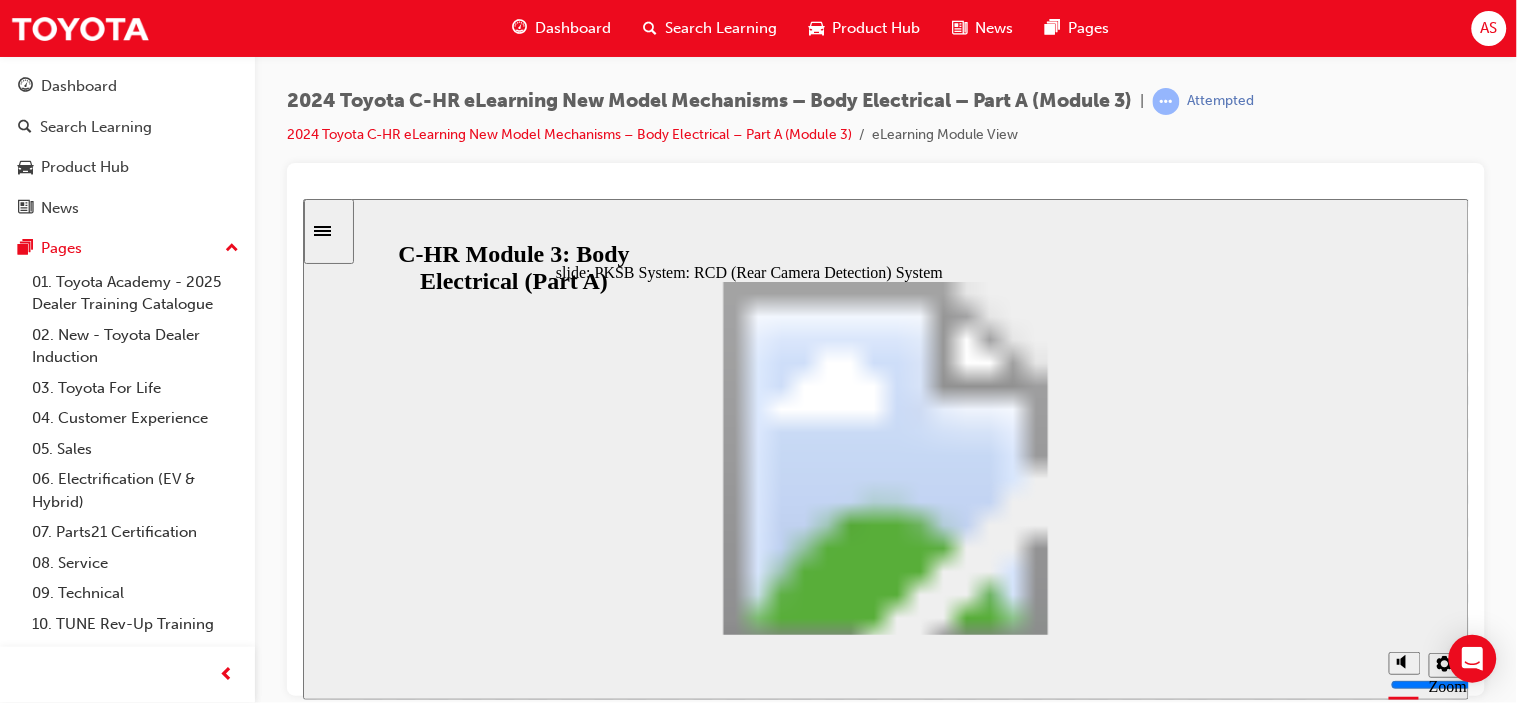 click 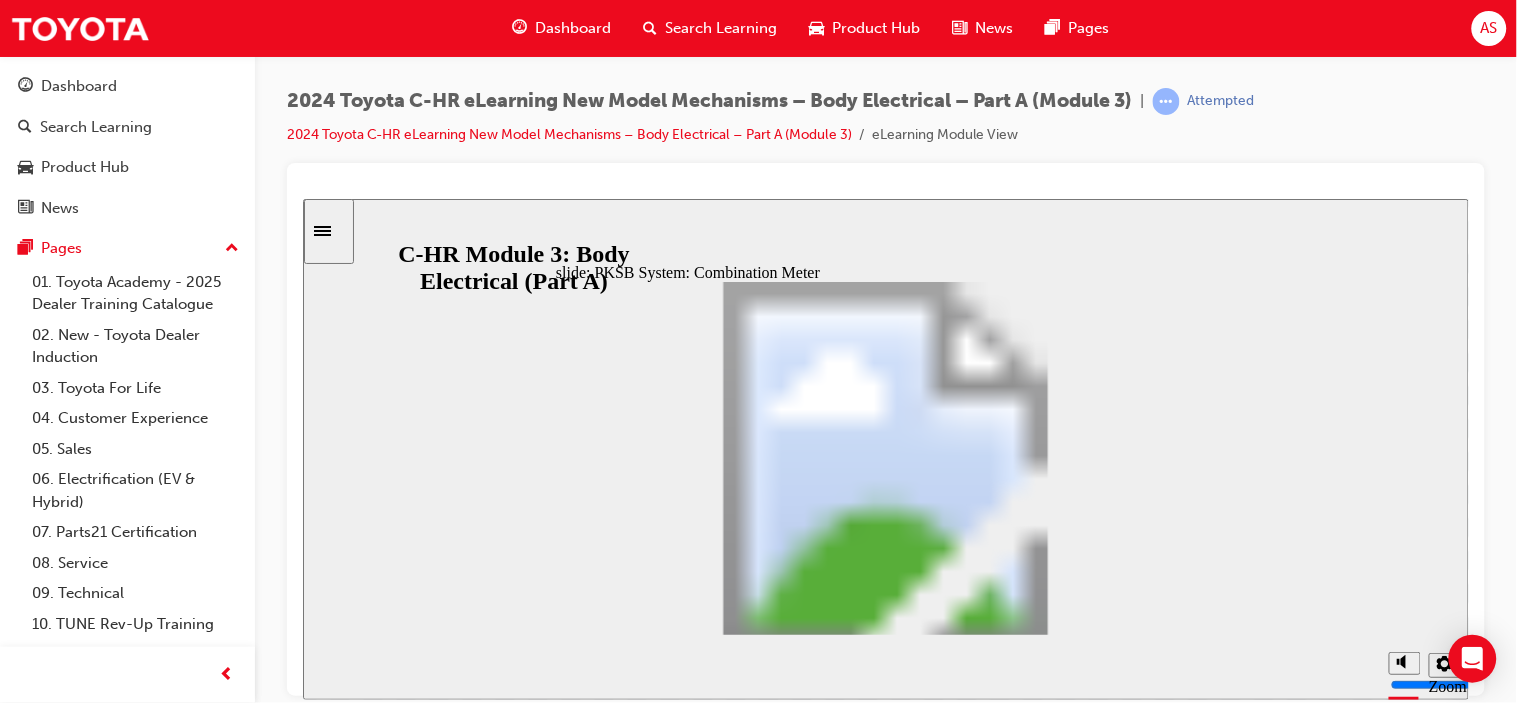 click 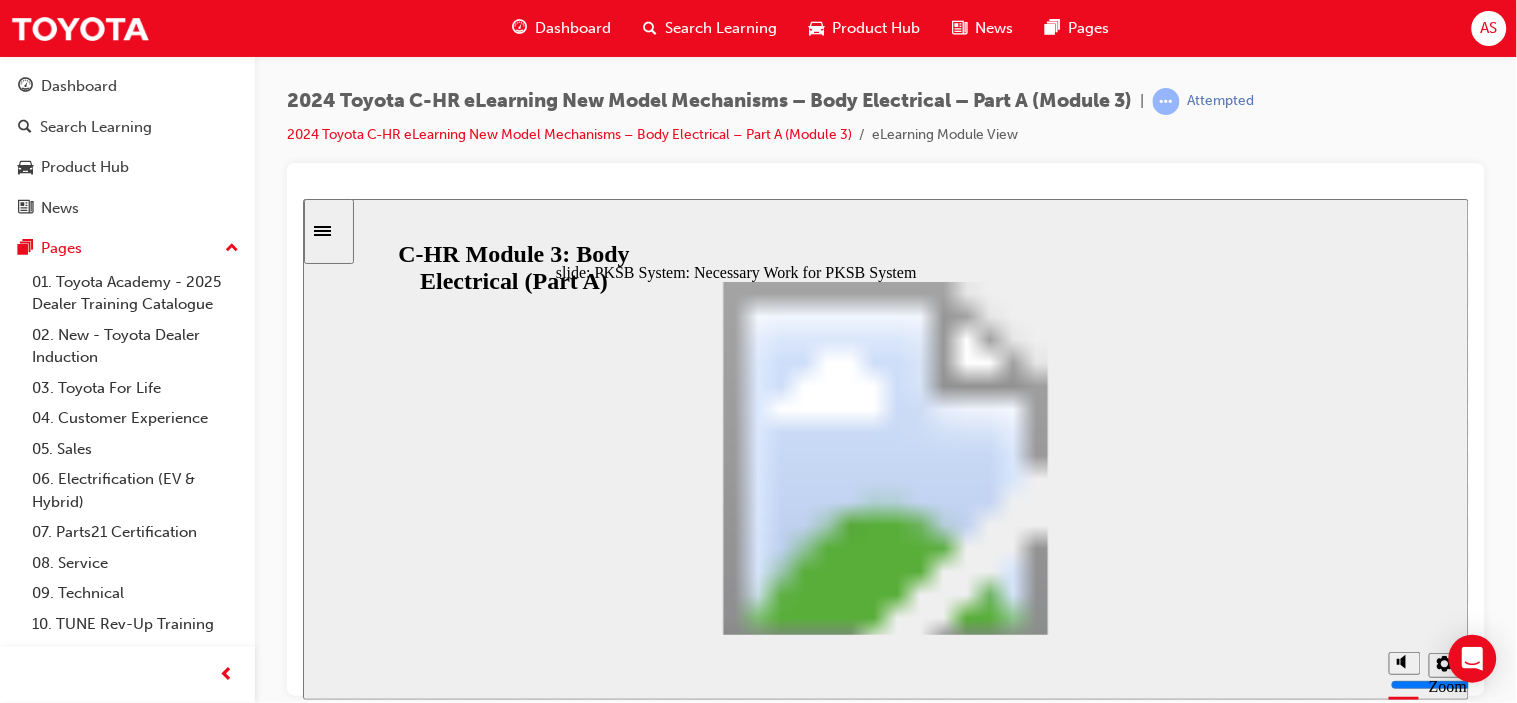 click 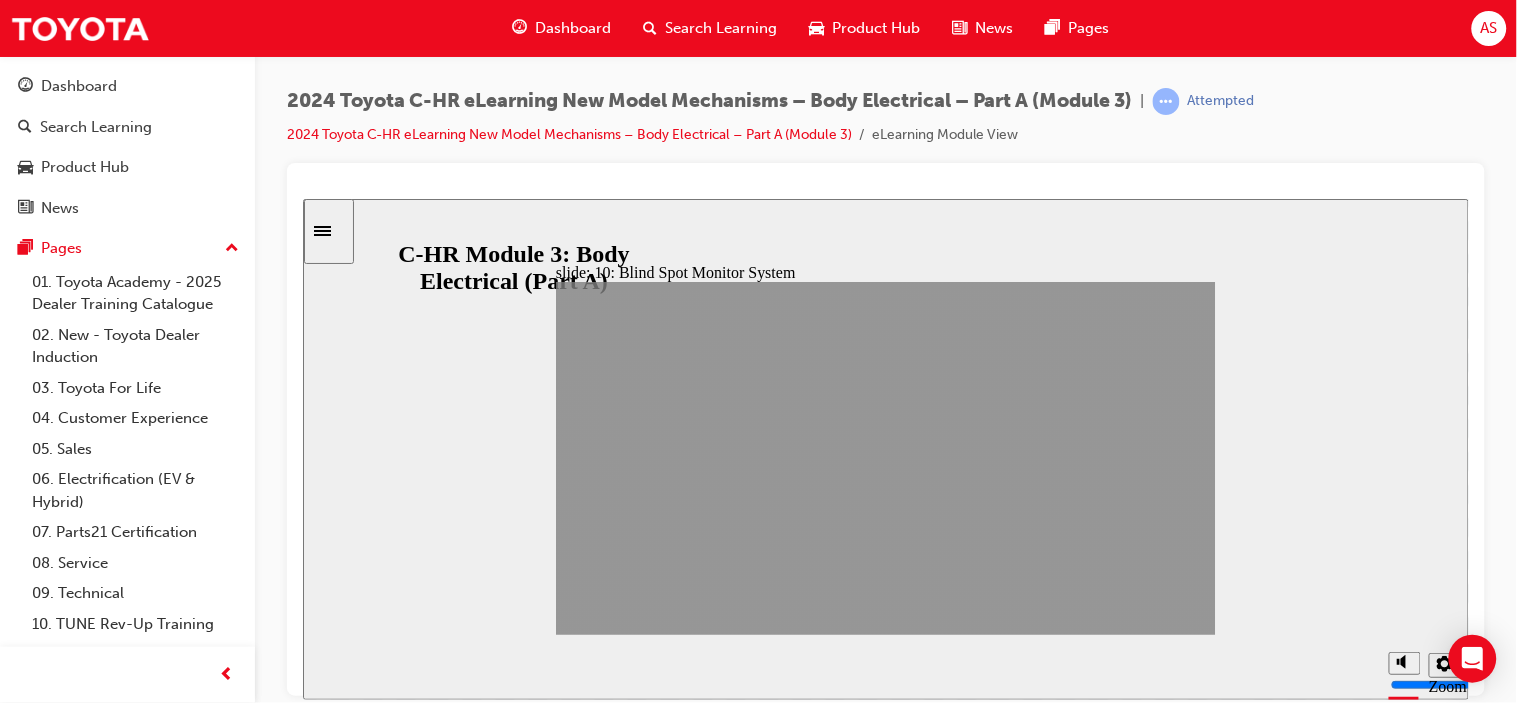 click 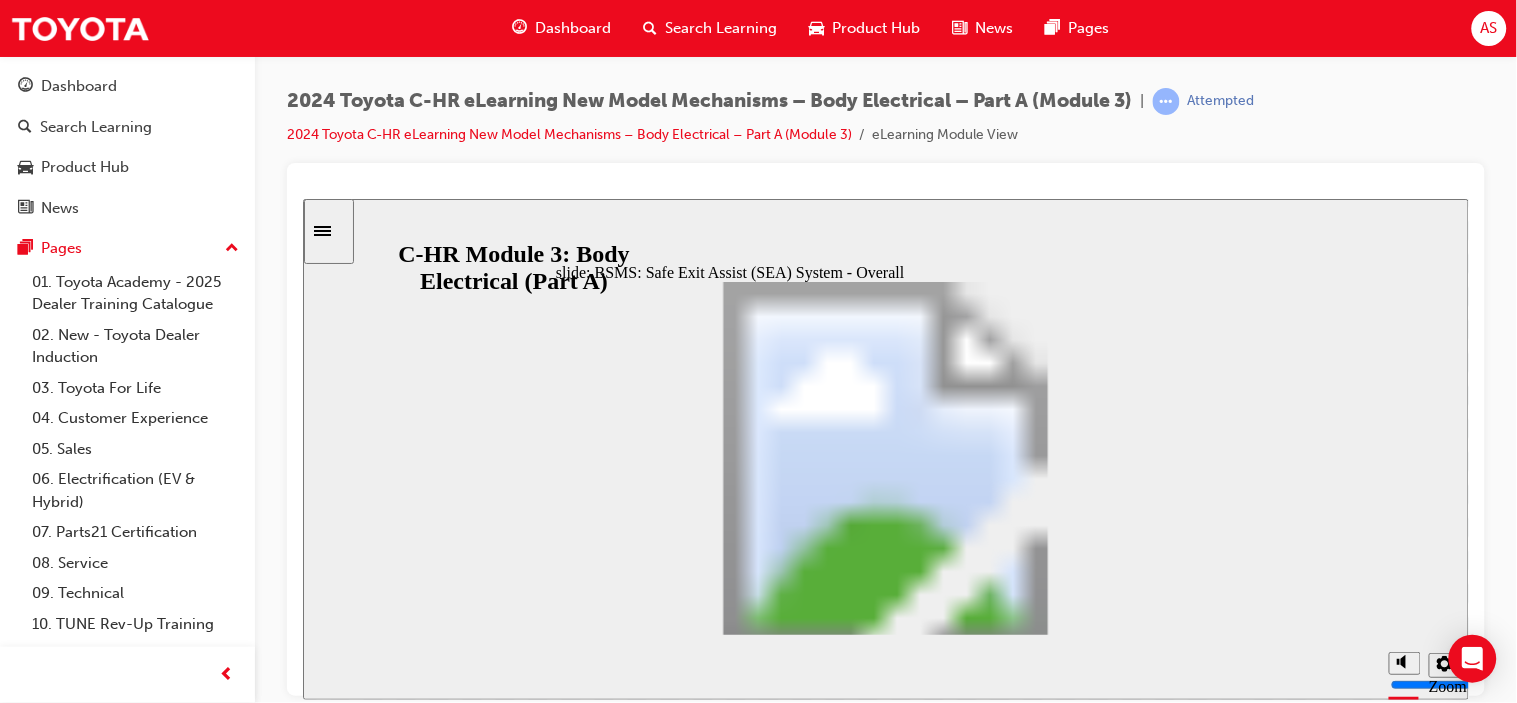 click 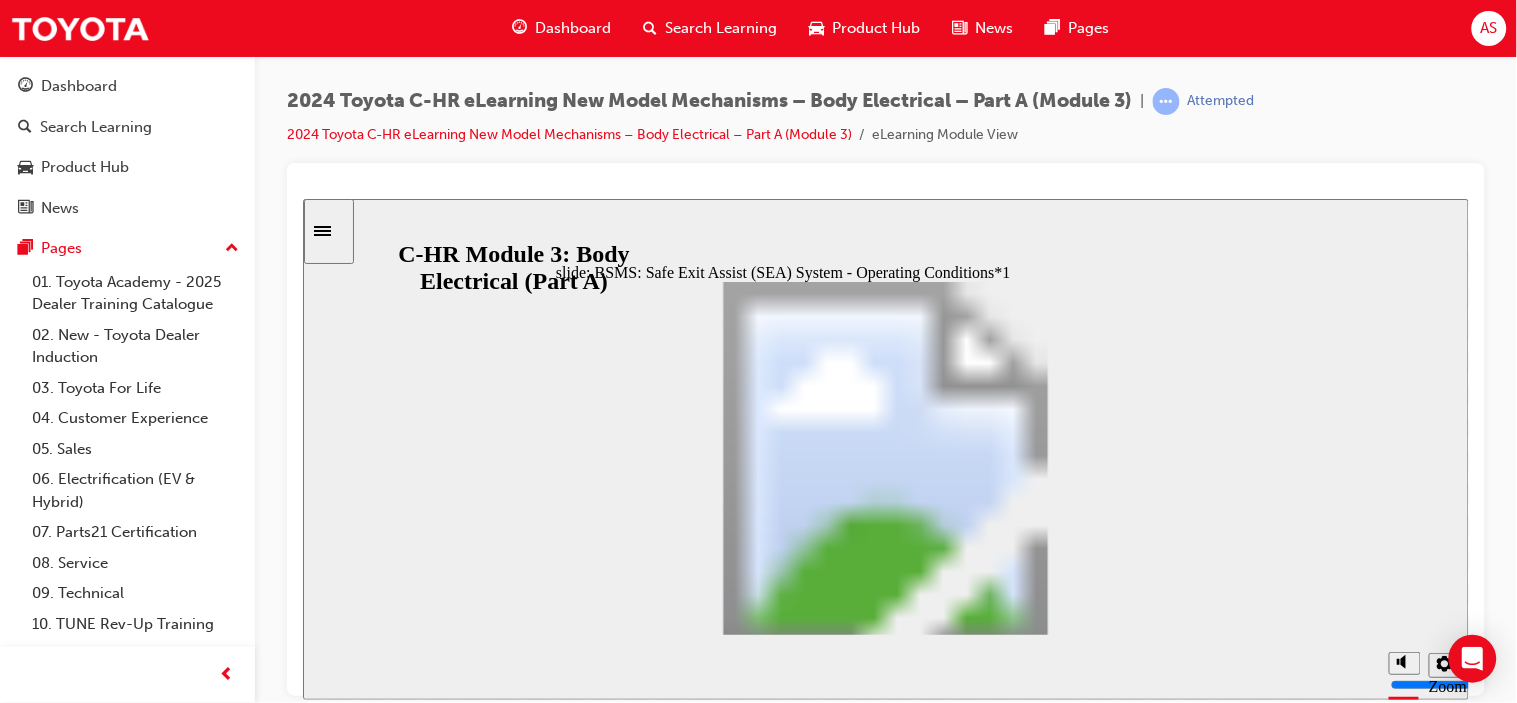 click 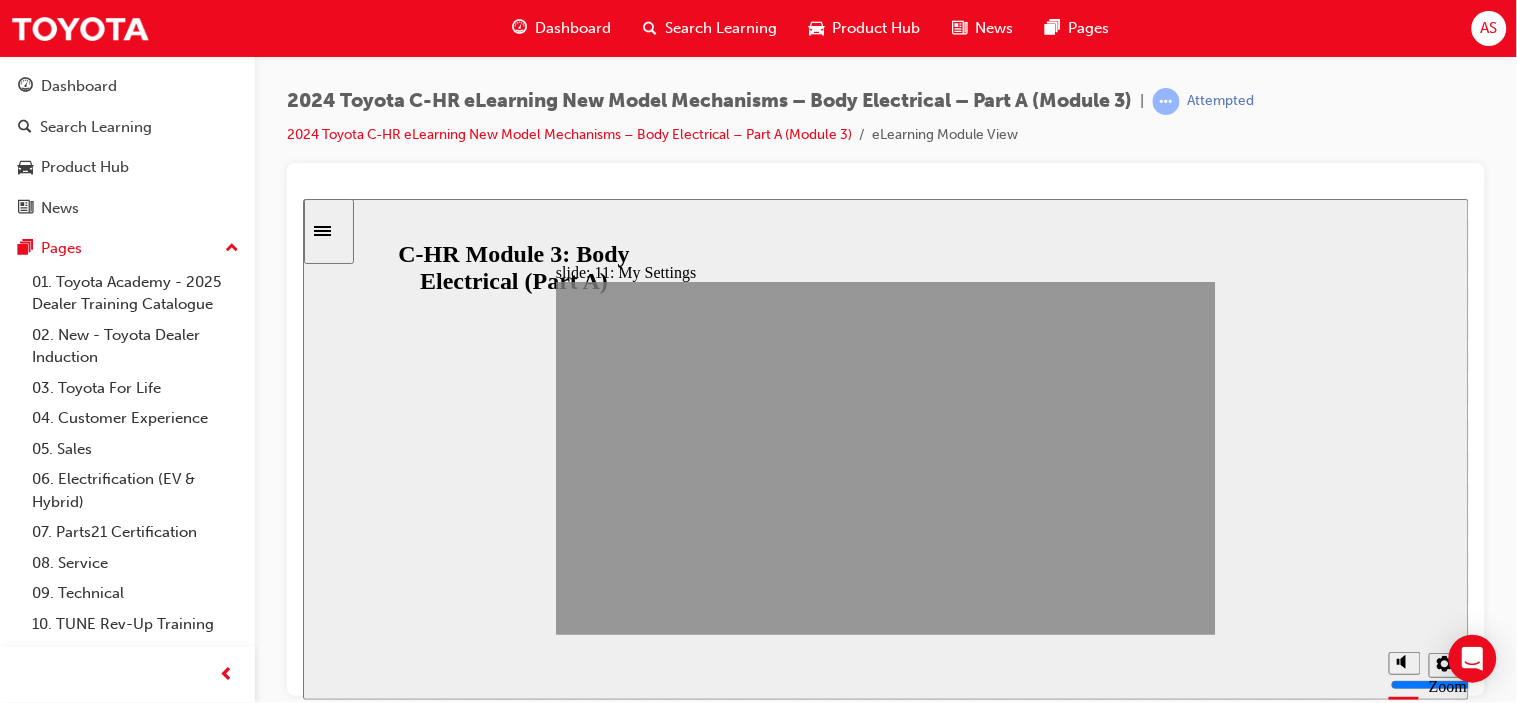 click 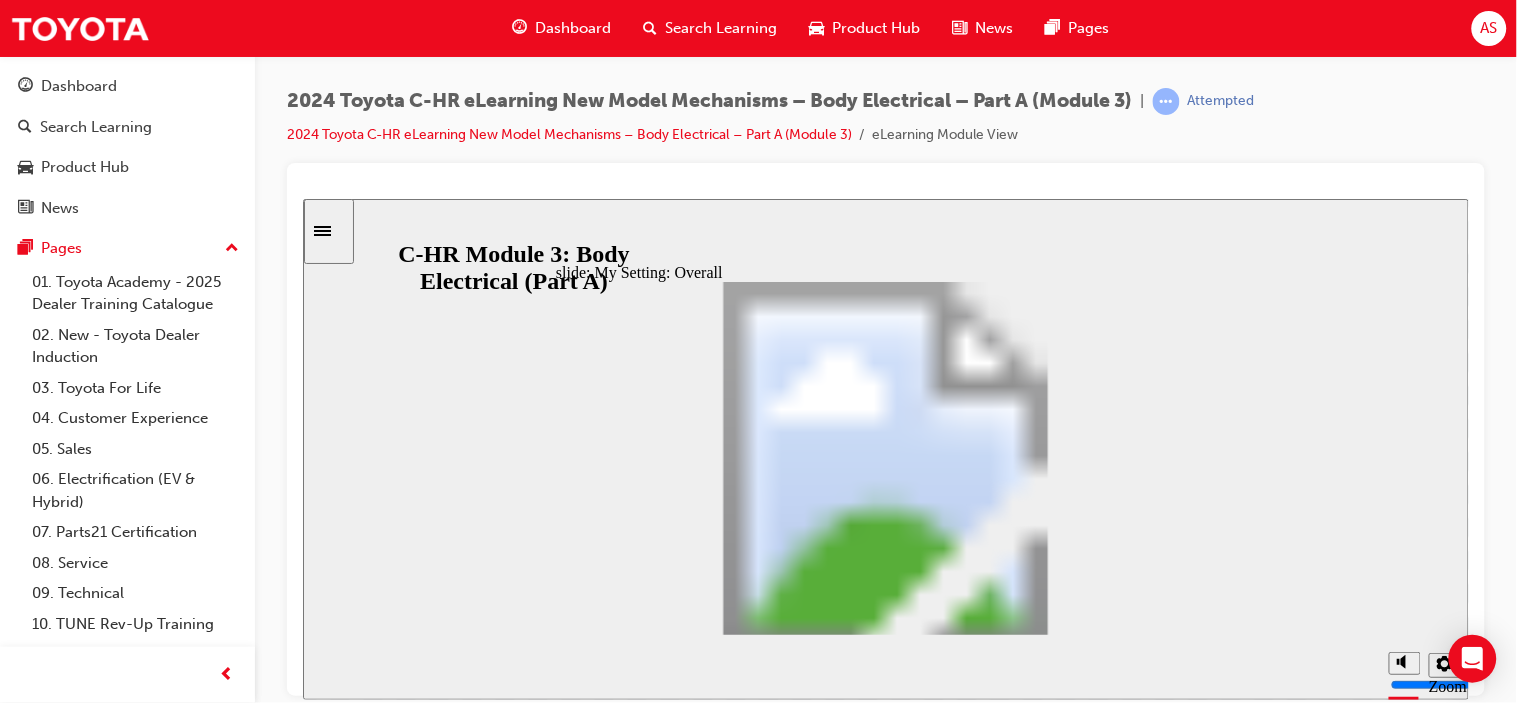 click 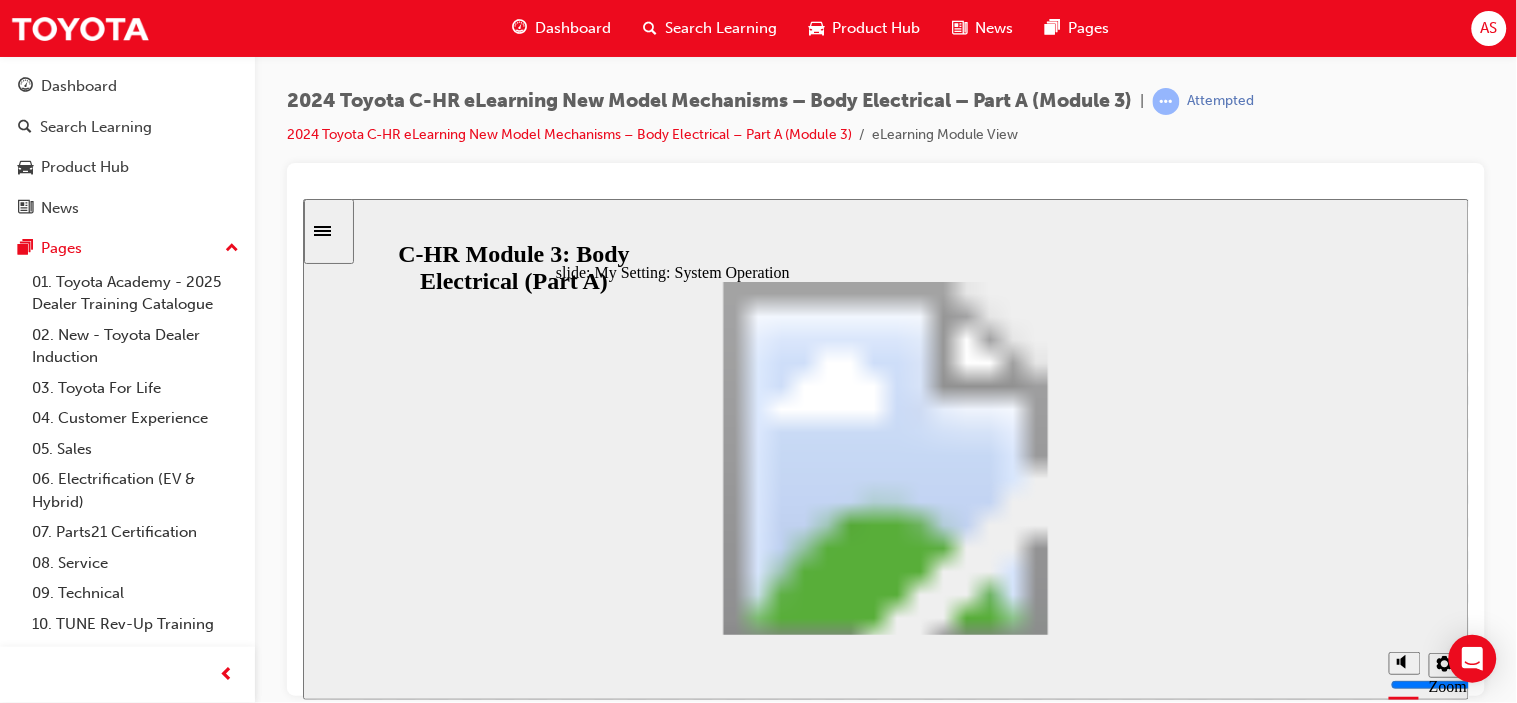 click 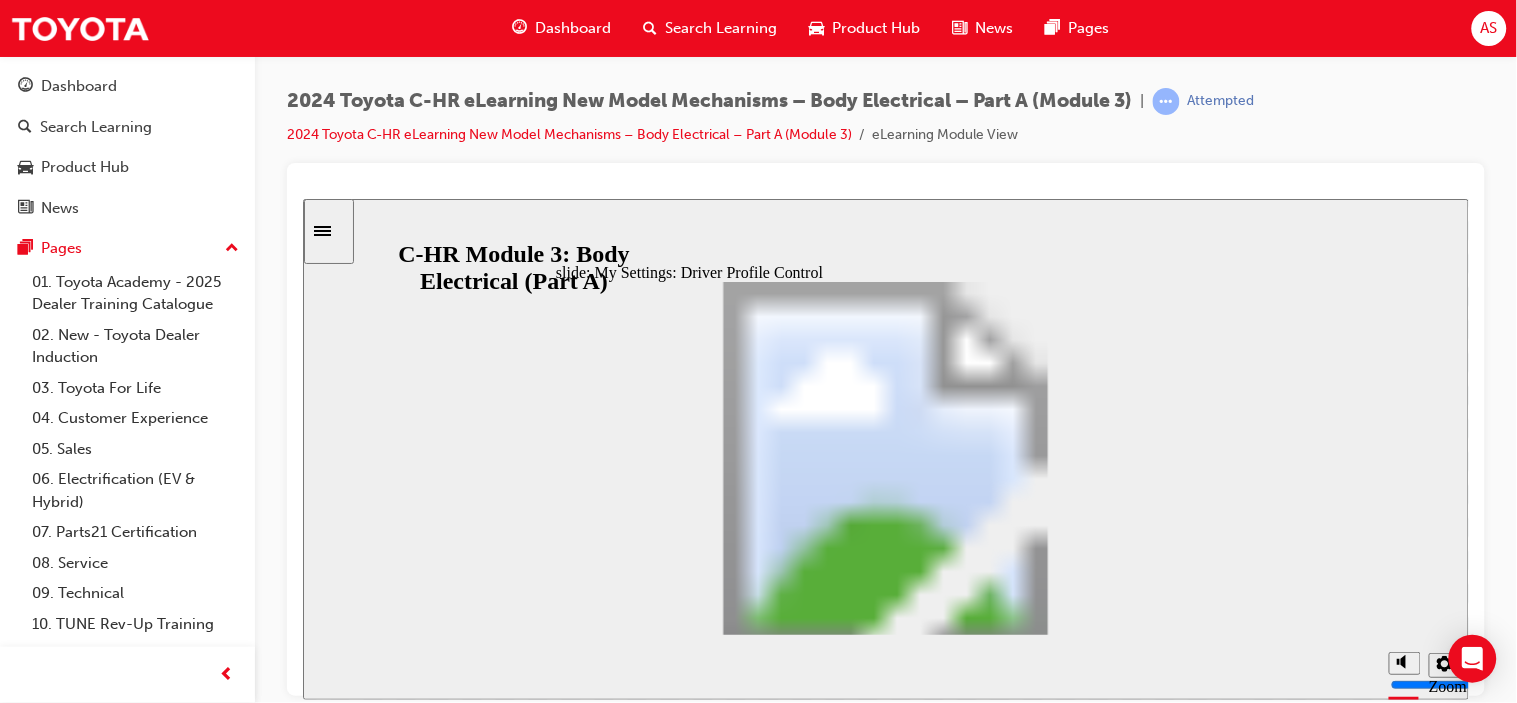 click 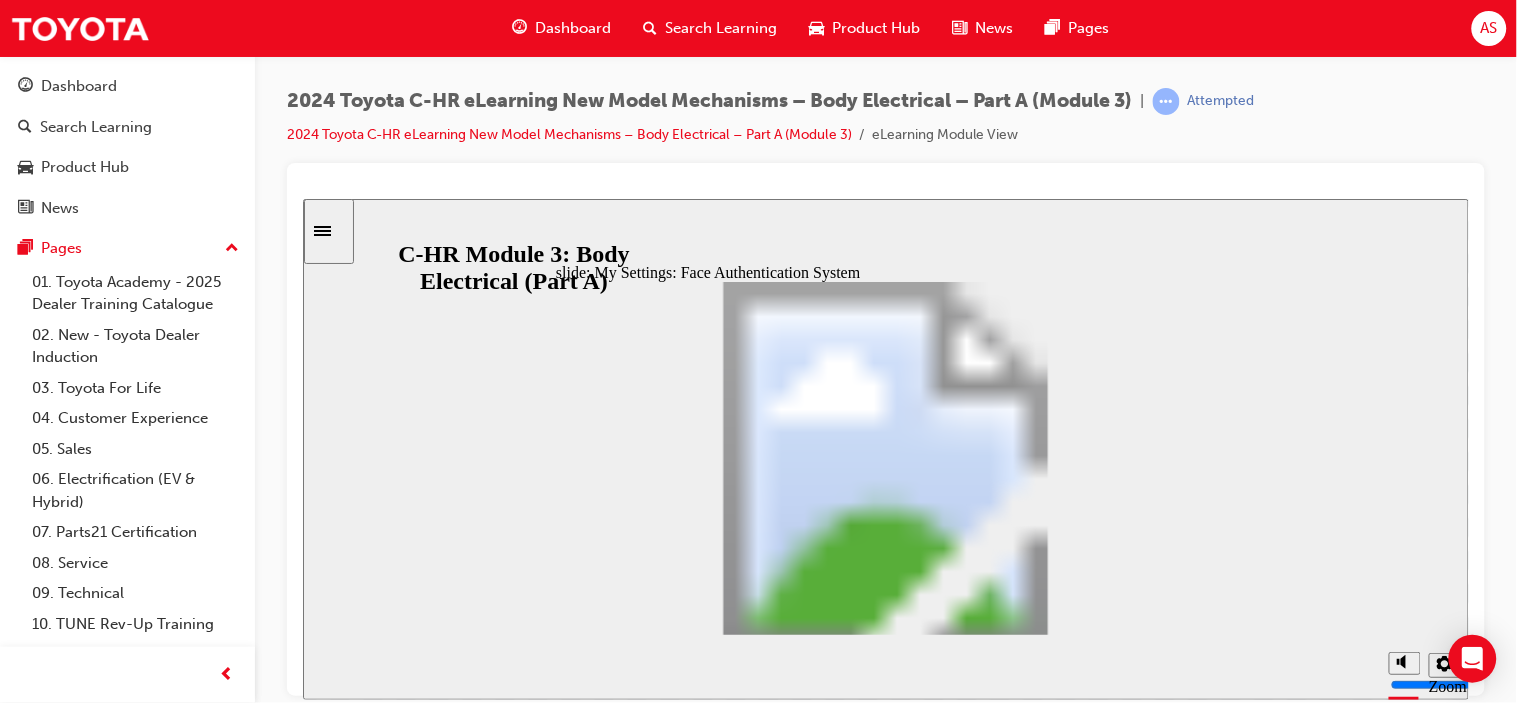 click 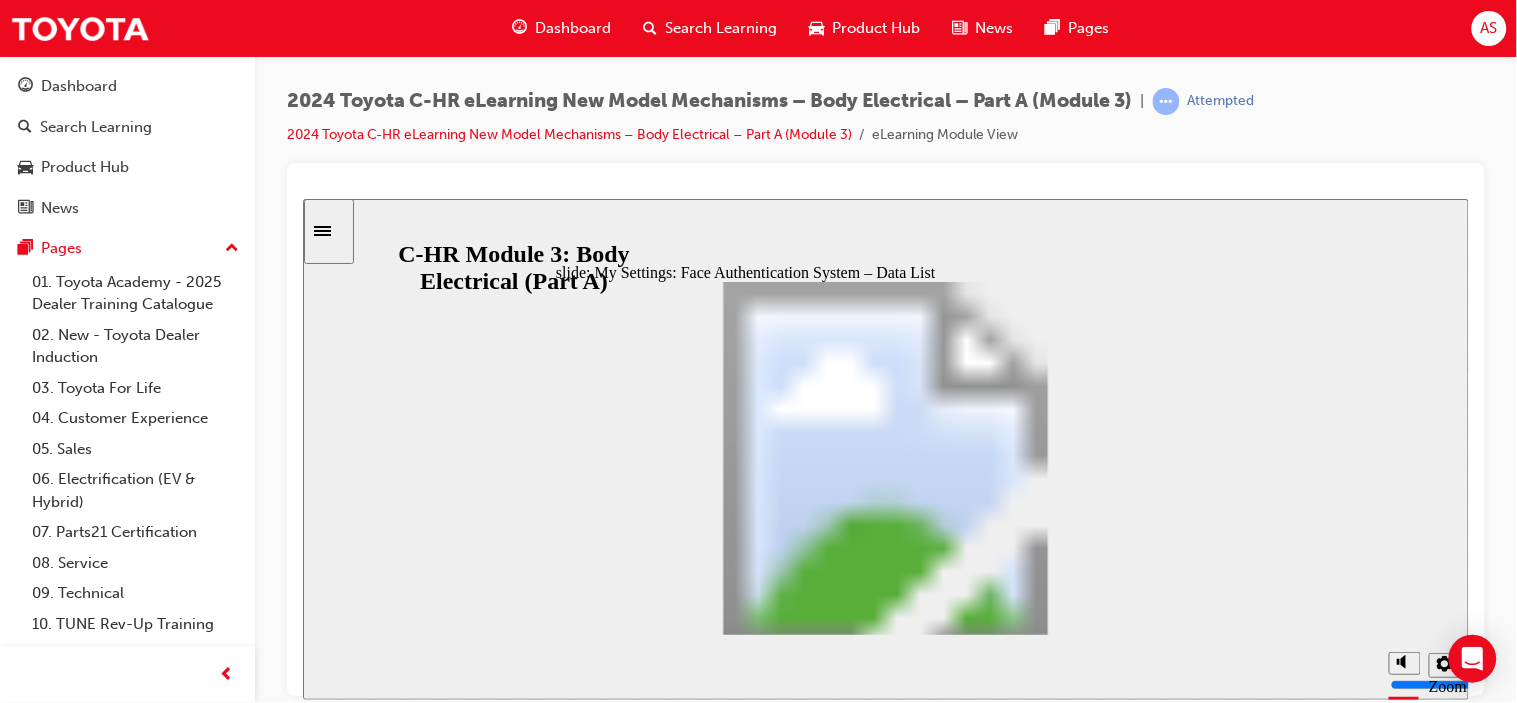 click 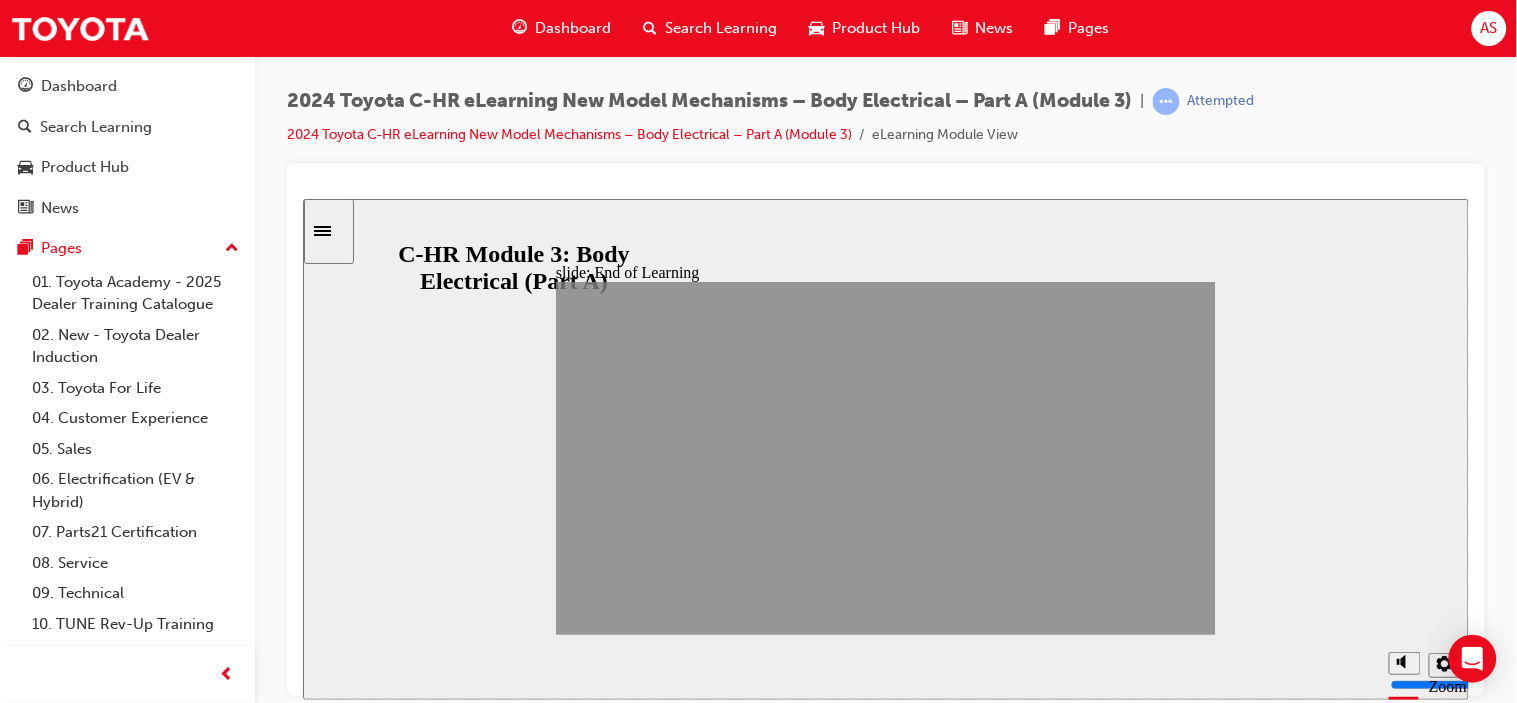 click 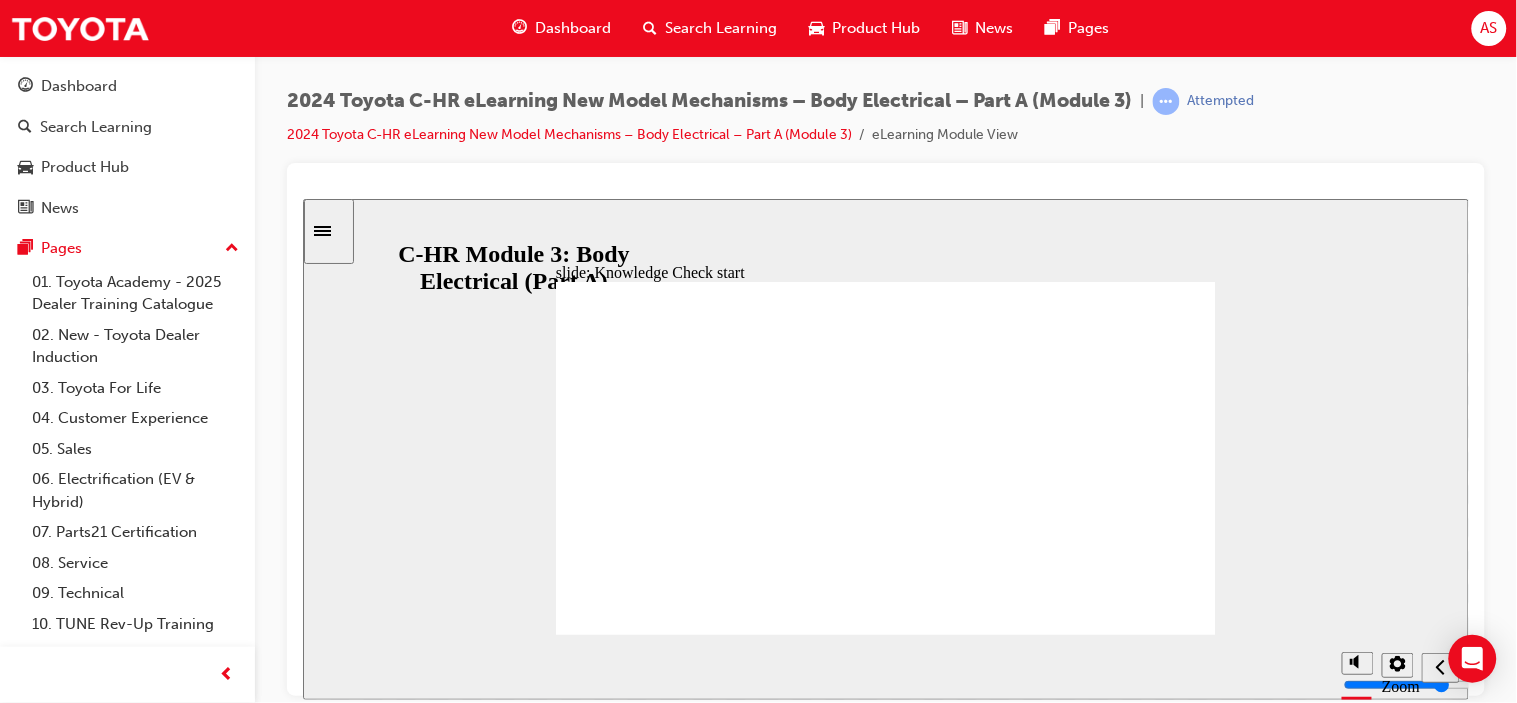 click 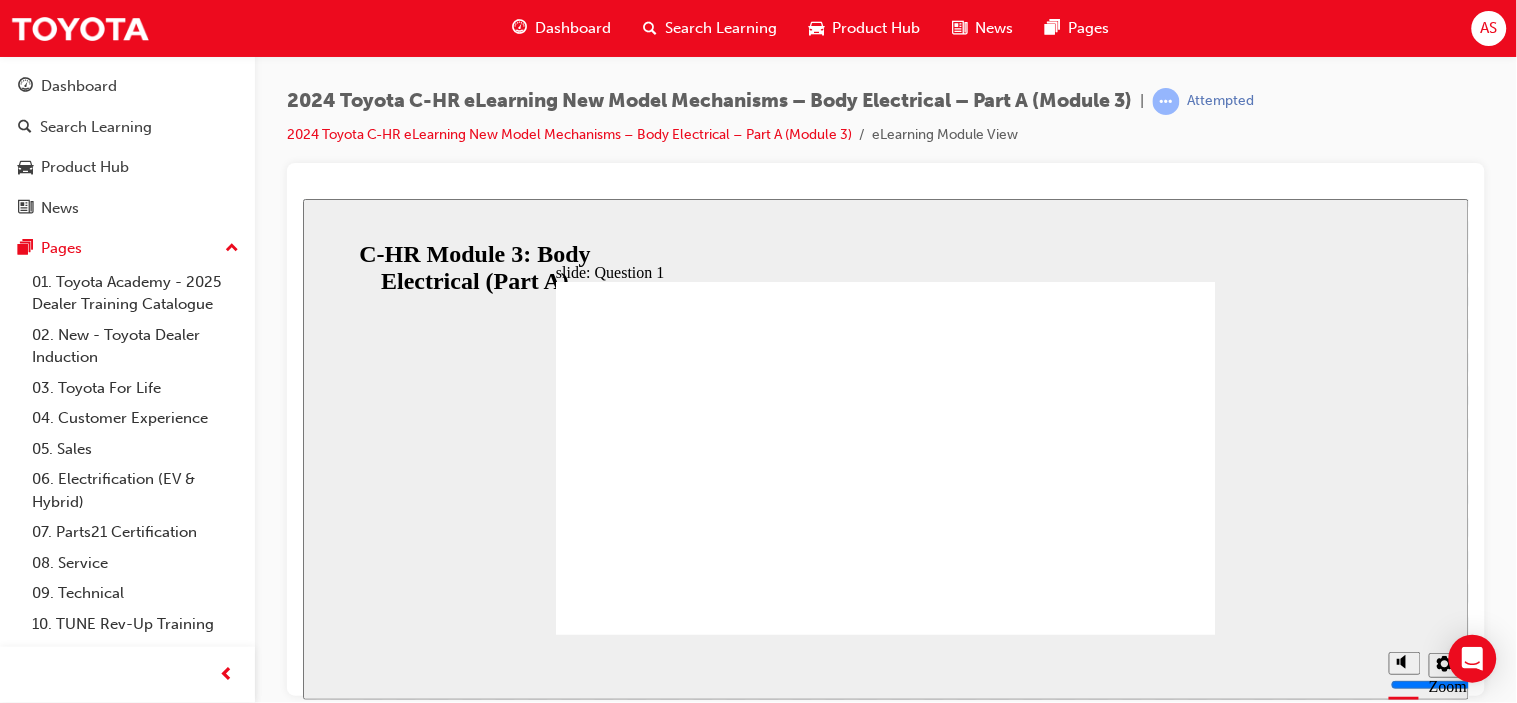click 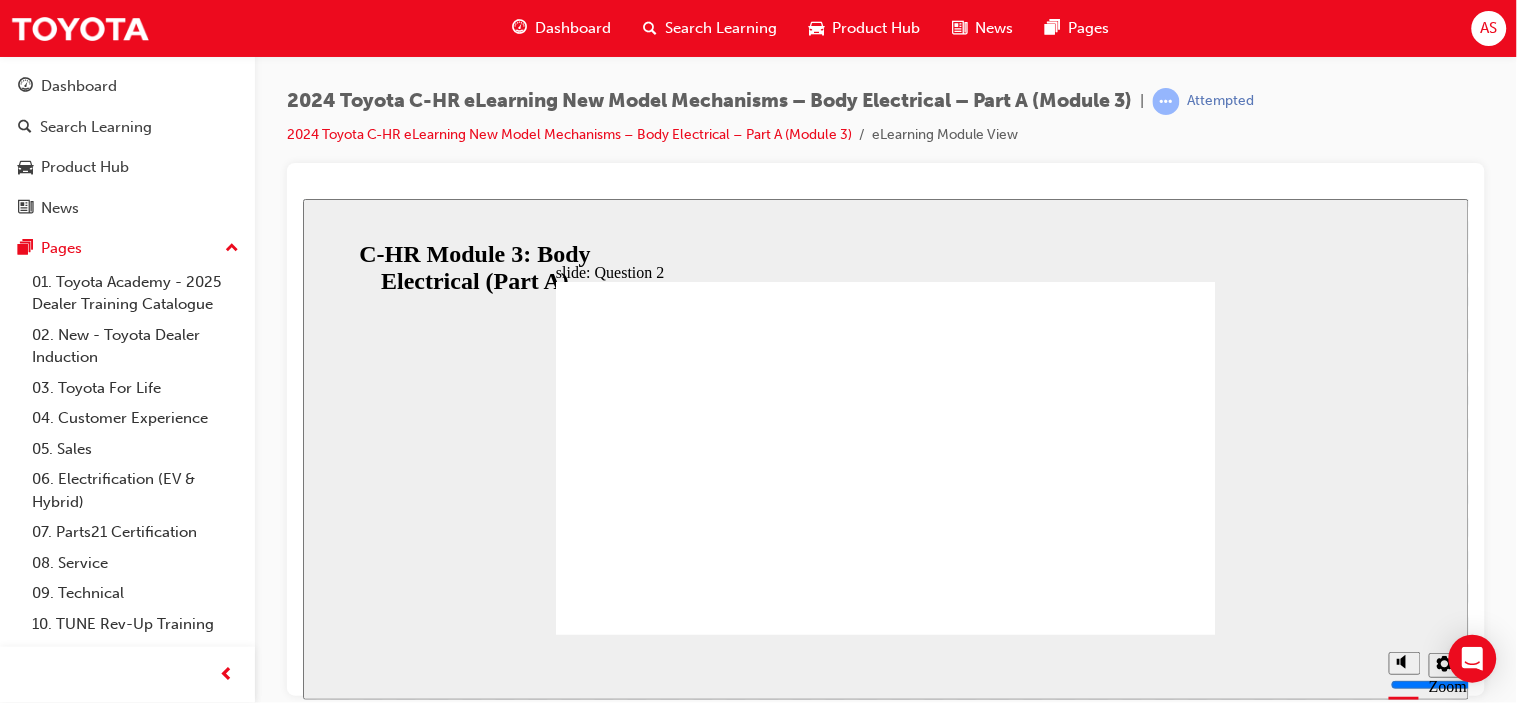click 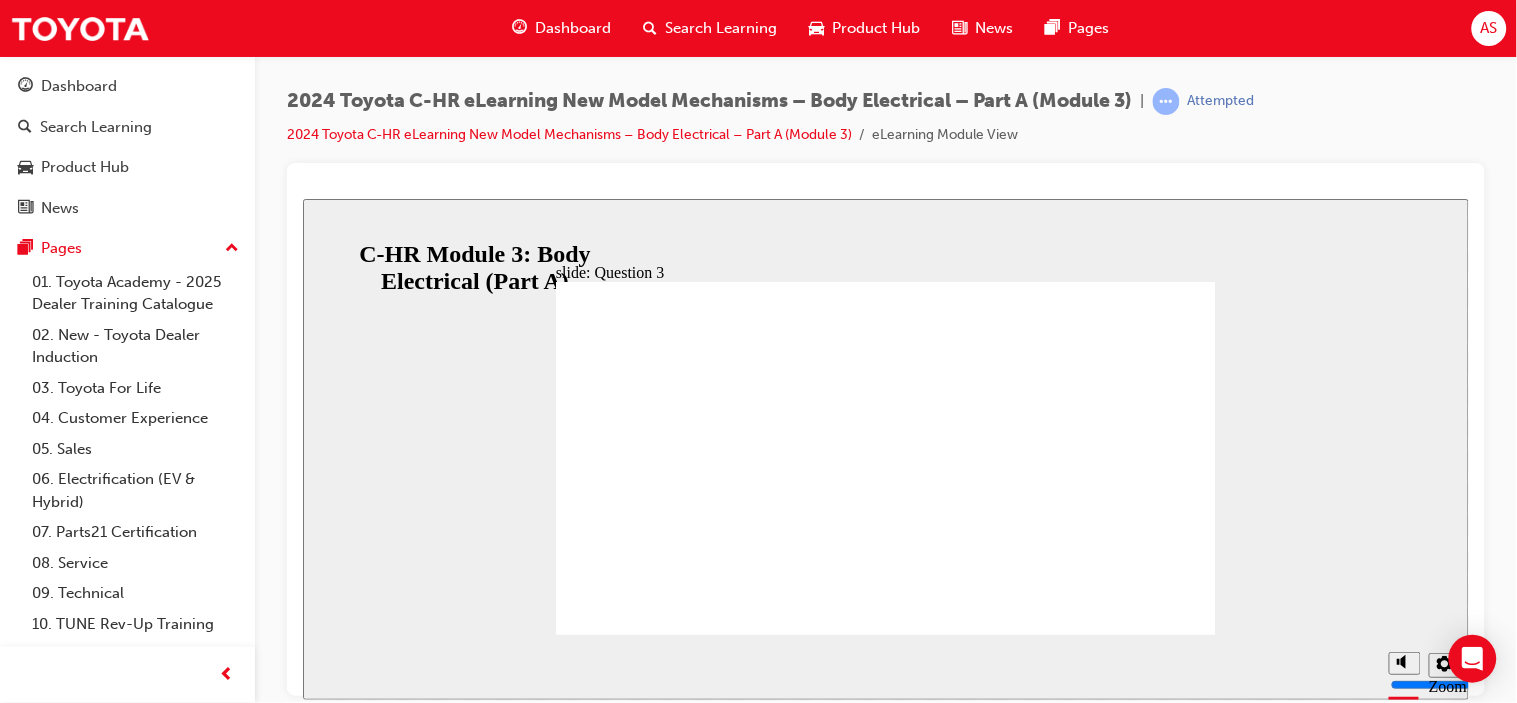 click 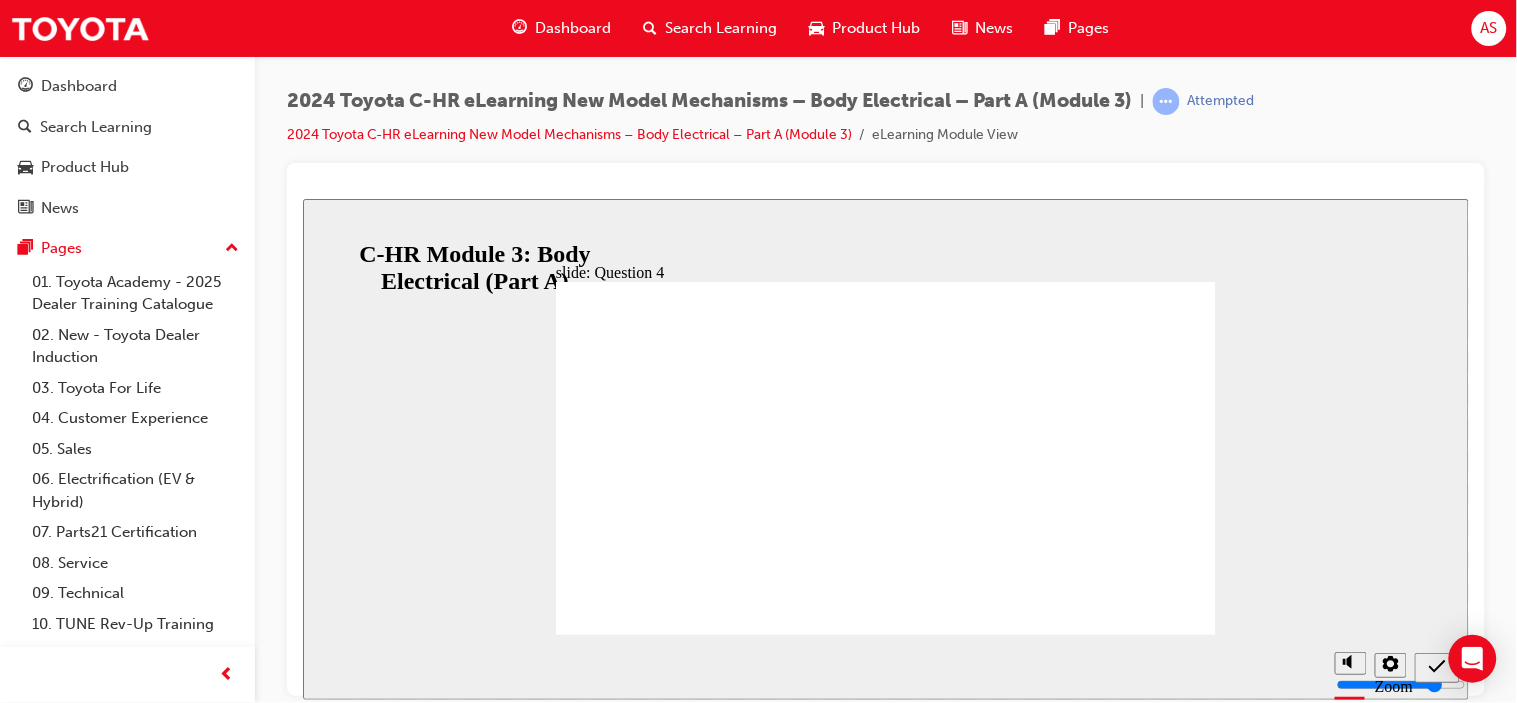 click 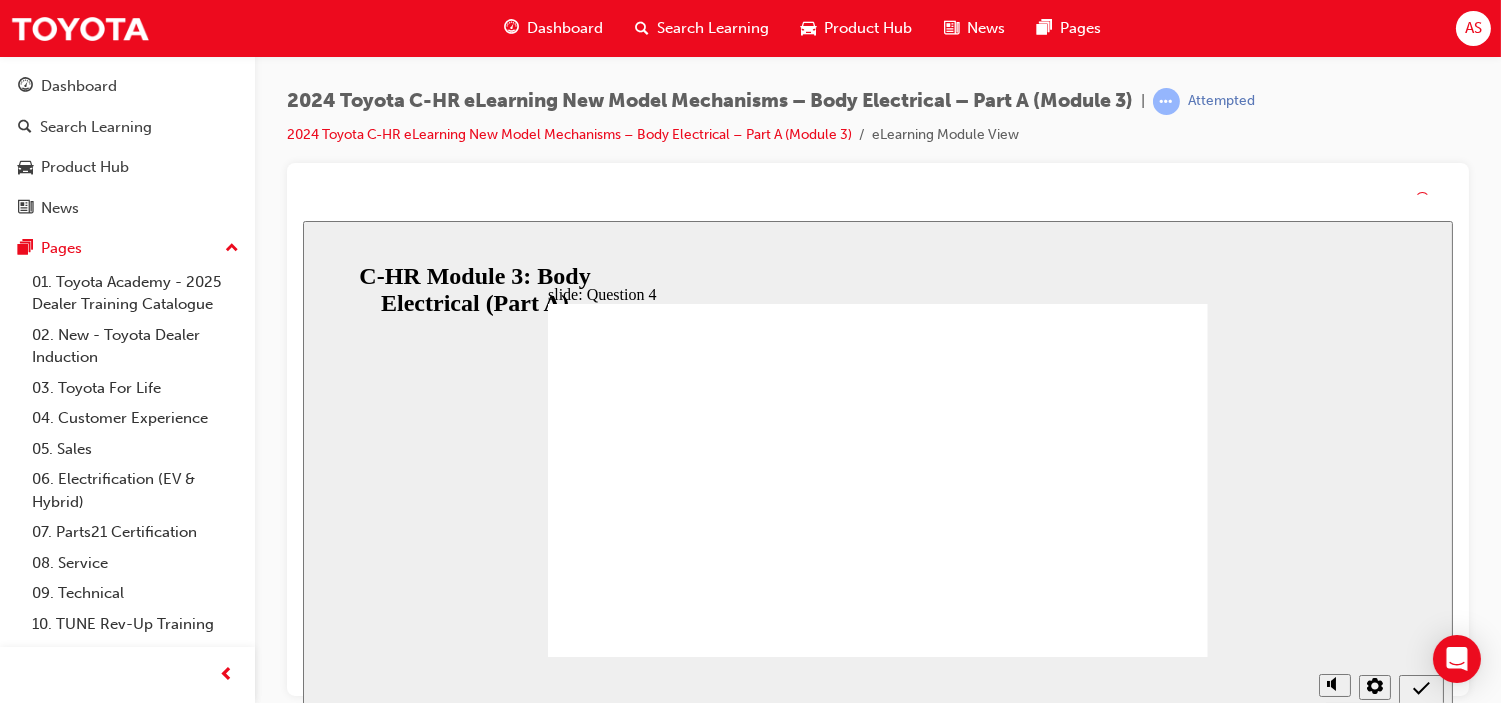 click 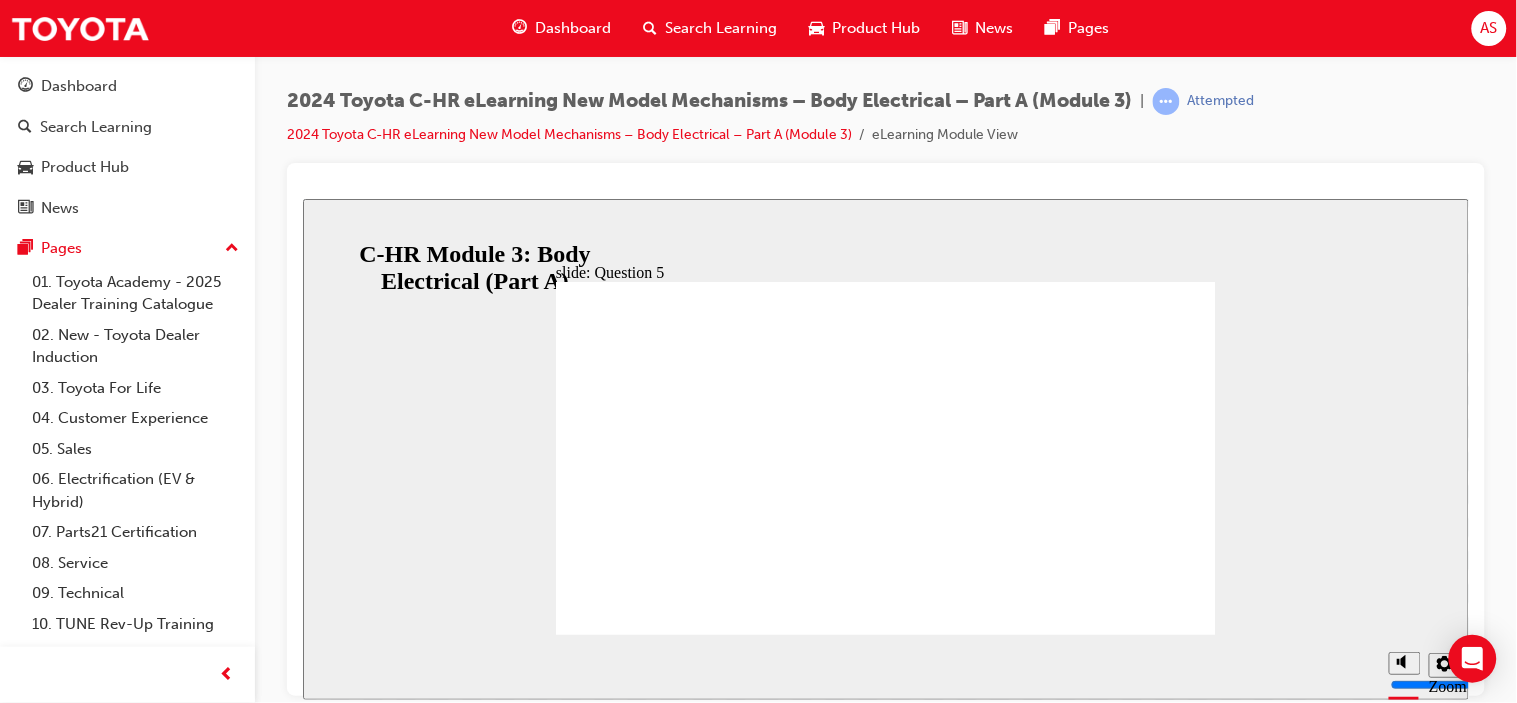 click 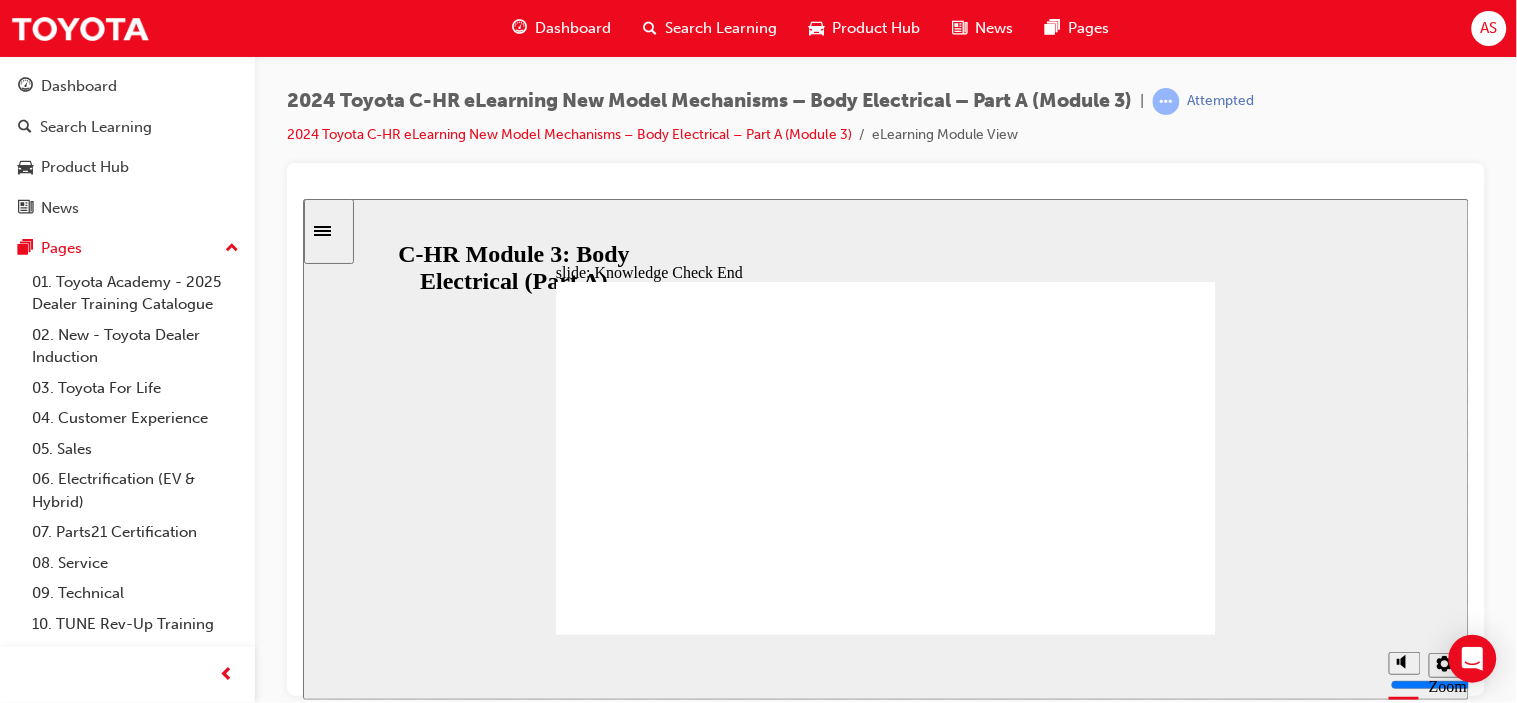 click at bounding box center (328, 230) 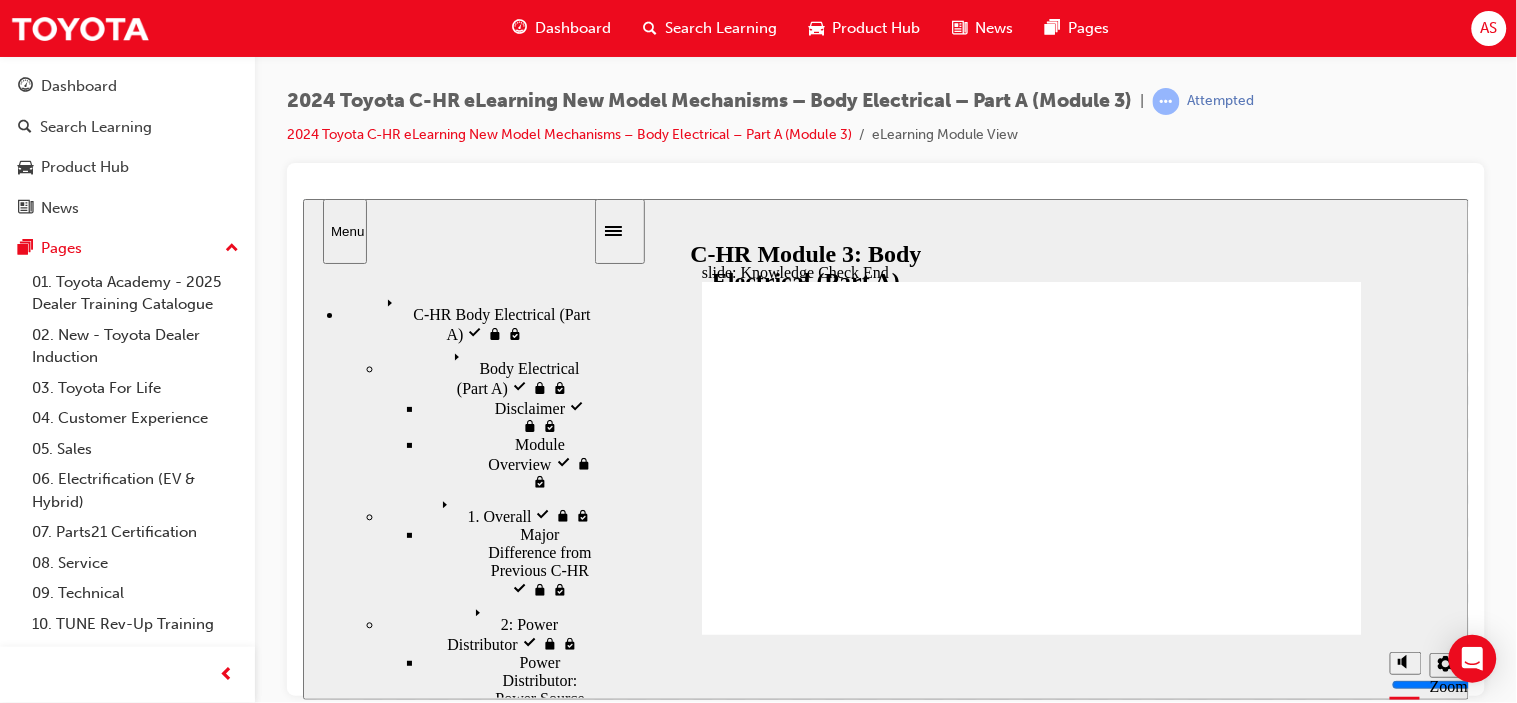 click on "Knowledge Check start visited" at bounding box center [514, 6781] 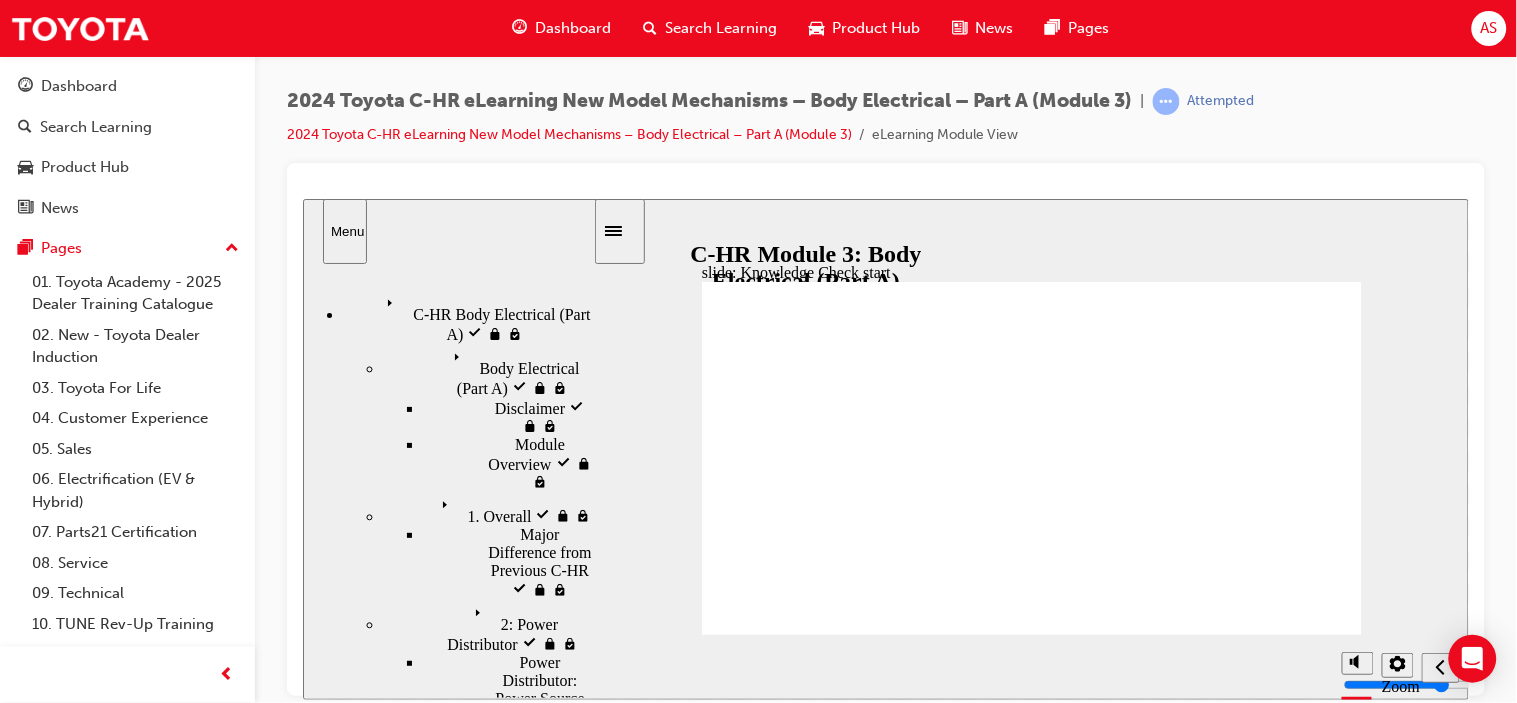 click 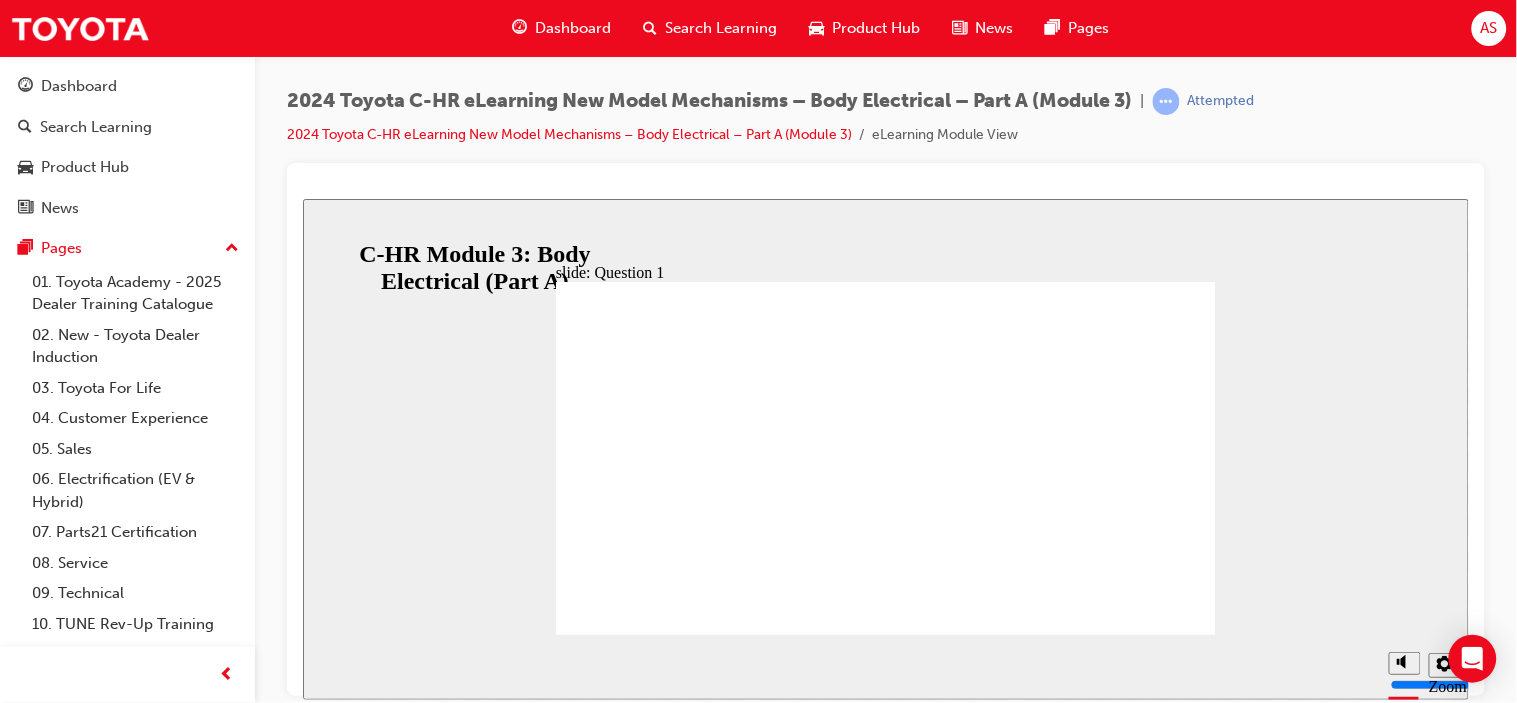 click 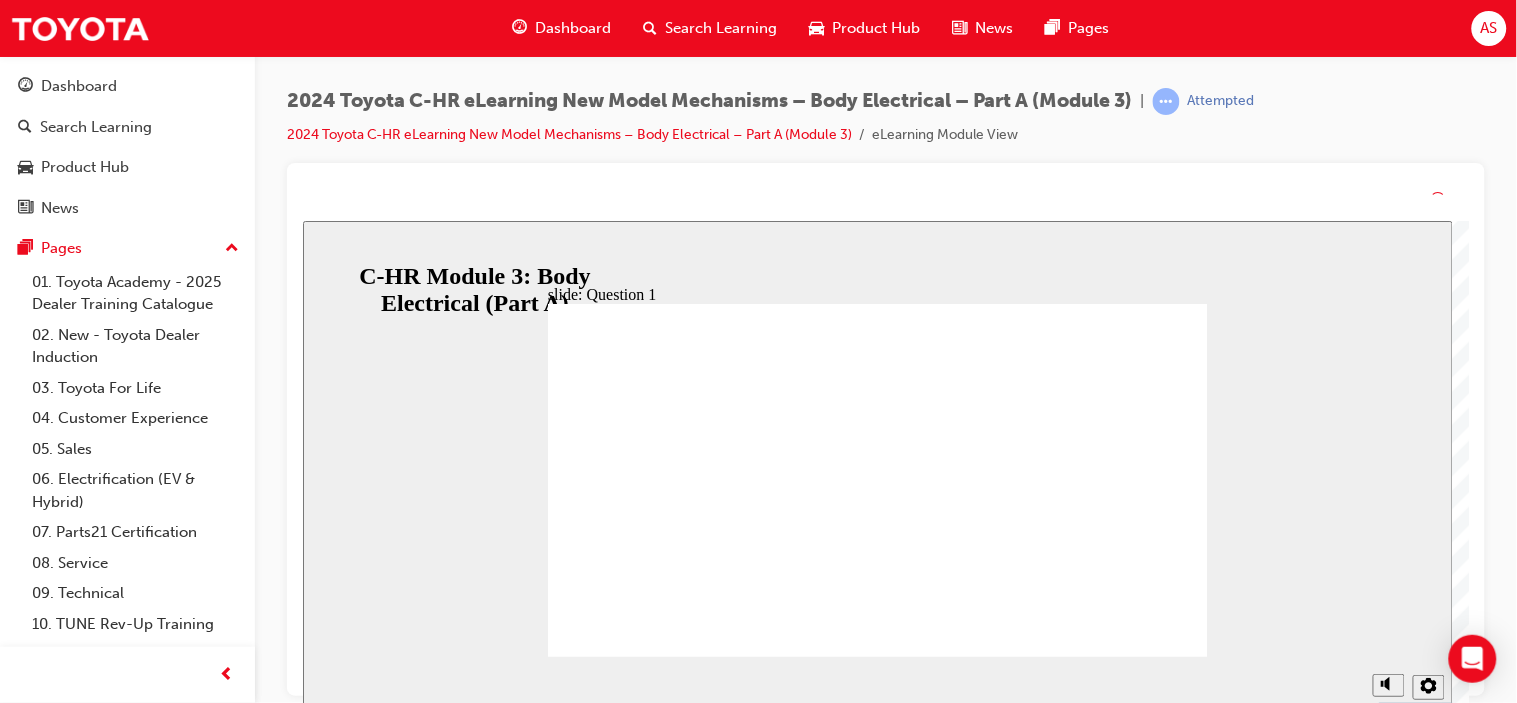click 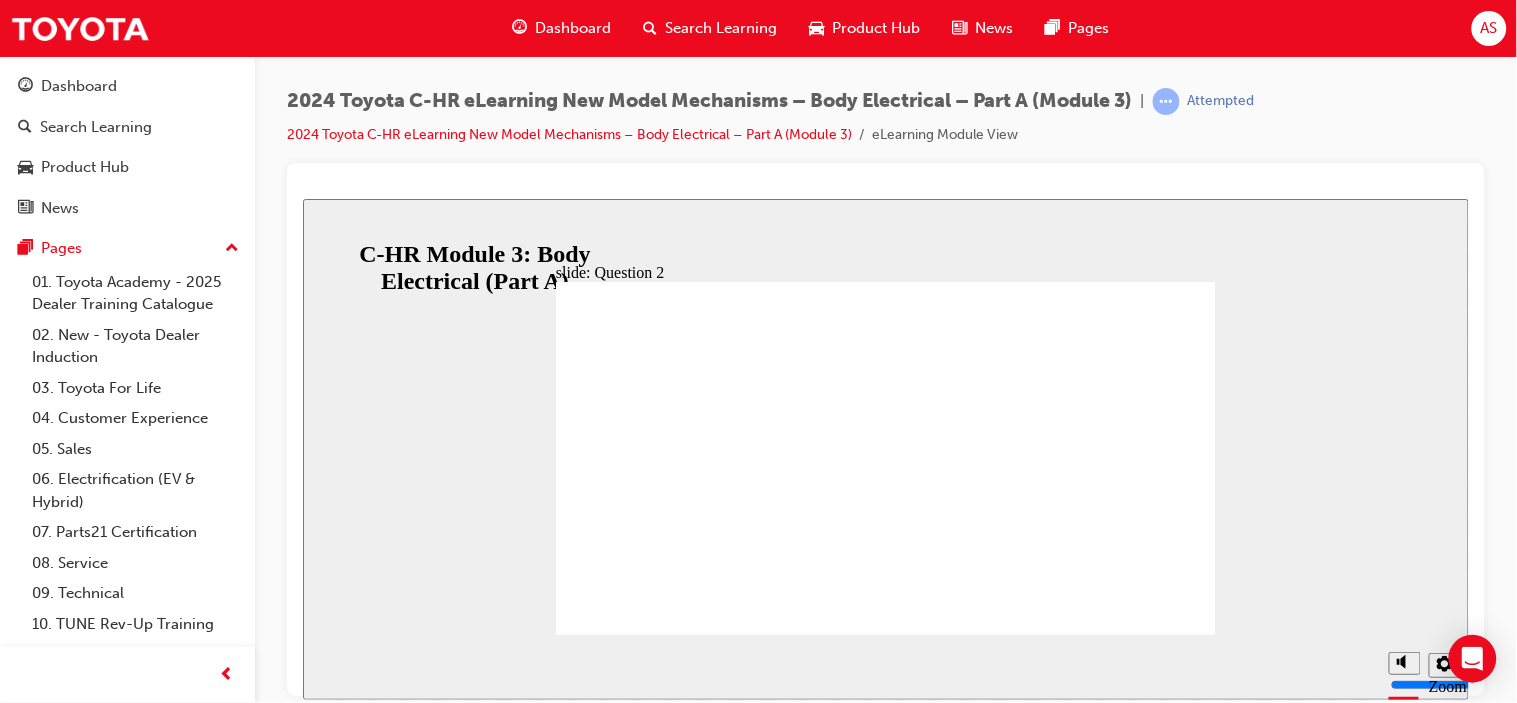 click 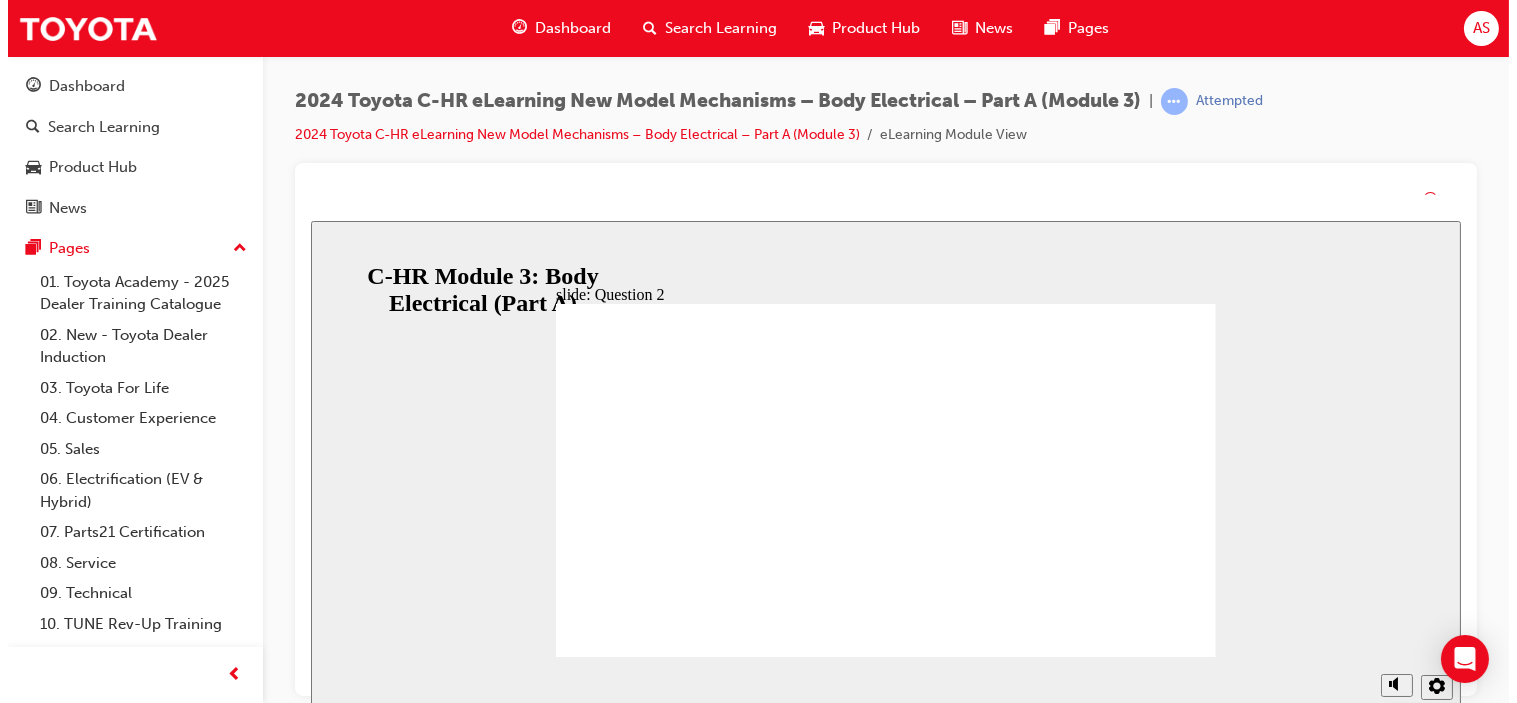 click 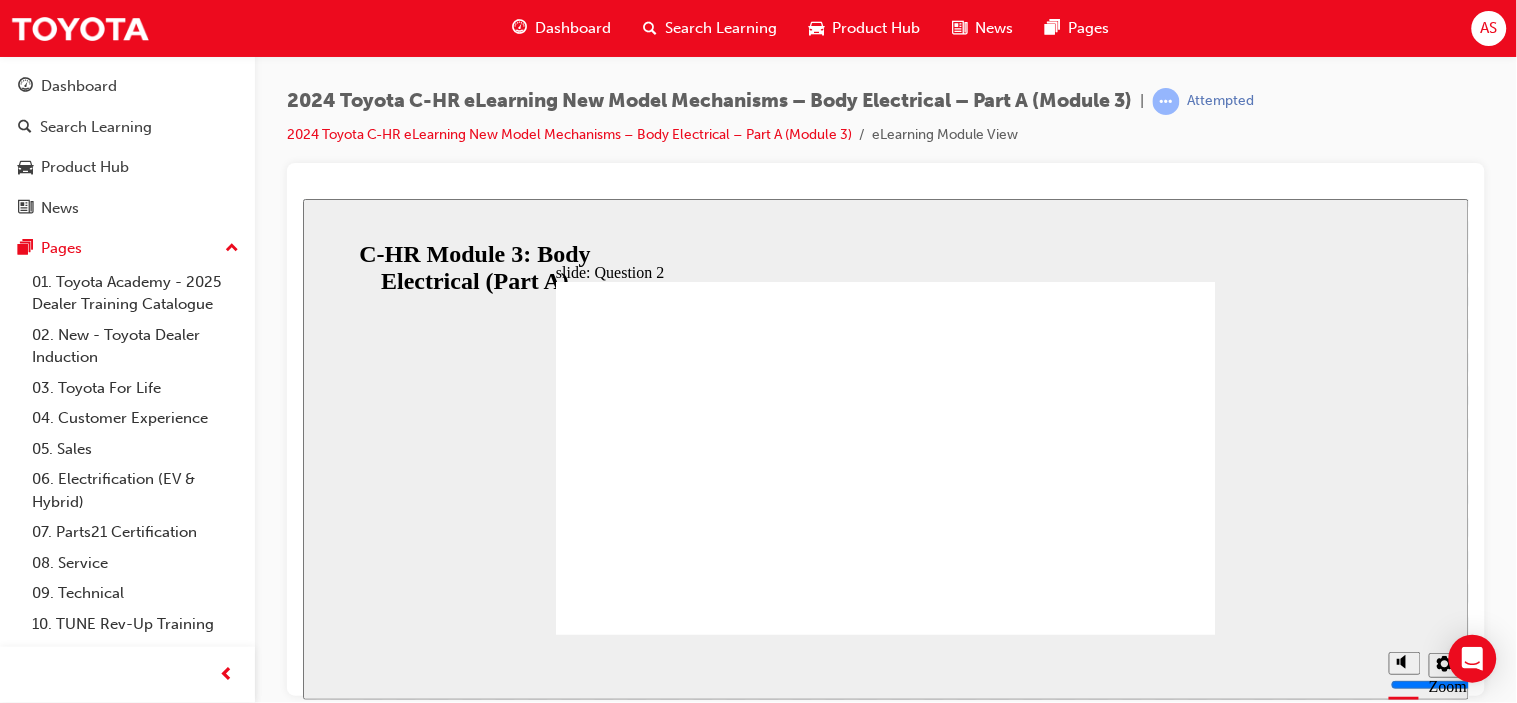 click 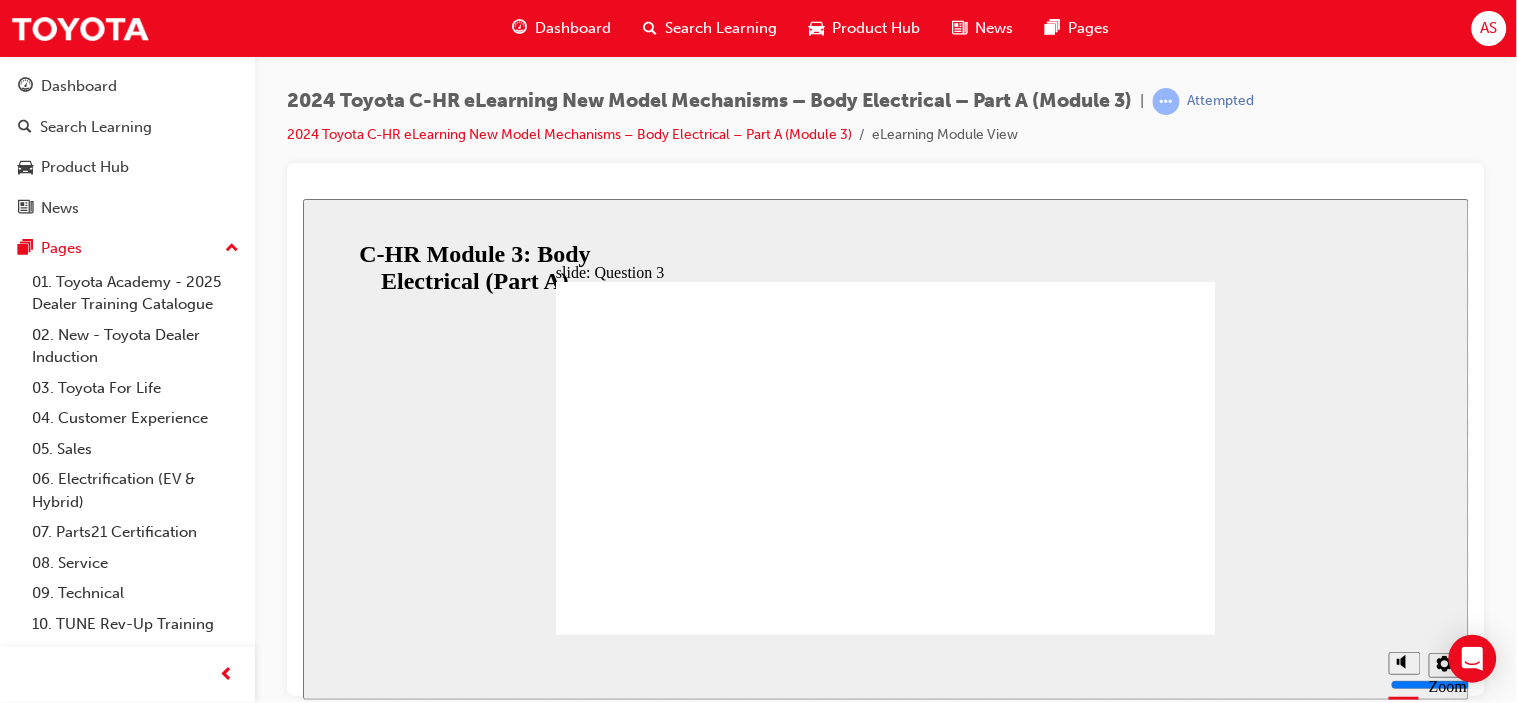 click 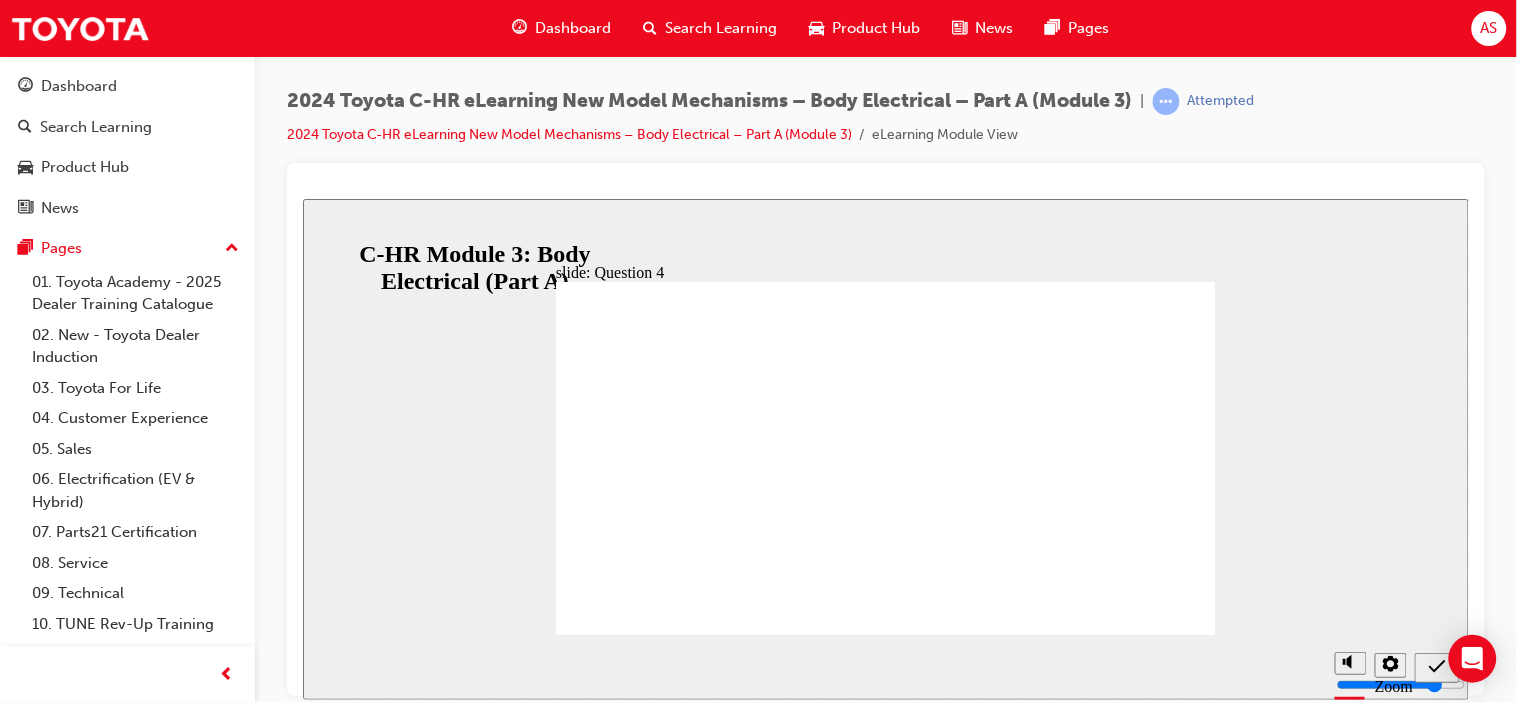 drag, startPoint x: 796, startPoint y: 507, endPoint x: 1119, endPoint y: 515, distance: 323.09906 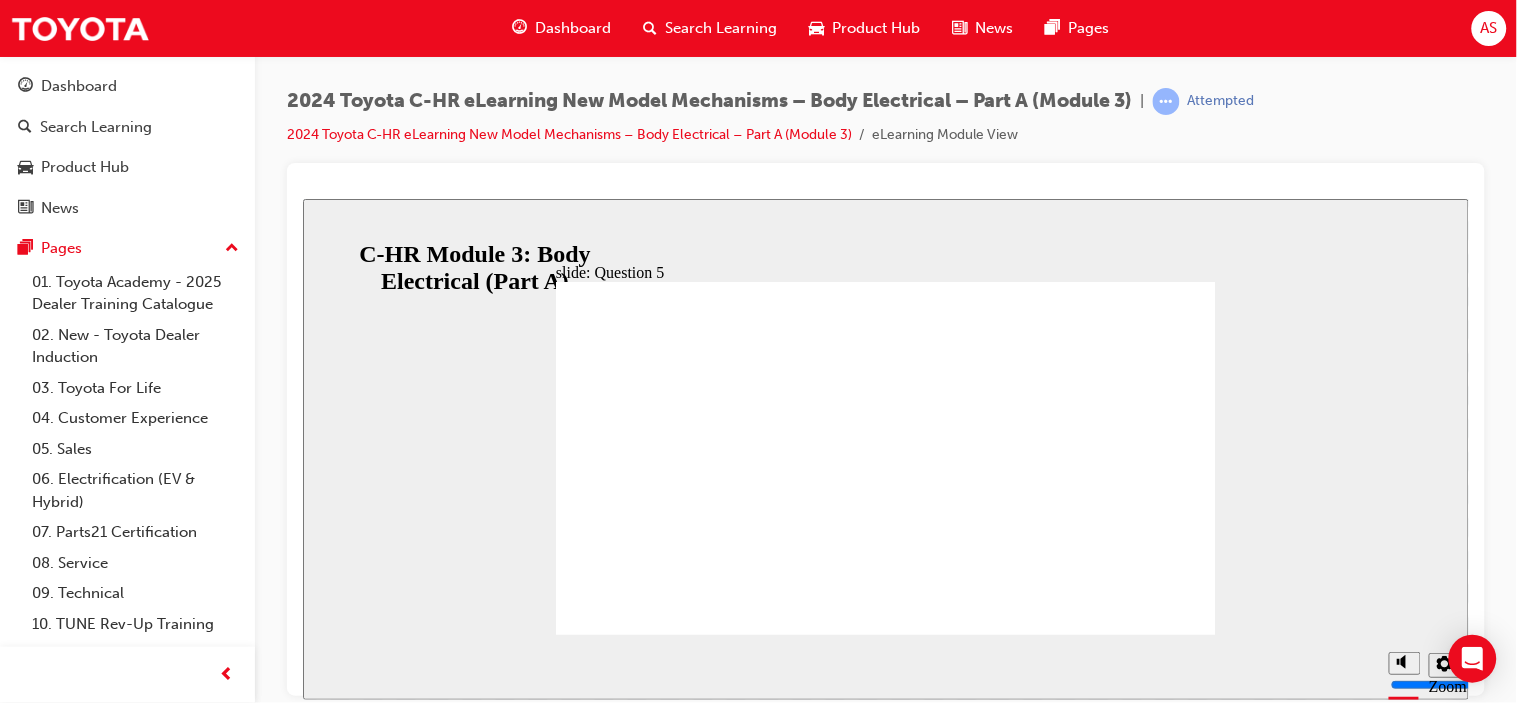 click 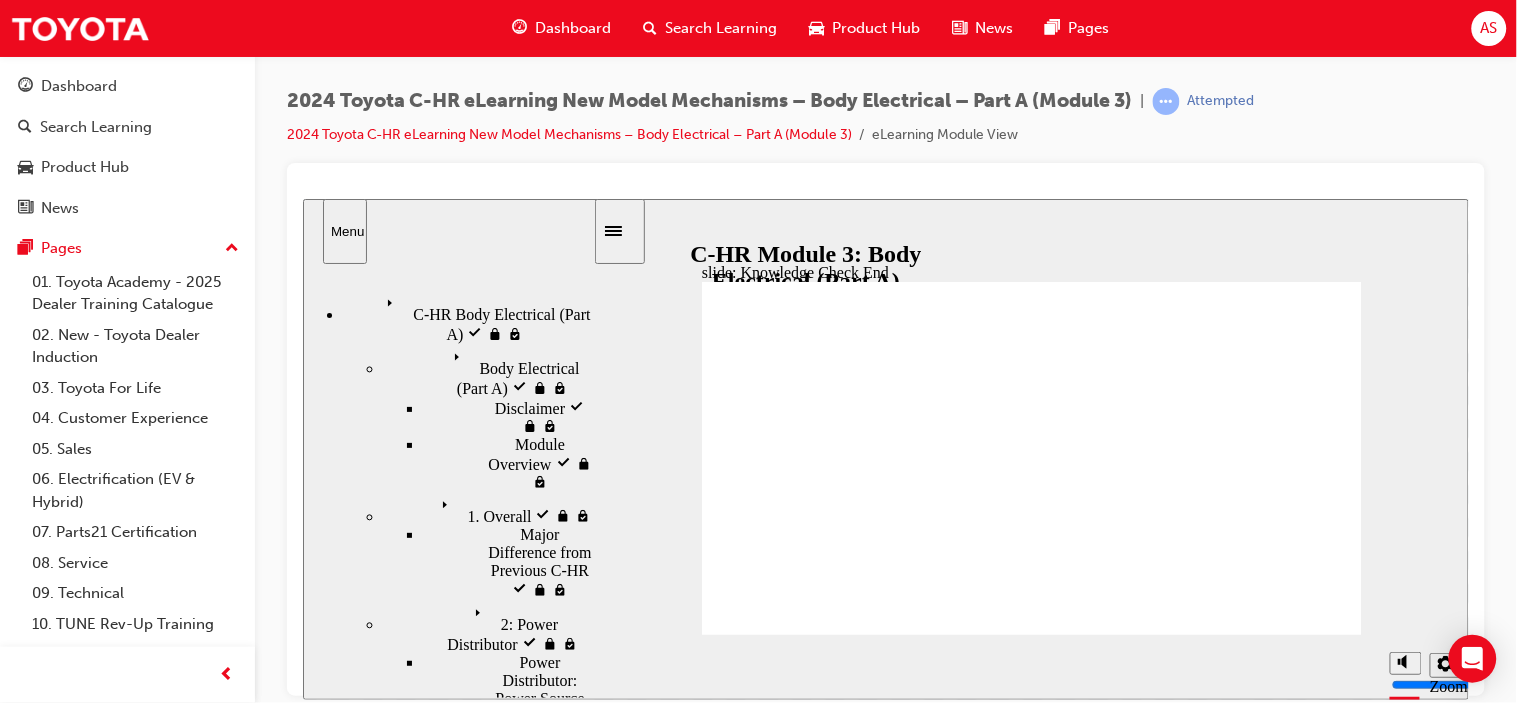 click 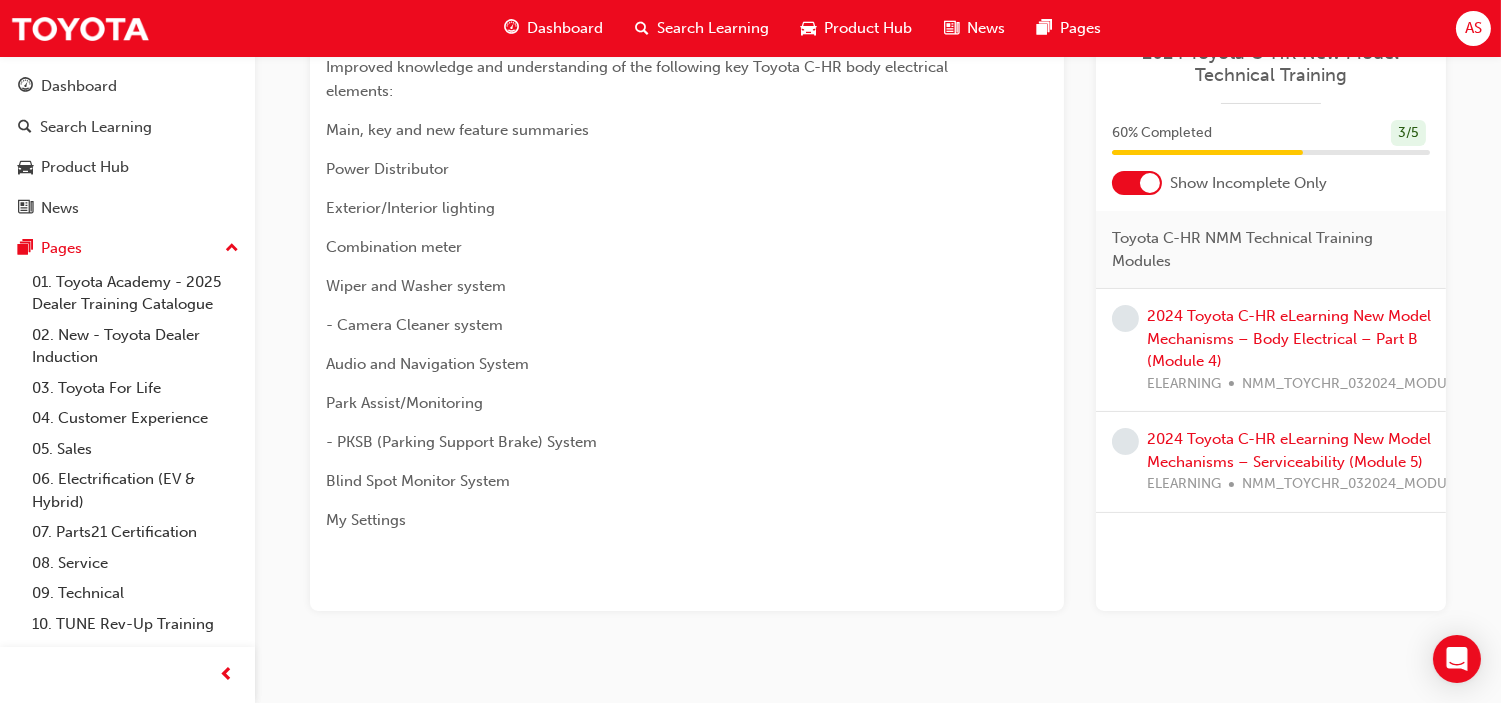scroll, scrollTop: 546, scrollLeft: 0, axis: vertical 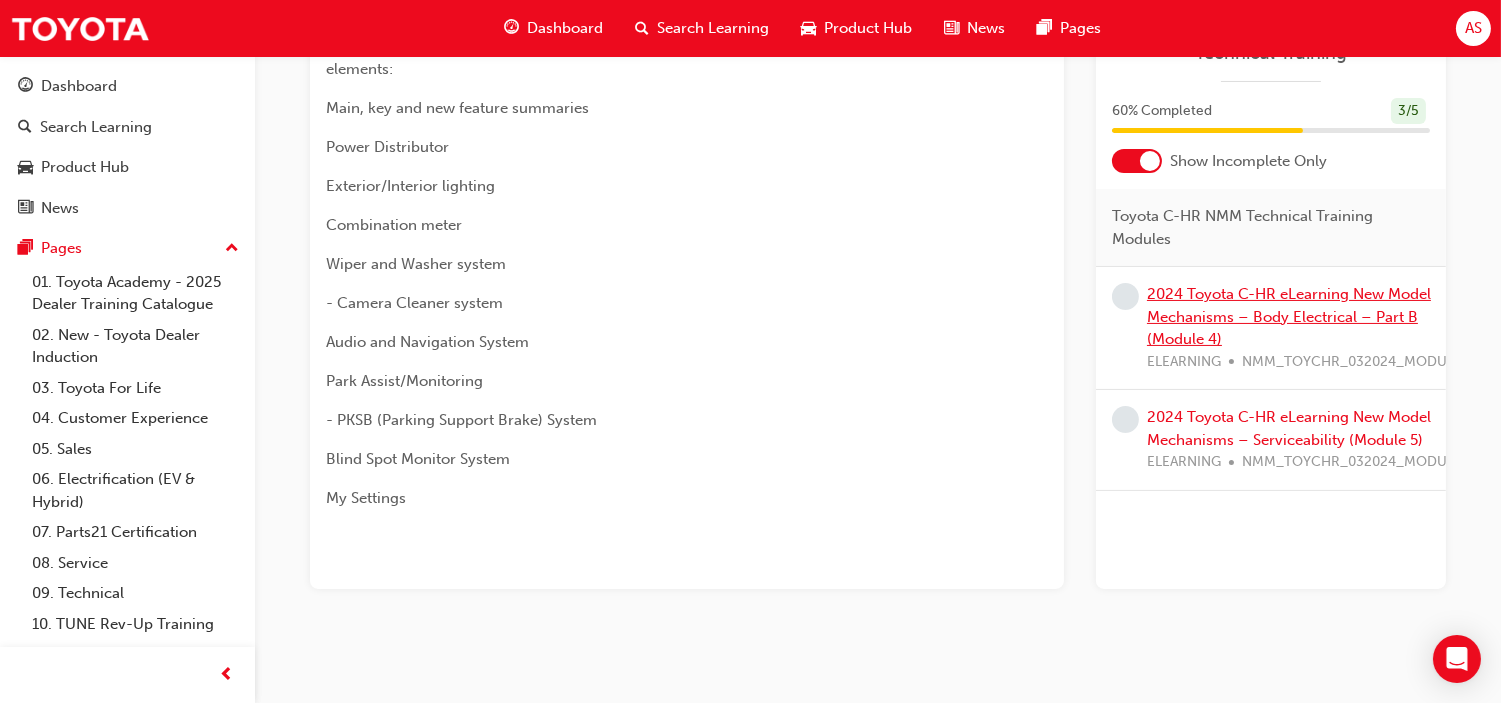 click on "2024 Toyota C-HR eLearning New Model Mechanisms – Body Electrical – Part B (Module 4)" at bounding box center (1289, 316) 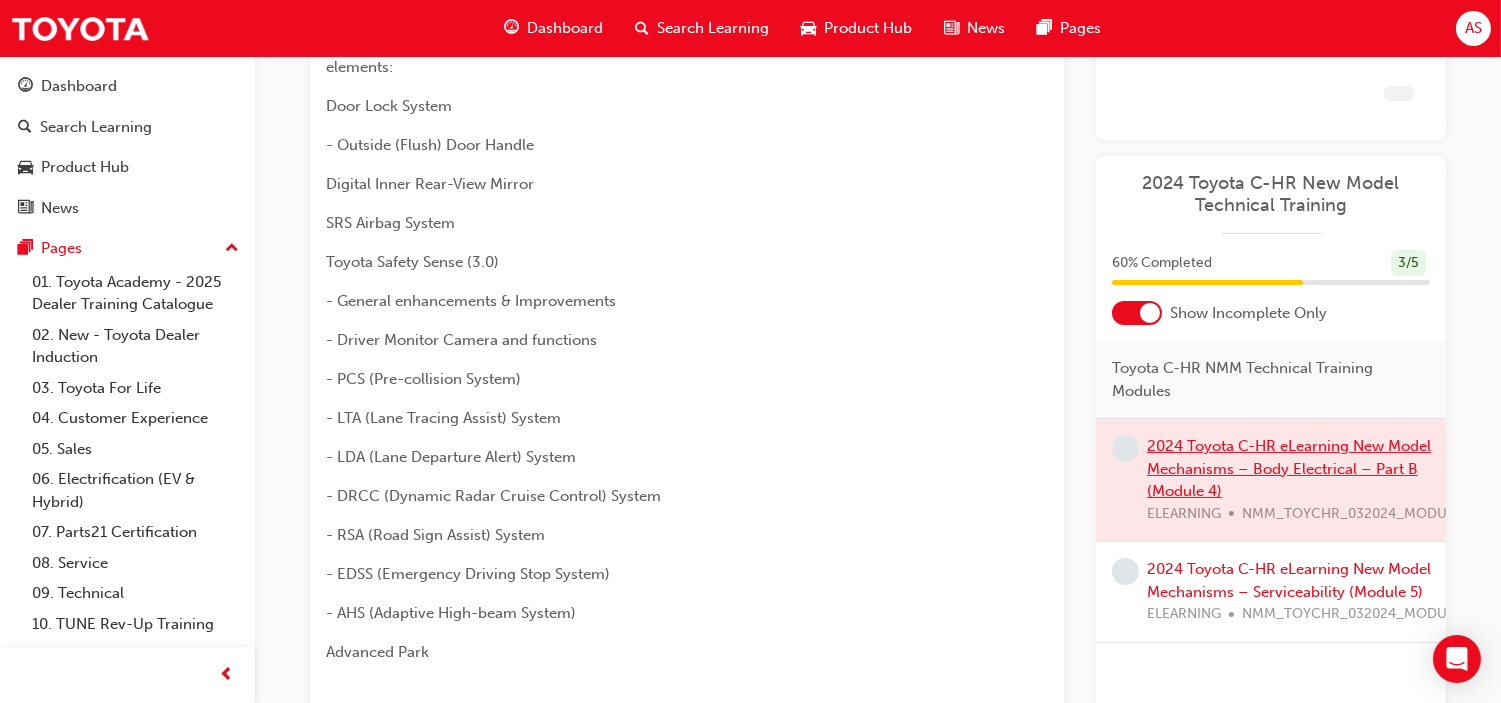 scroll, scrollTop: 546, scrollLeft: 0, axis: vertical 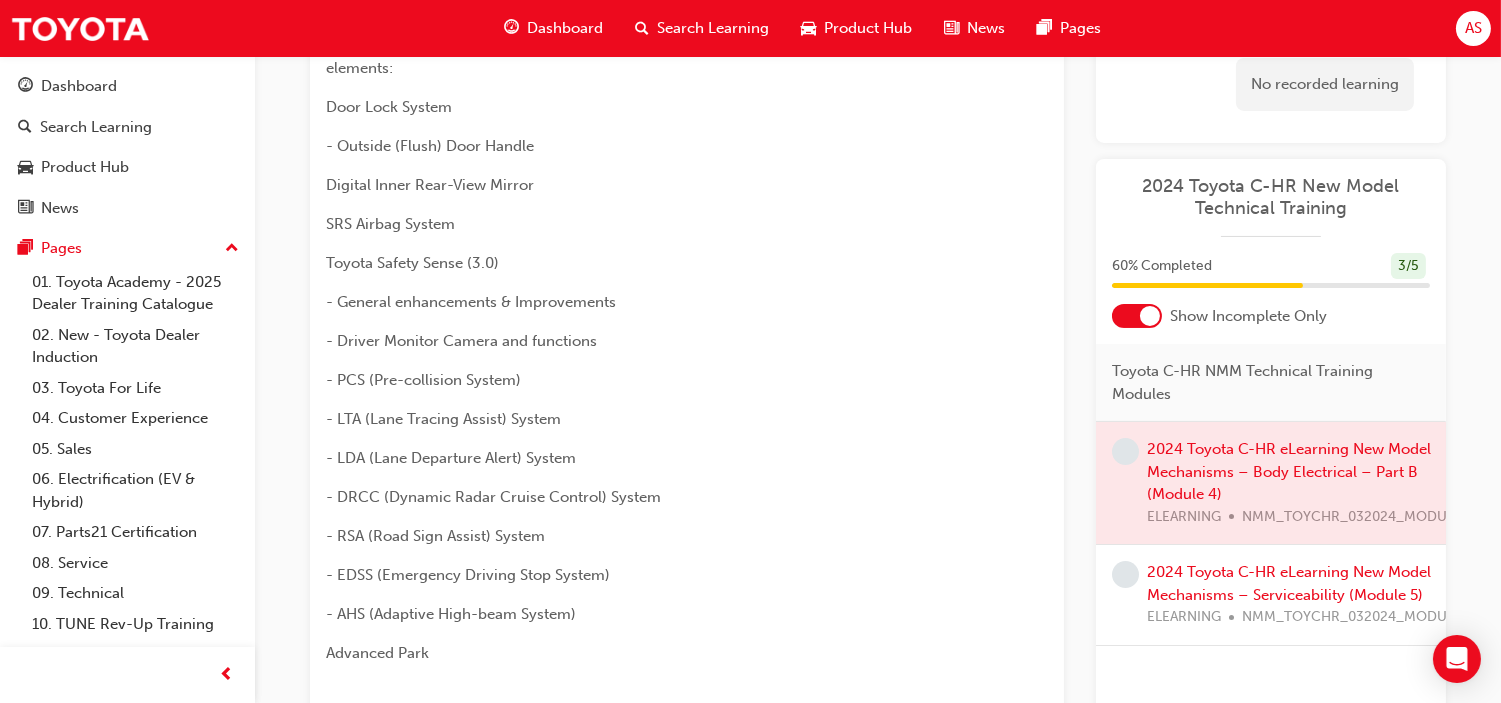 click at bounding box center (1271, 483) 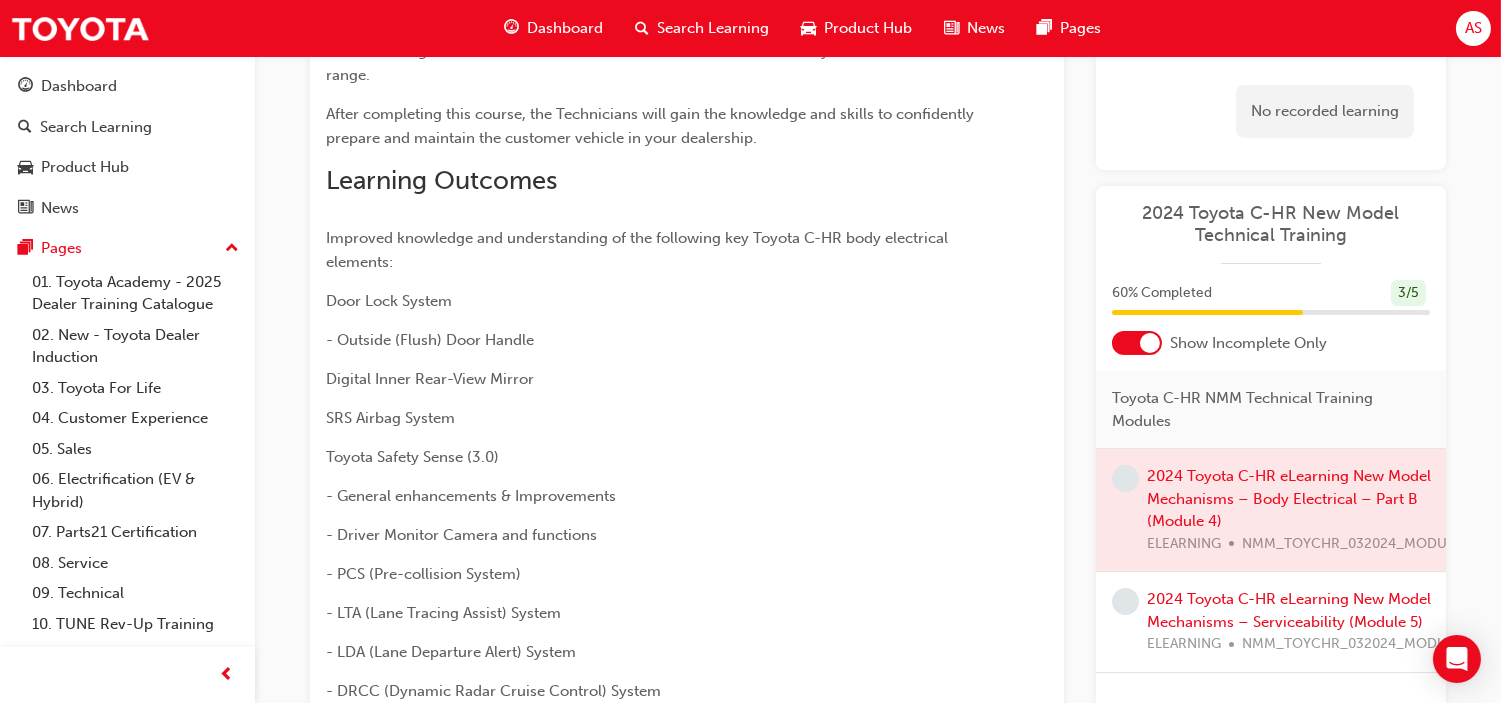 scroll, scrollTop: 0, scrollLeft: 0, axis: both 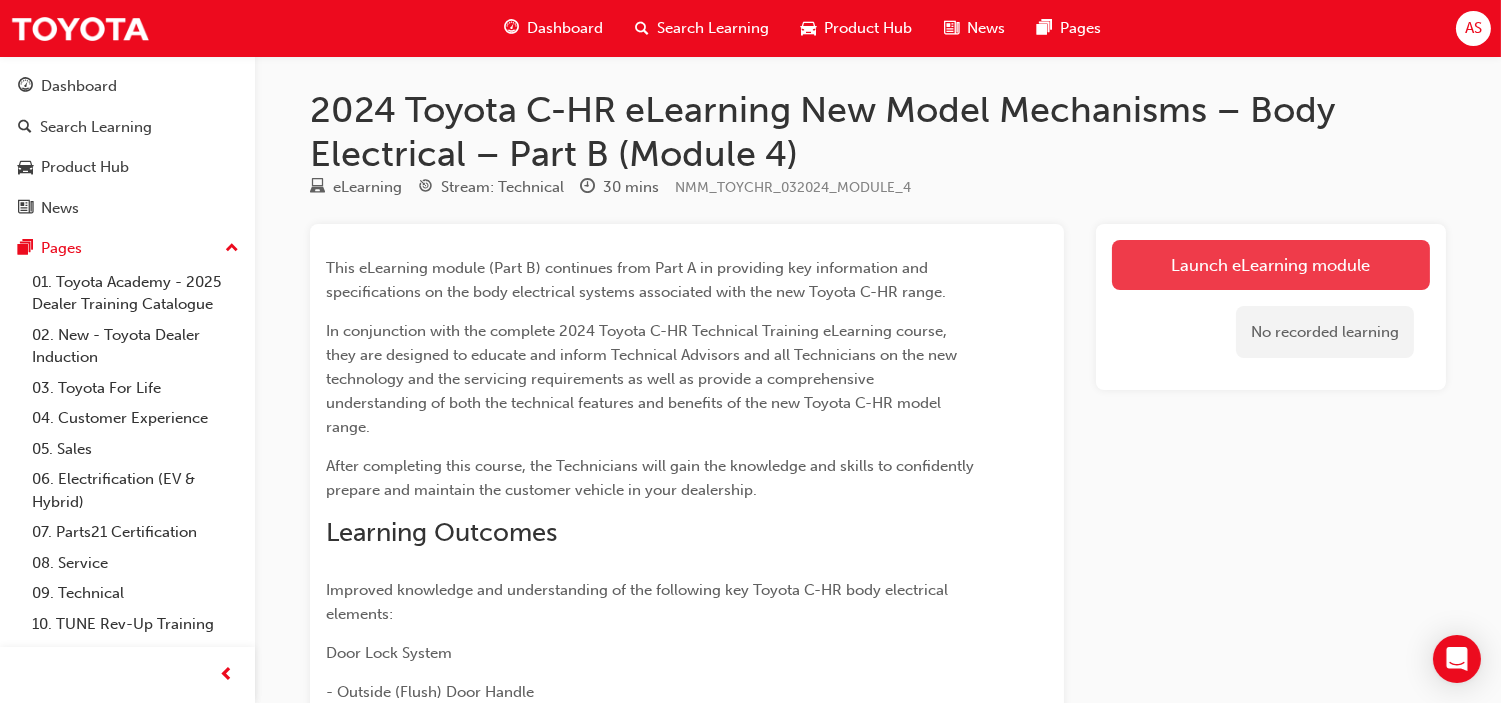 click on "Launch eLearning module" at bounding box center (1271, 265) 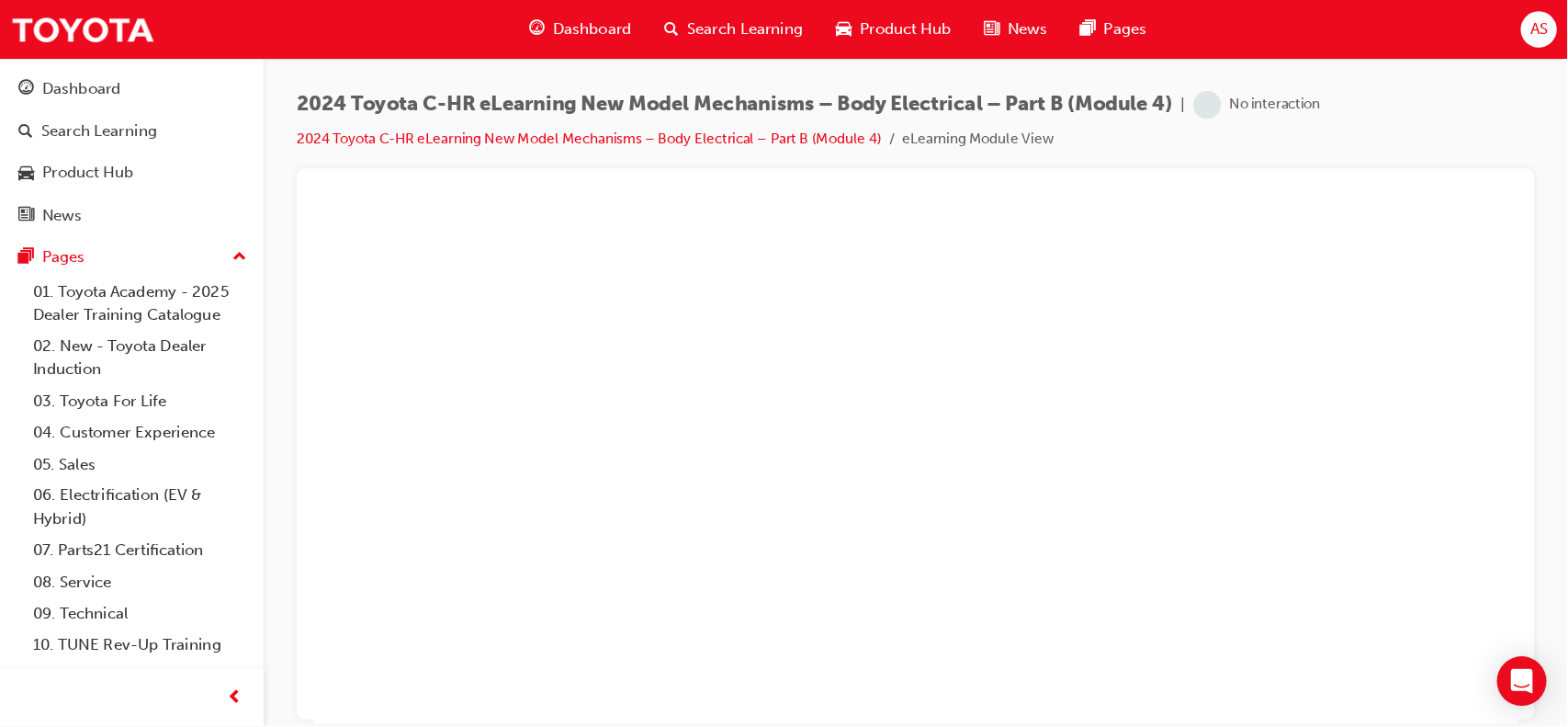 scroll, scrollTop: 0, scrollLeft: 0, axis: both 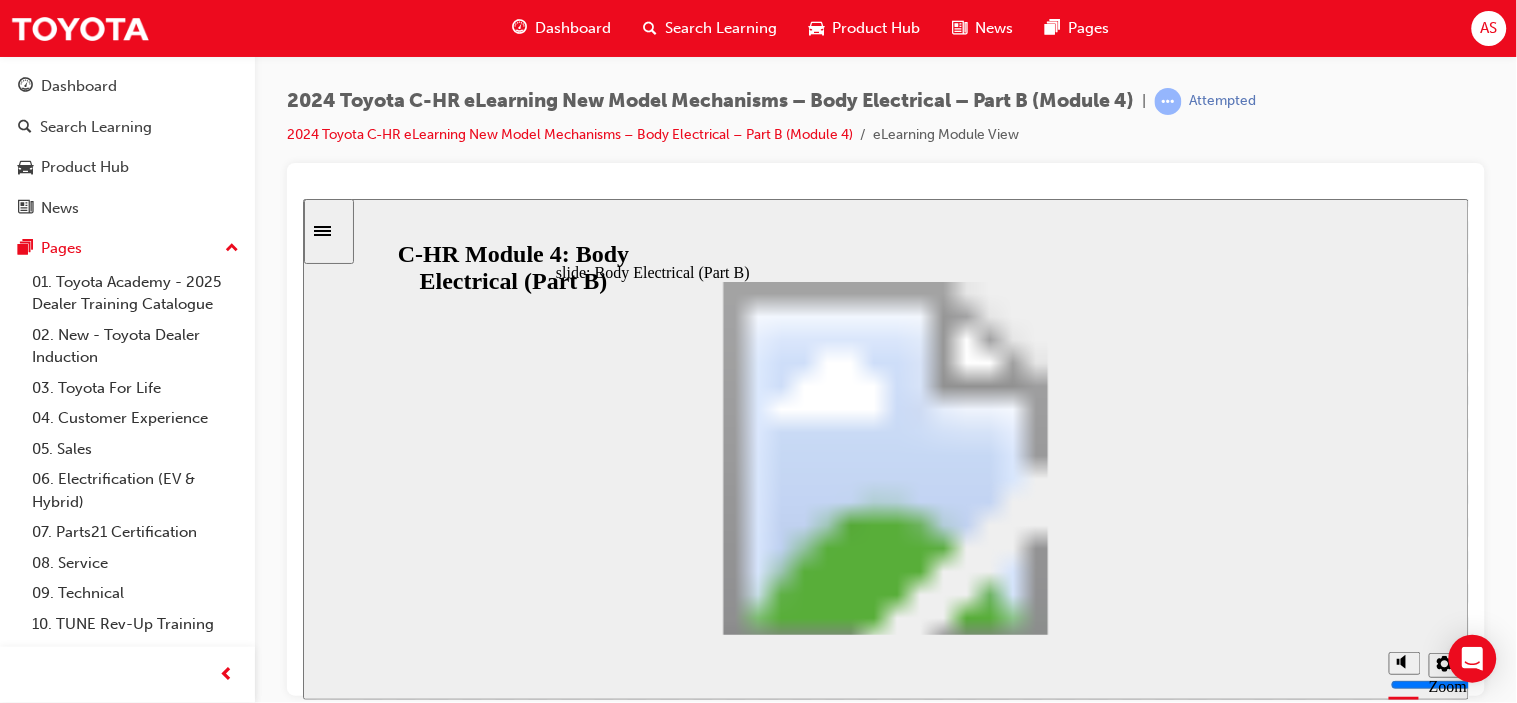 click 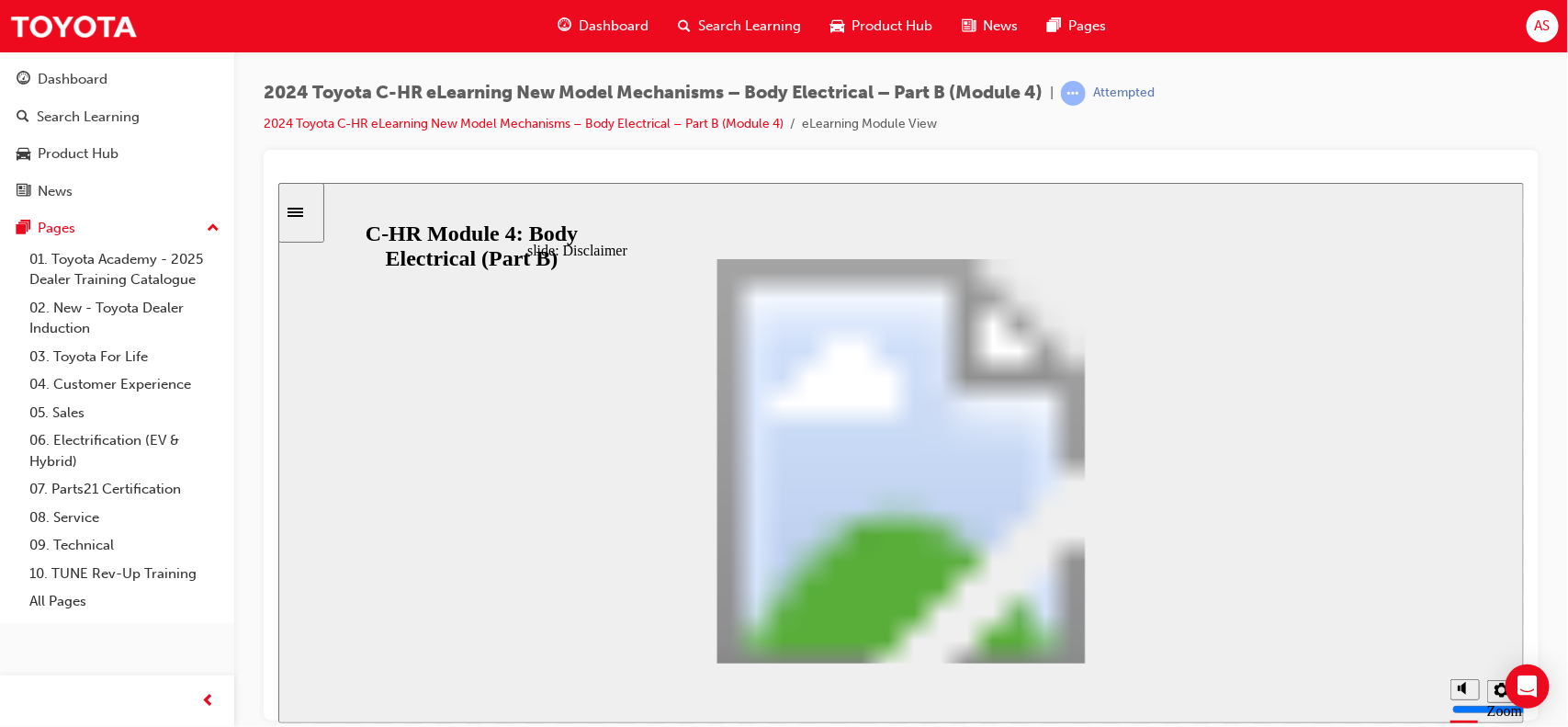 click 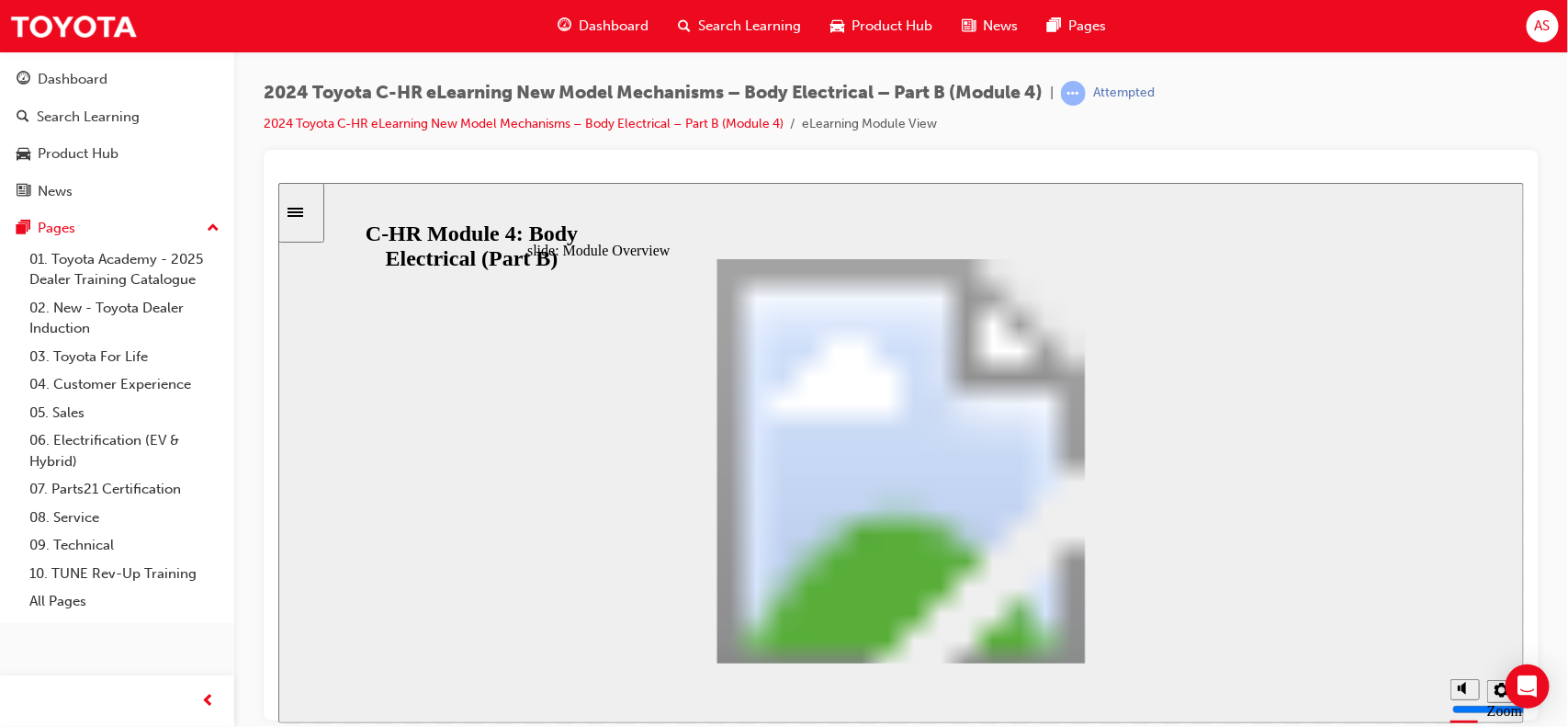 click 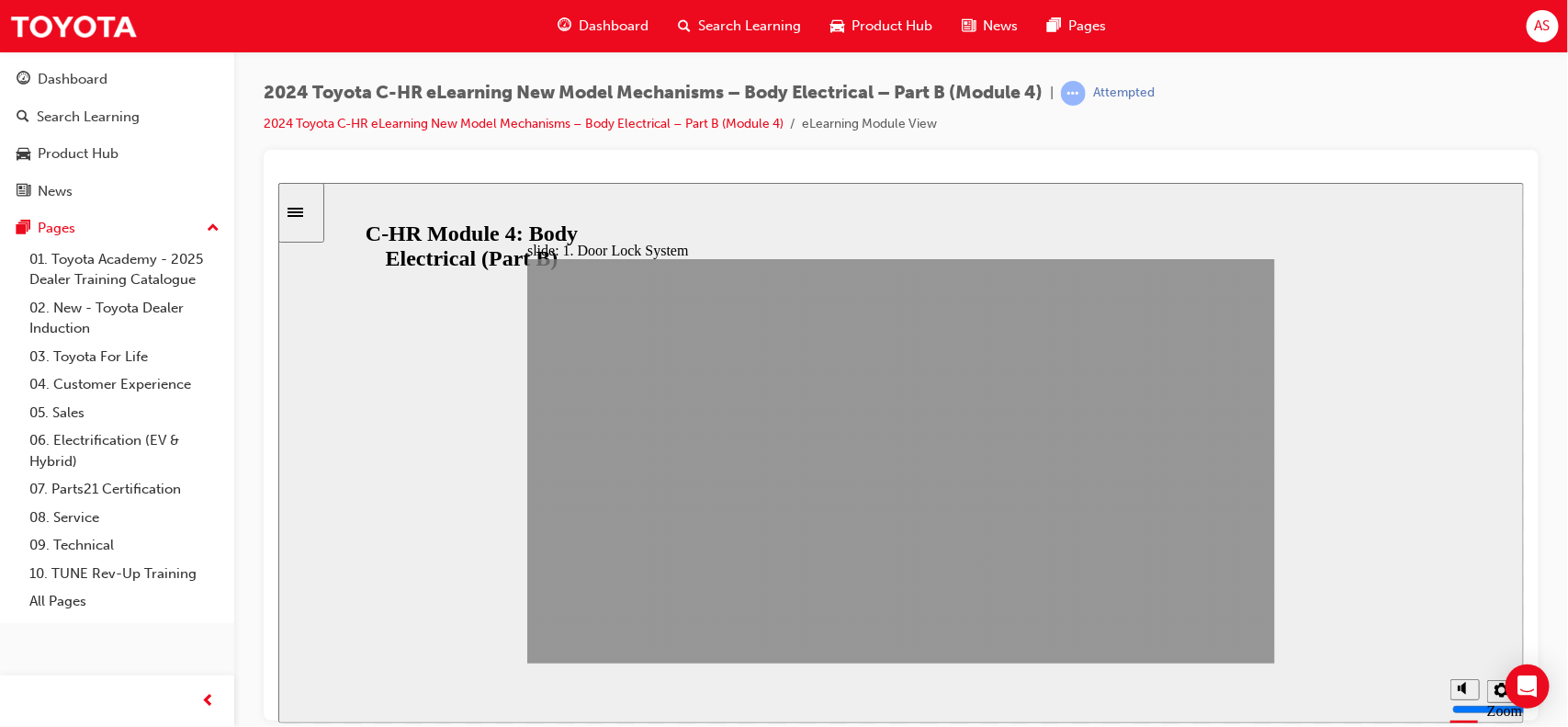 click 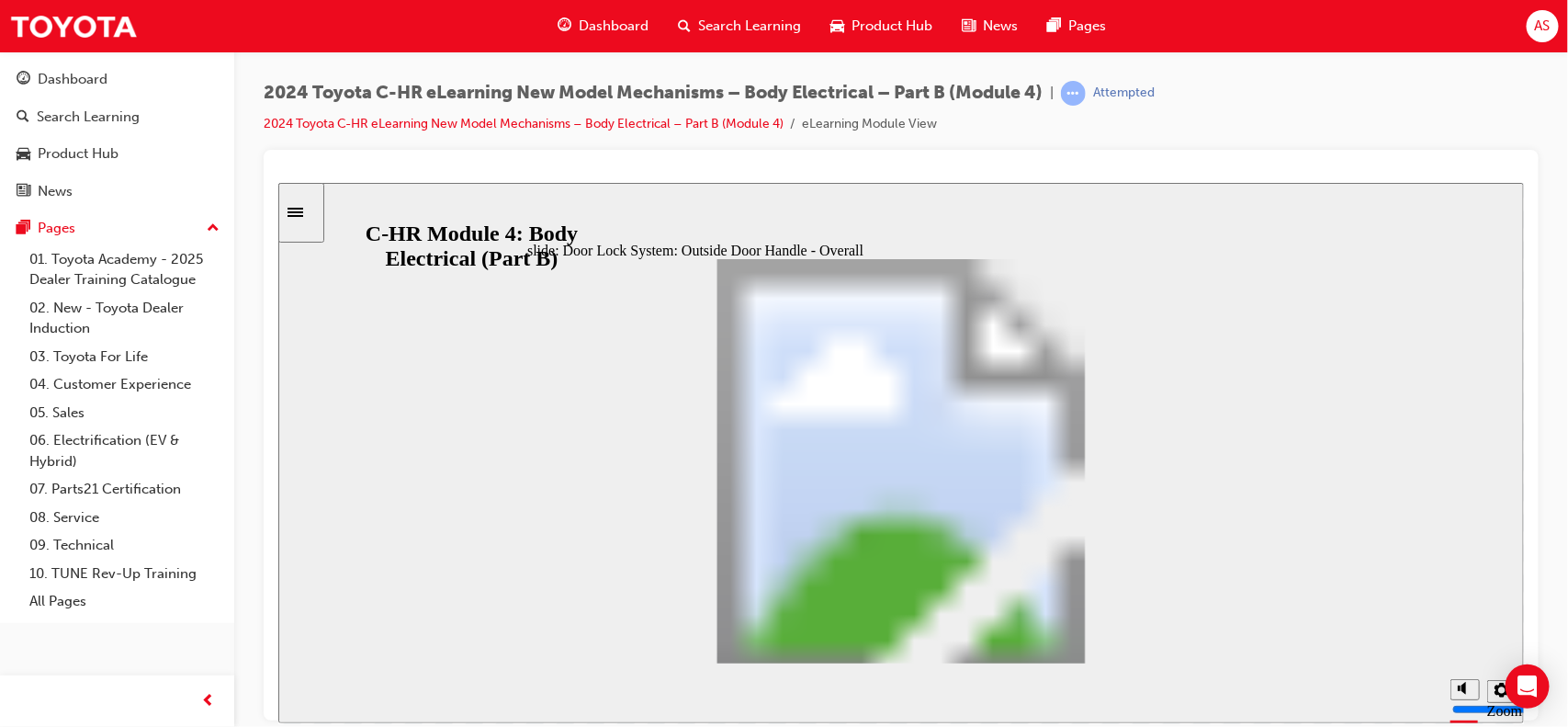 click 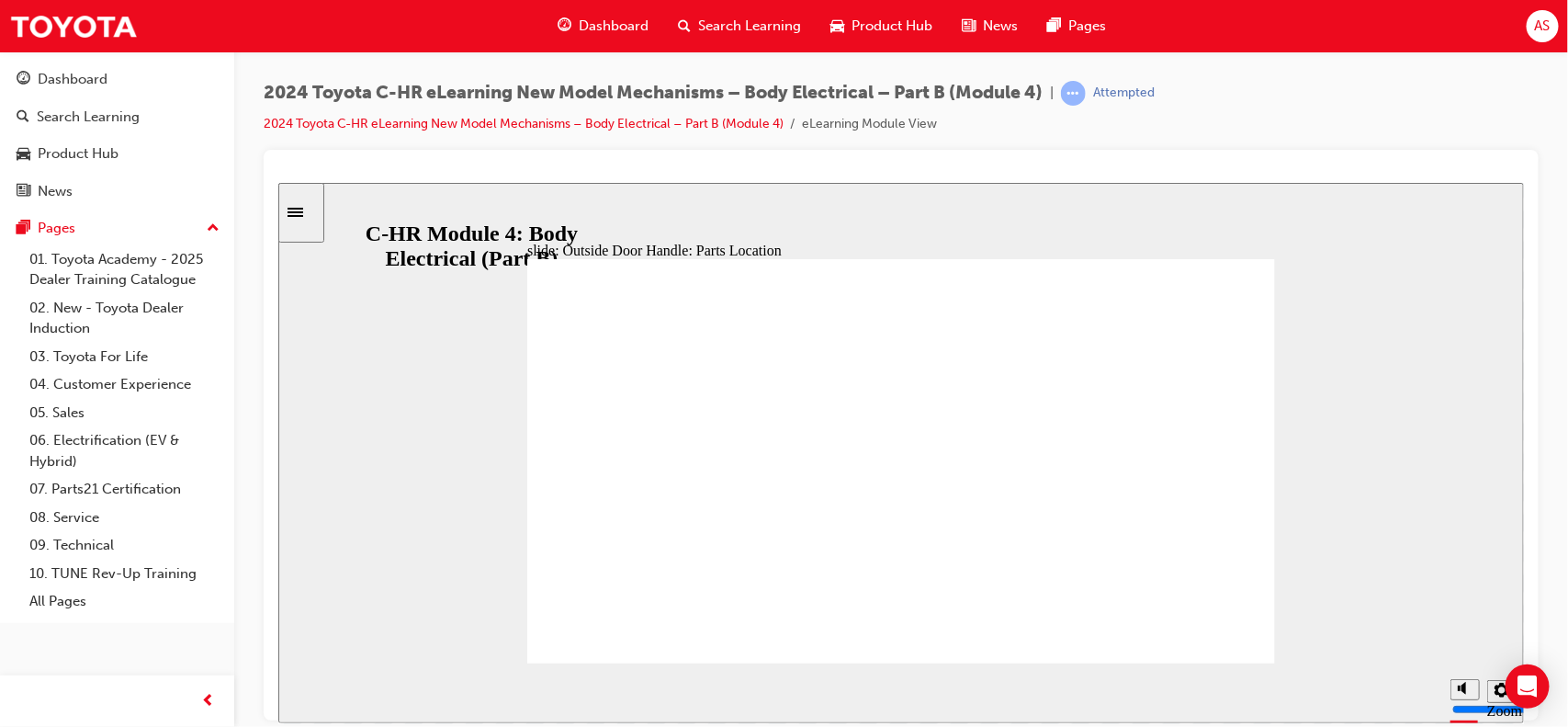 click 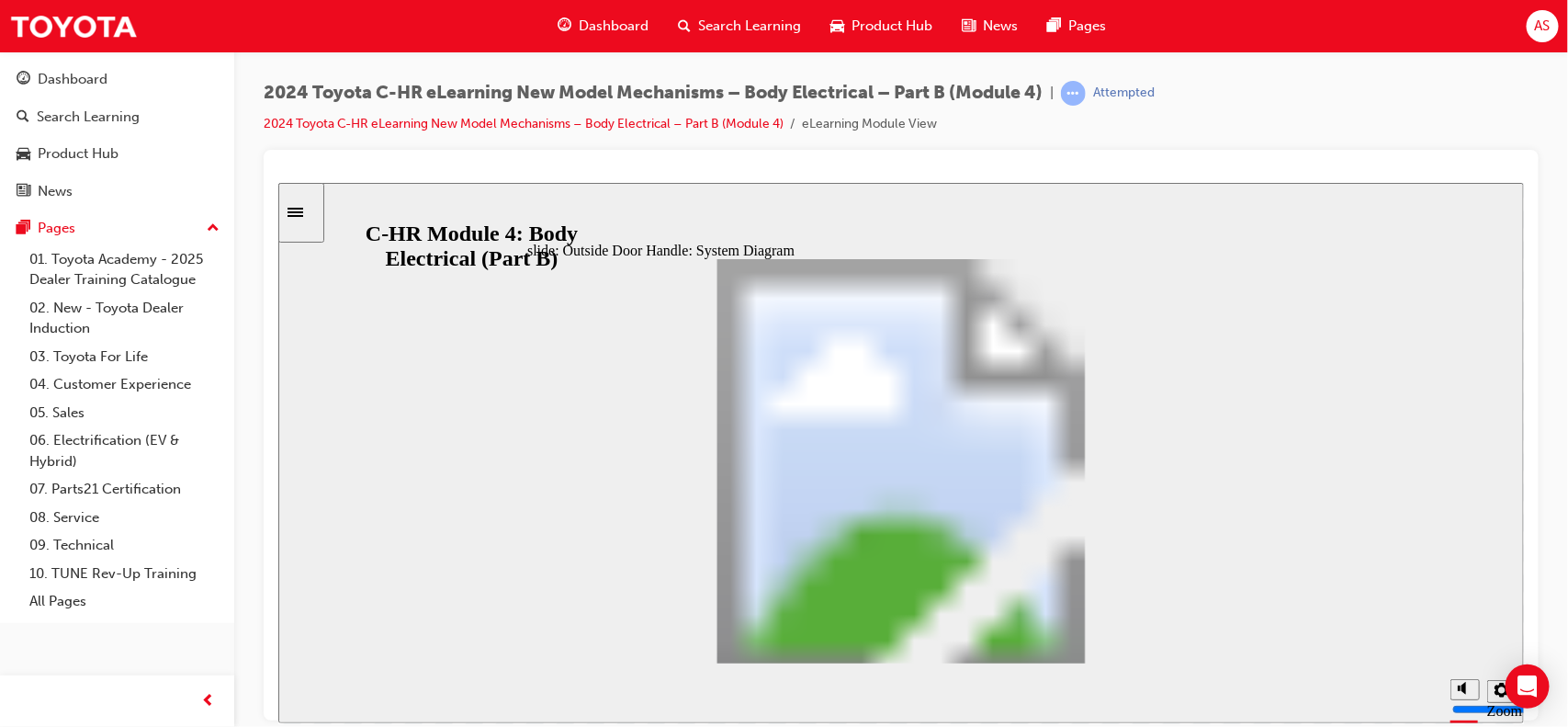click 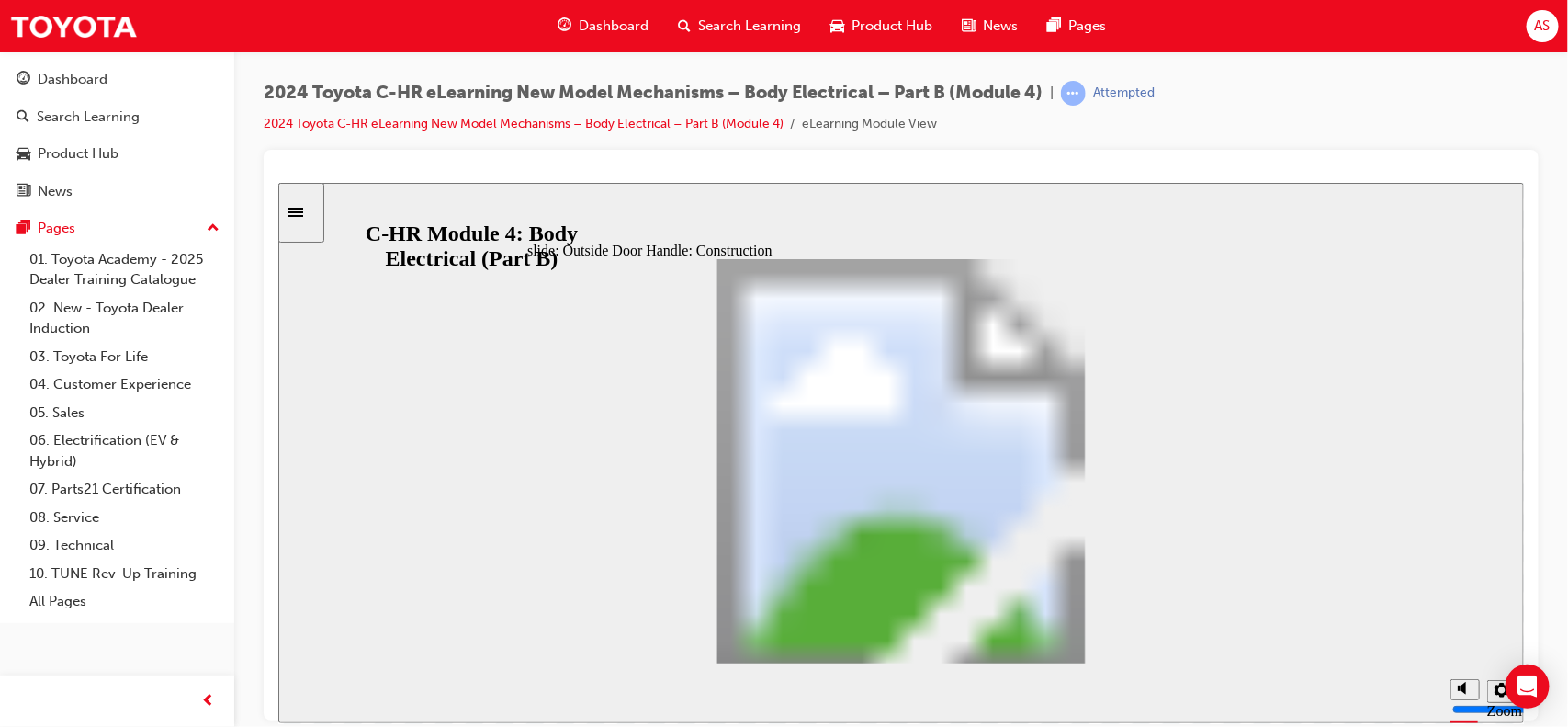 click 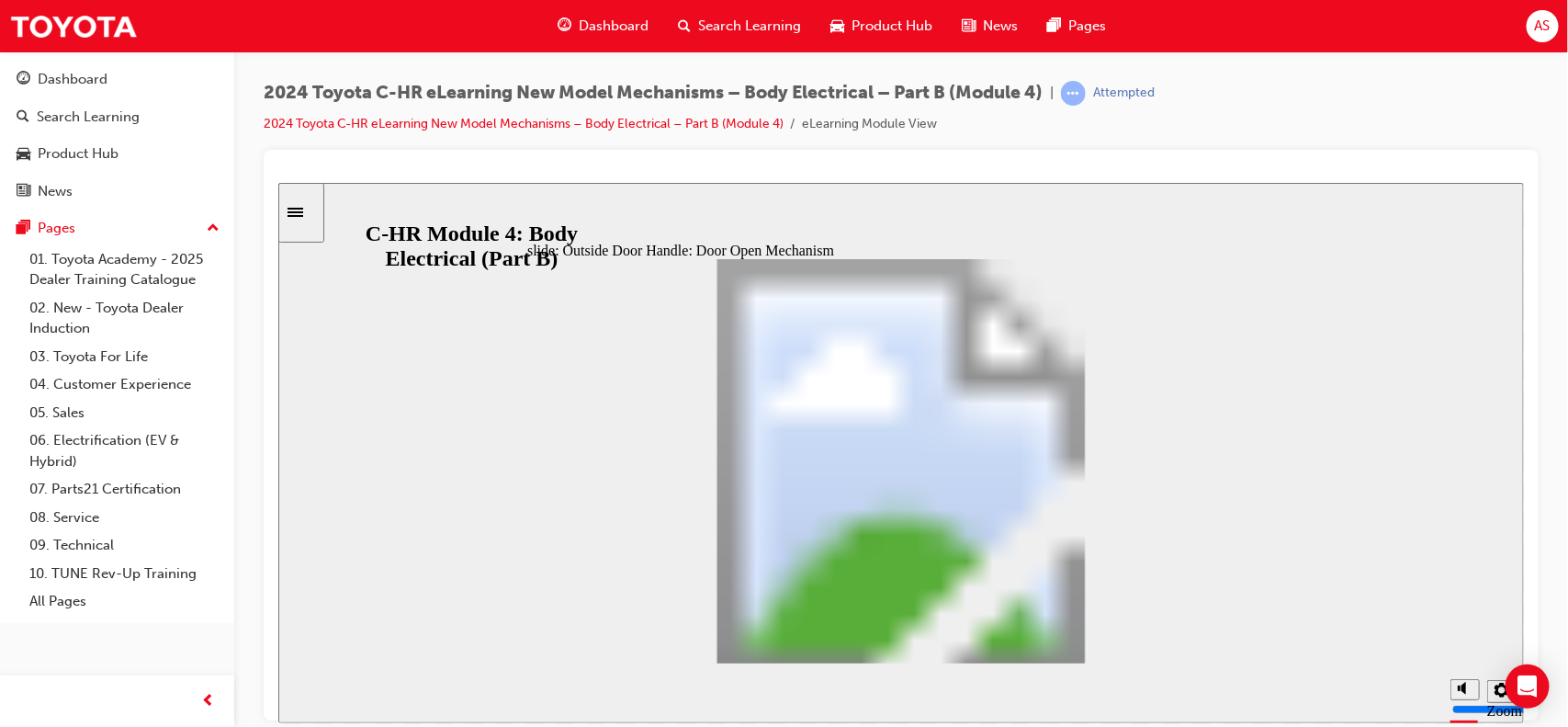 click 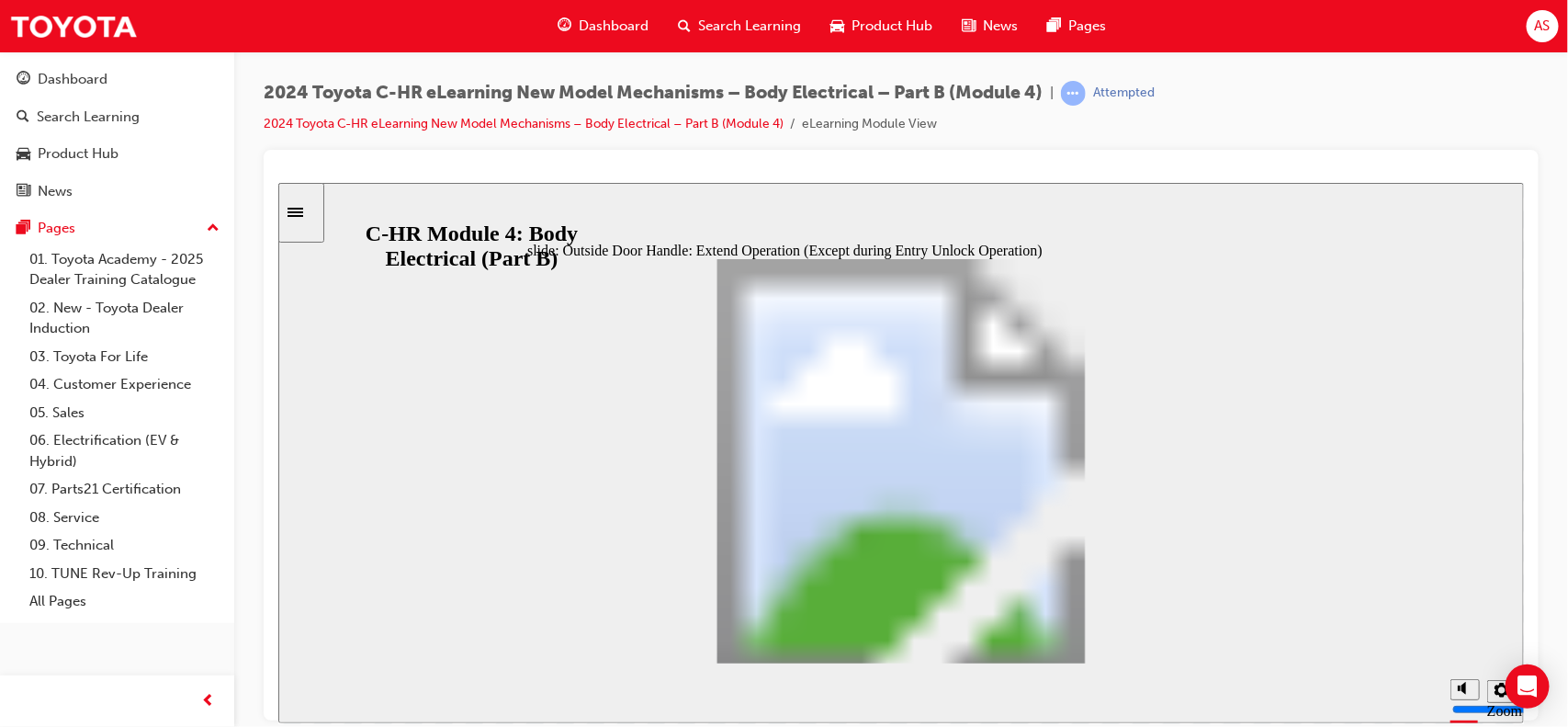 click 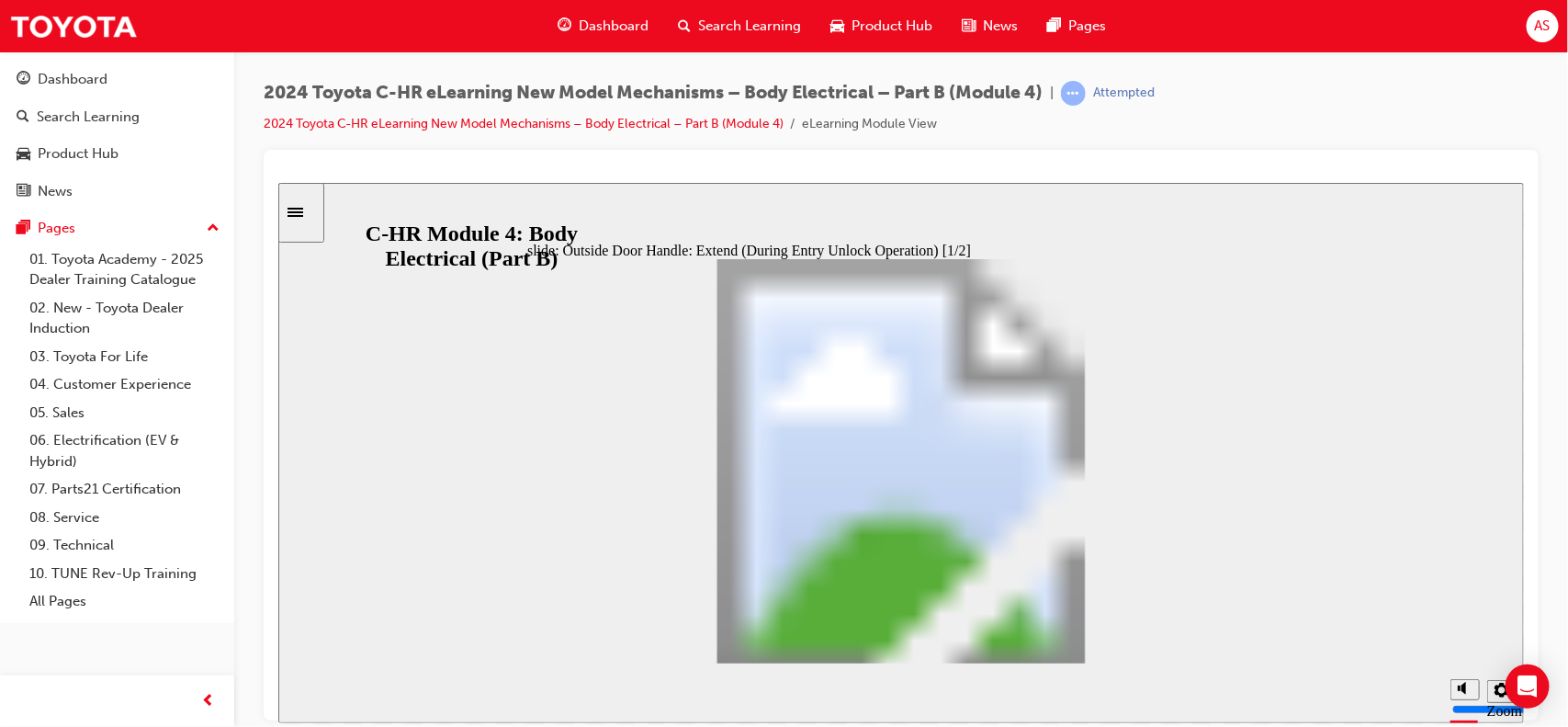 click 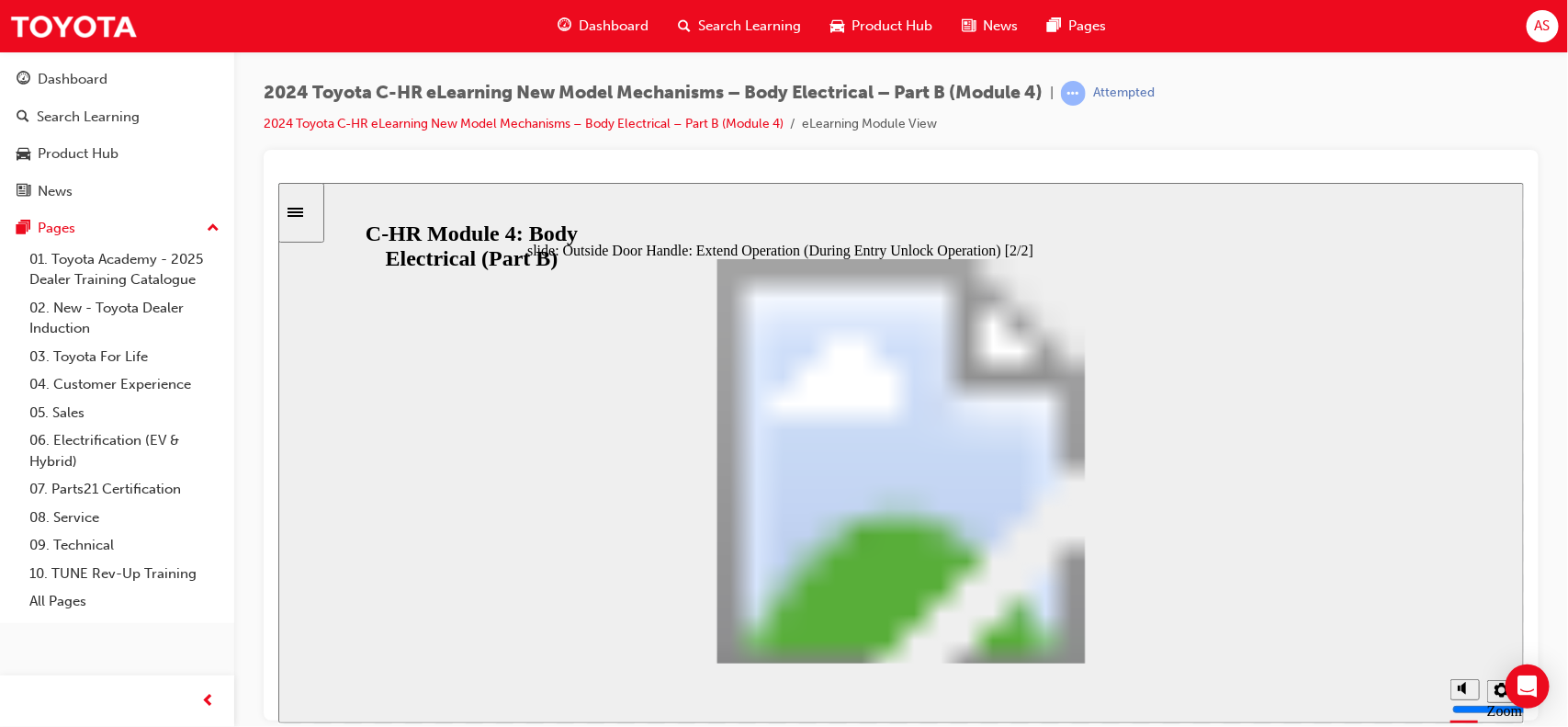 click 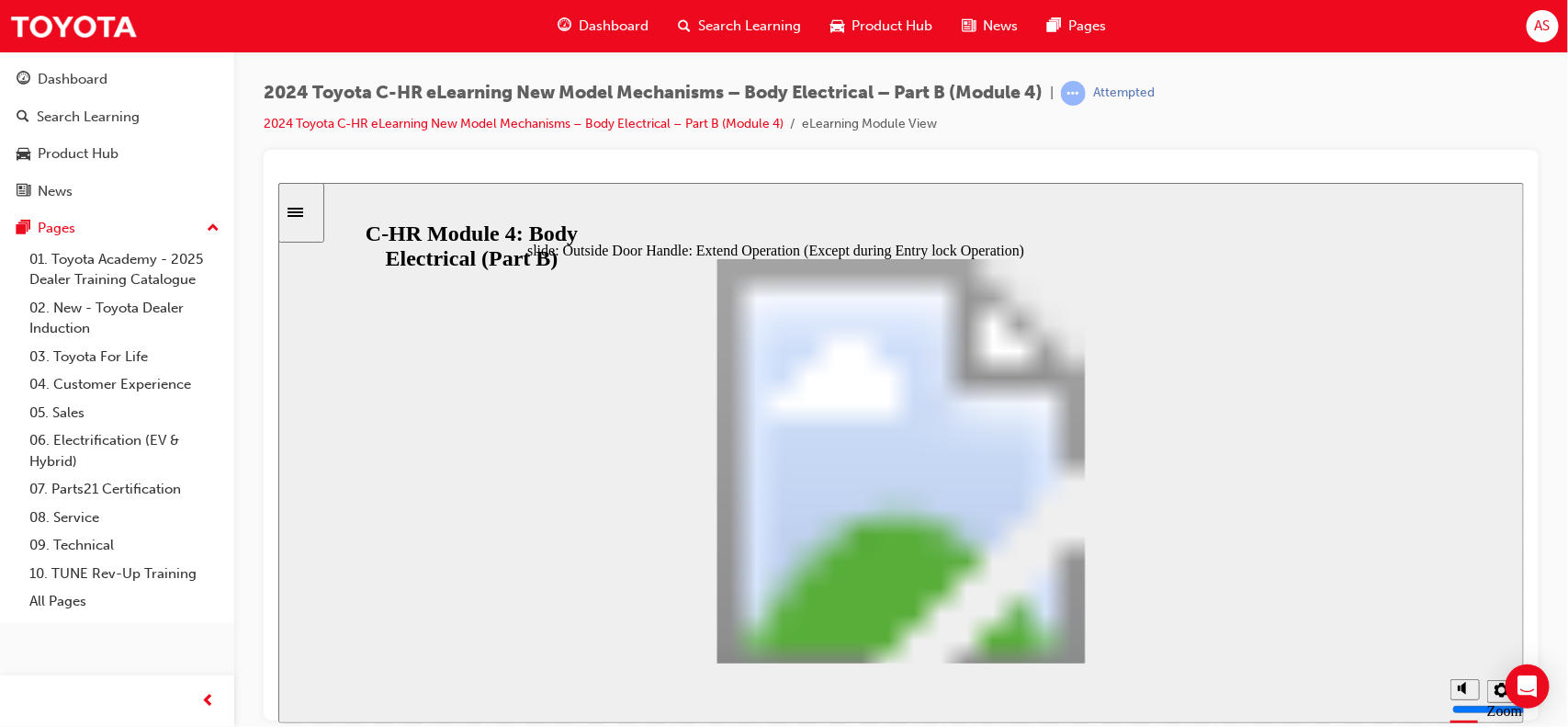 click 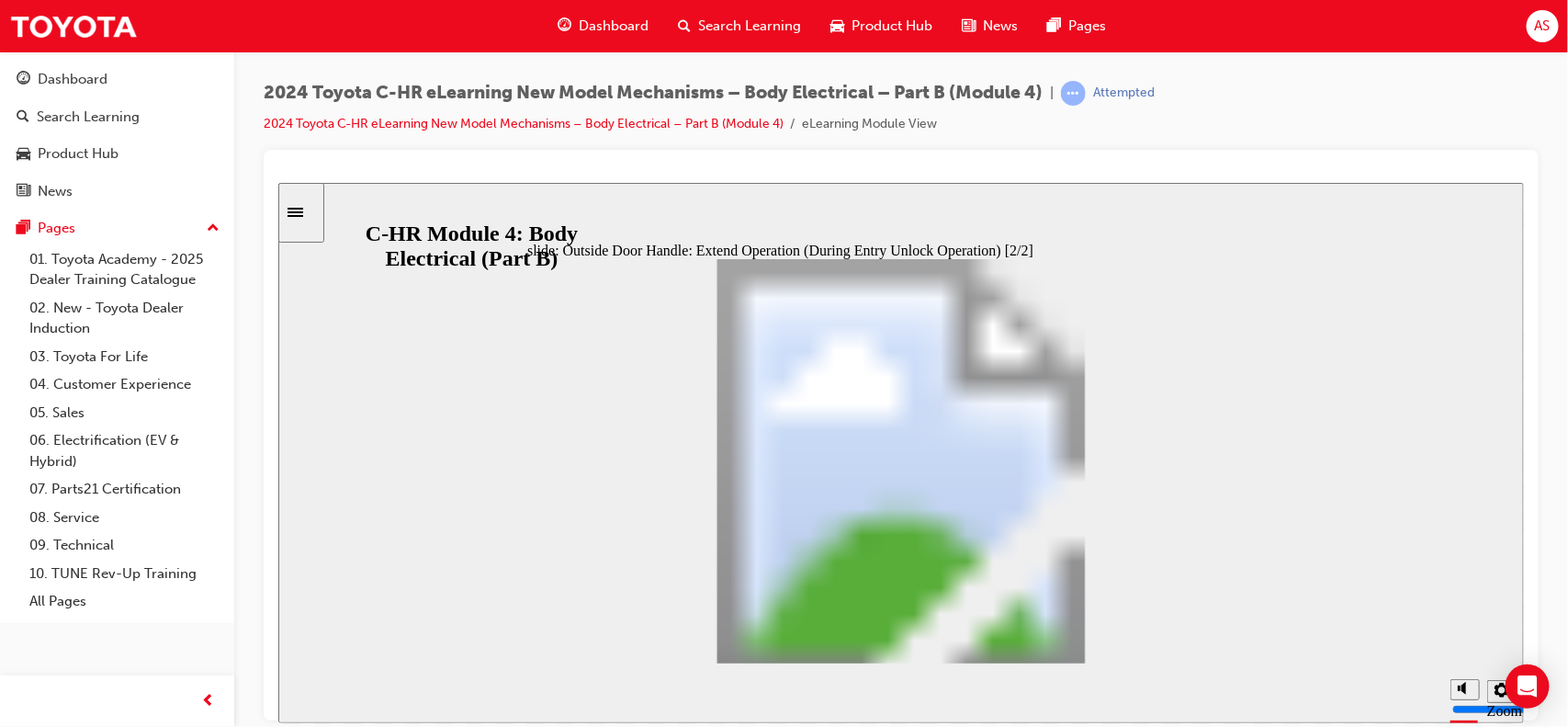 click 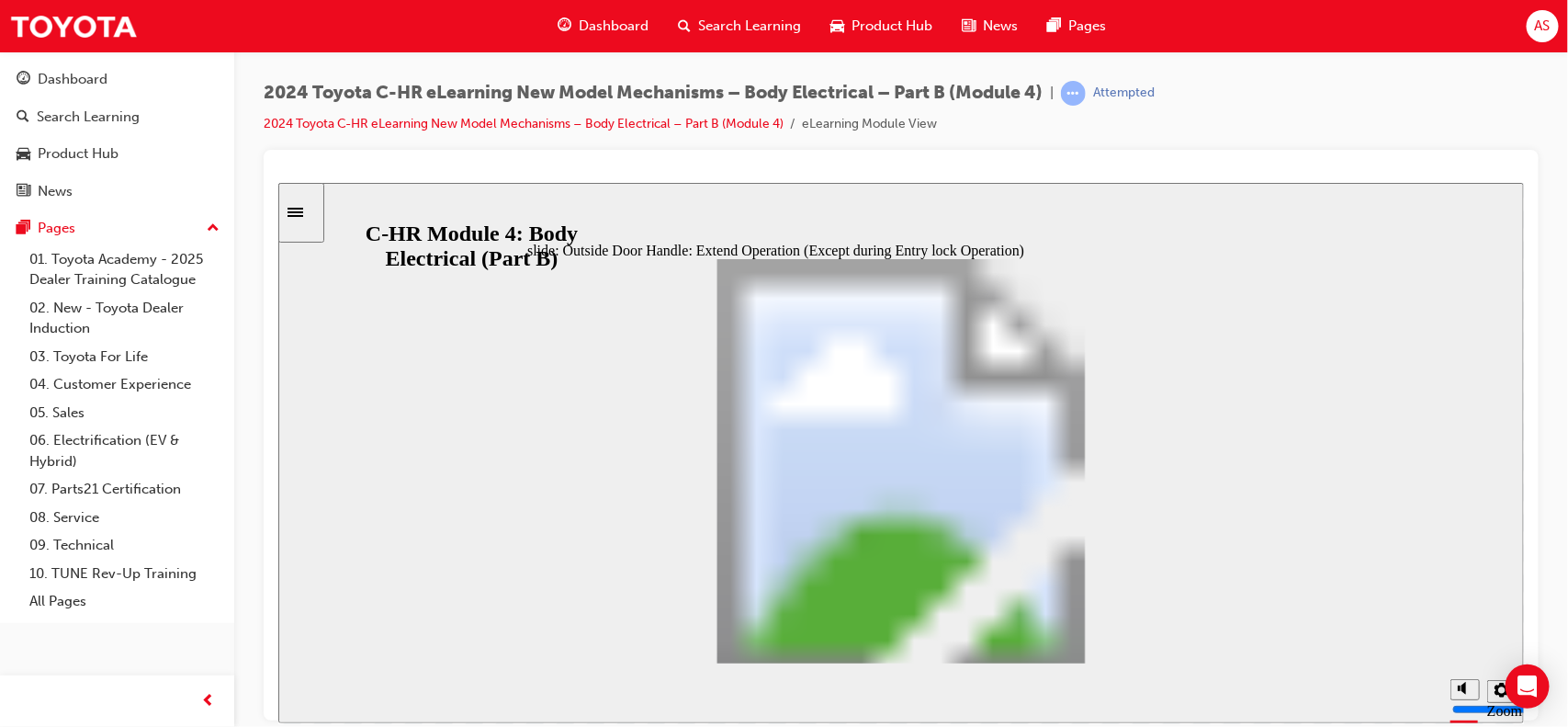 click 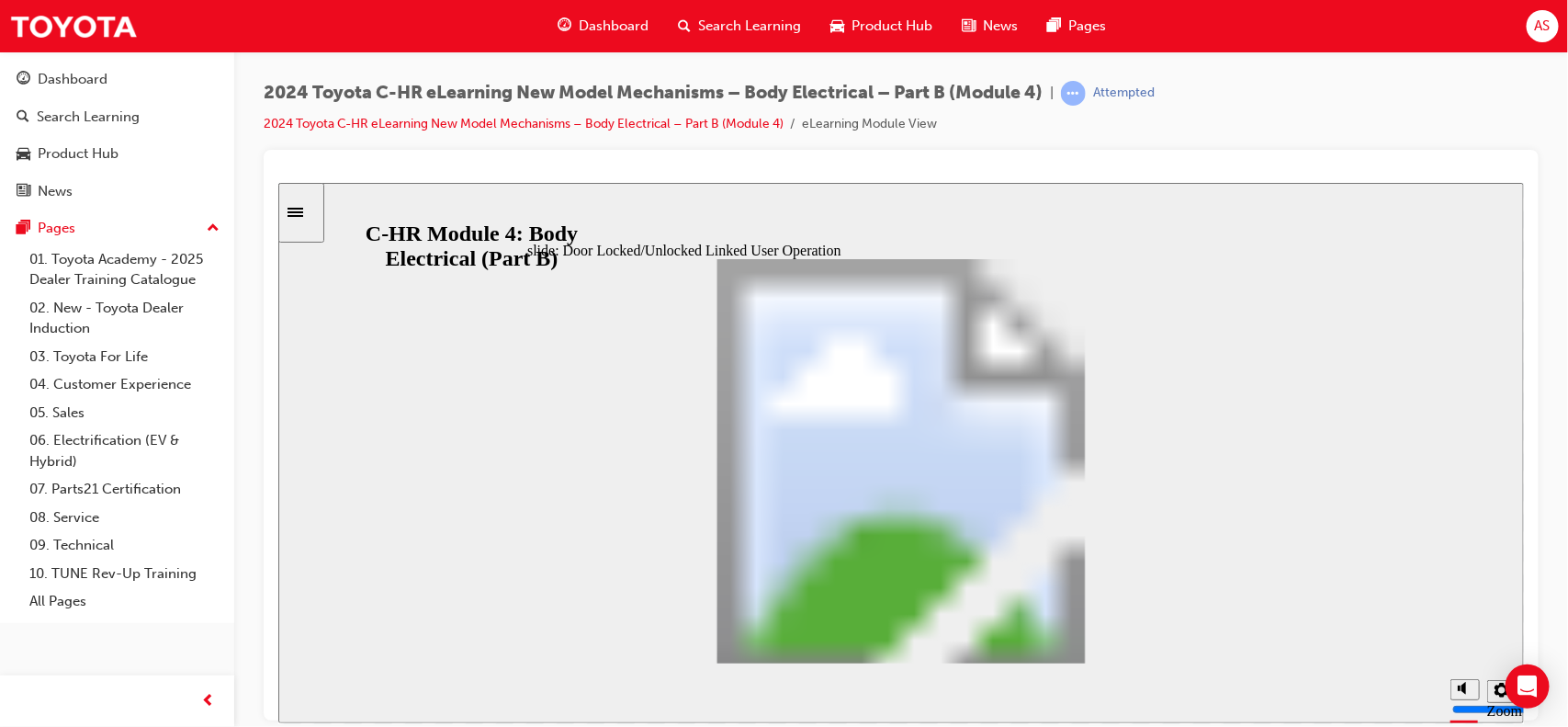 click 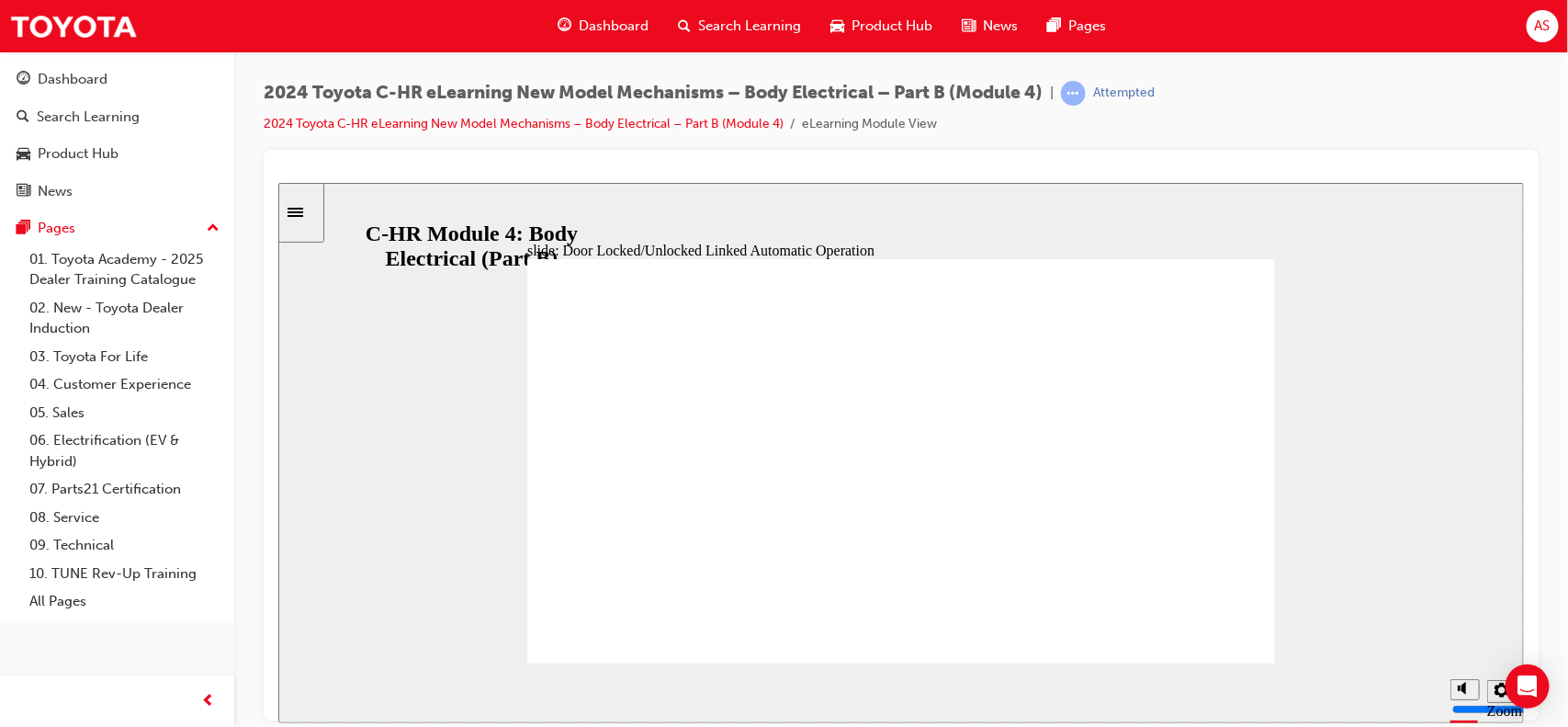 click 